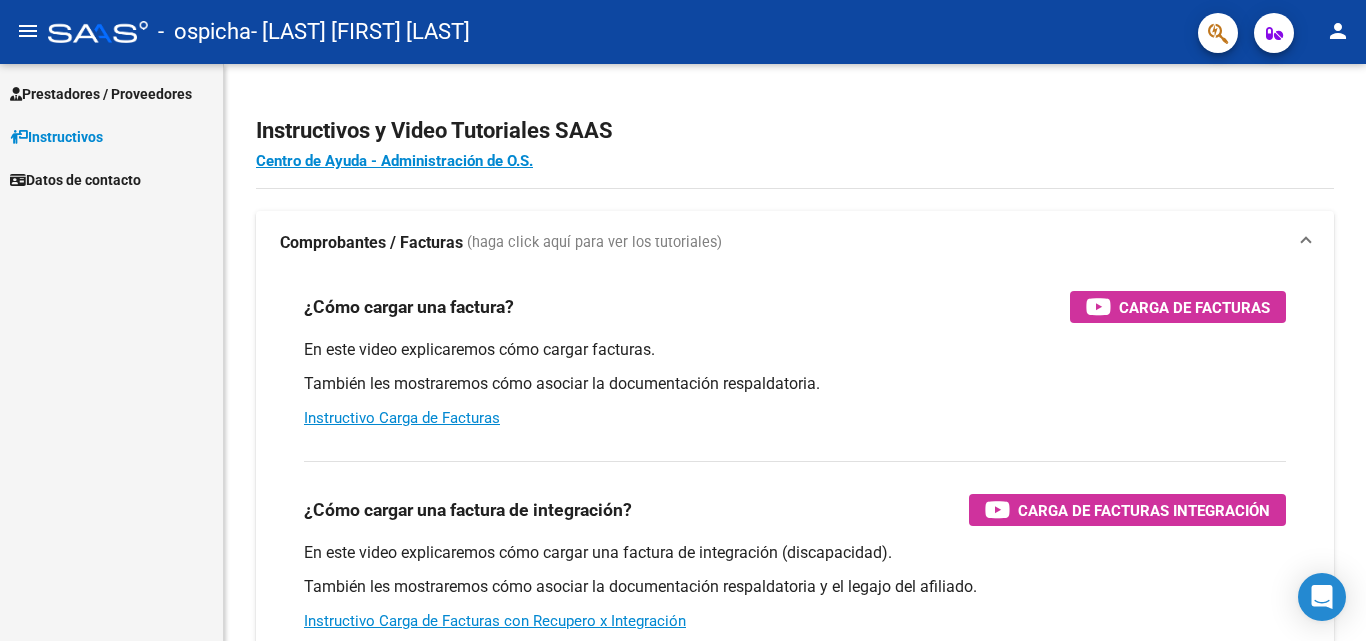 scroll, scrollTop: 0, scrollLeft: 0, axis: both 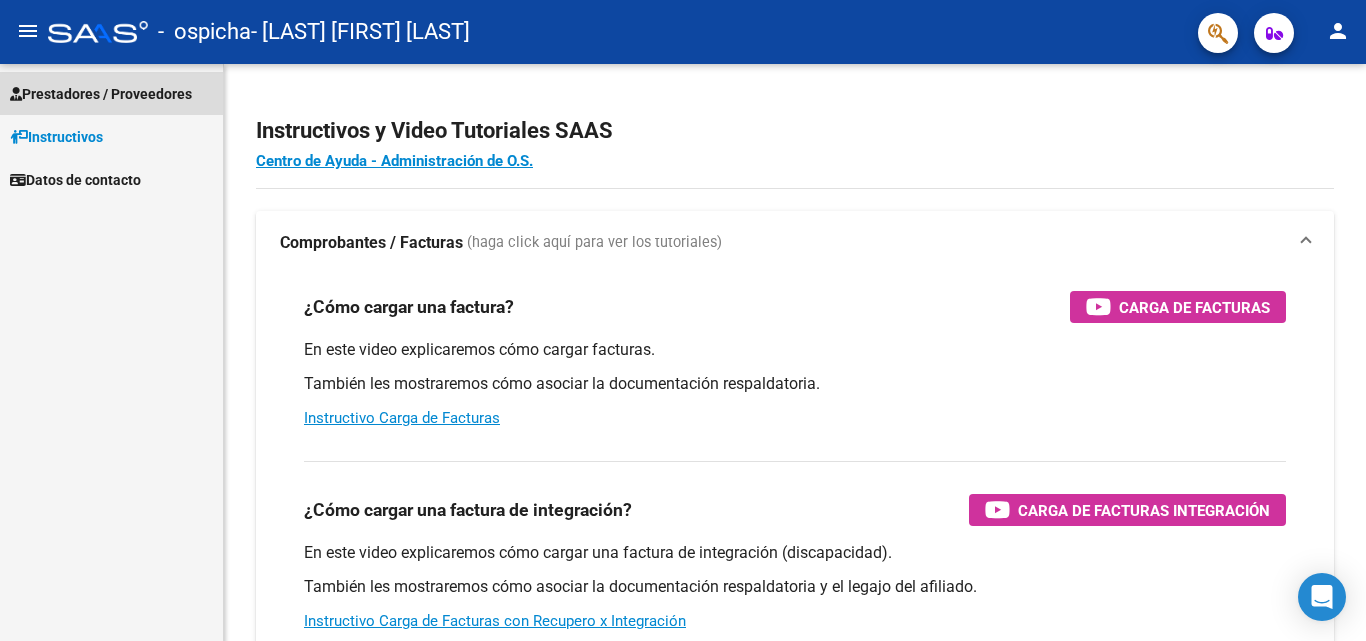 click on "Prestadores / Proveedores" at bounding box center [101, 94] 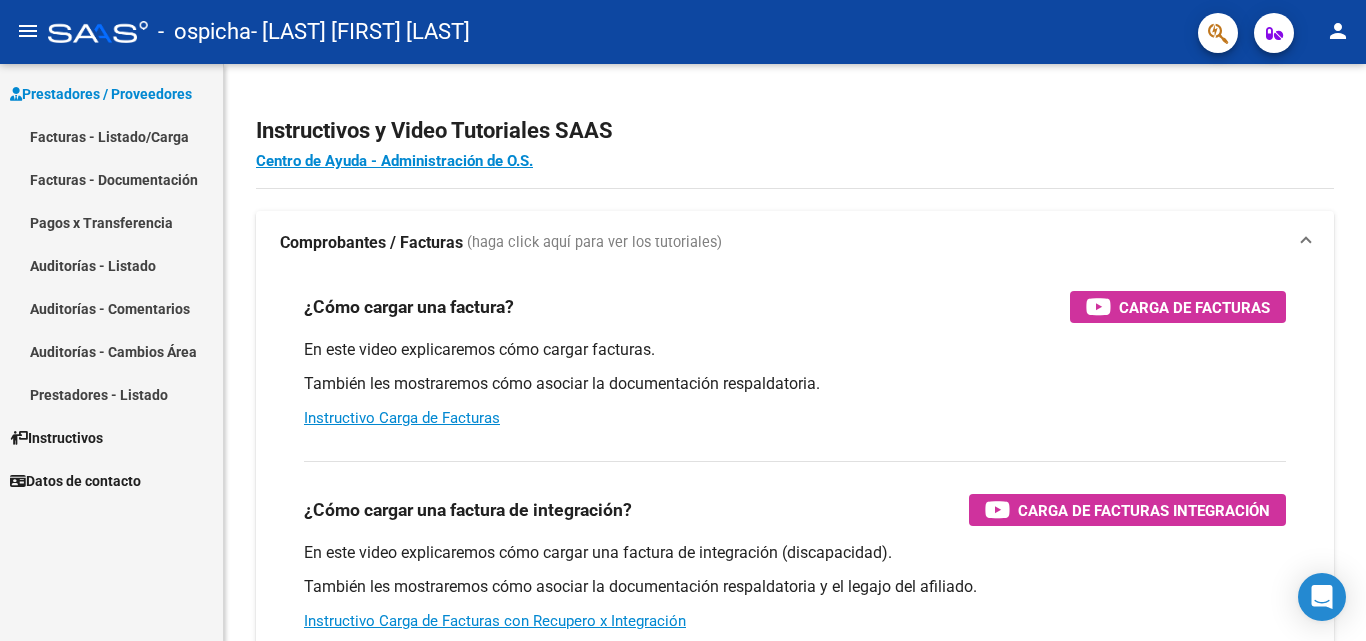 click on "Facturas - Listado/Carga" at bounding box center (111, 136) 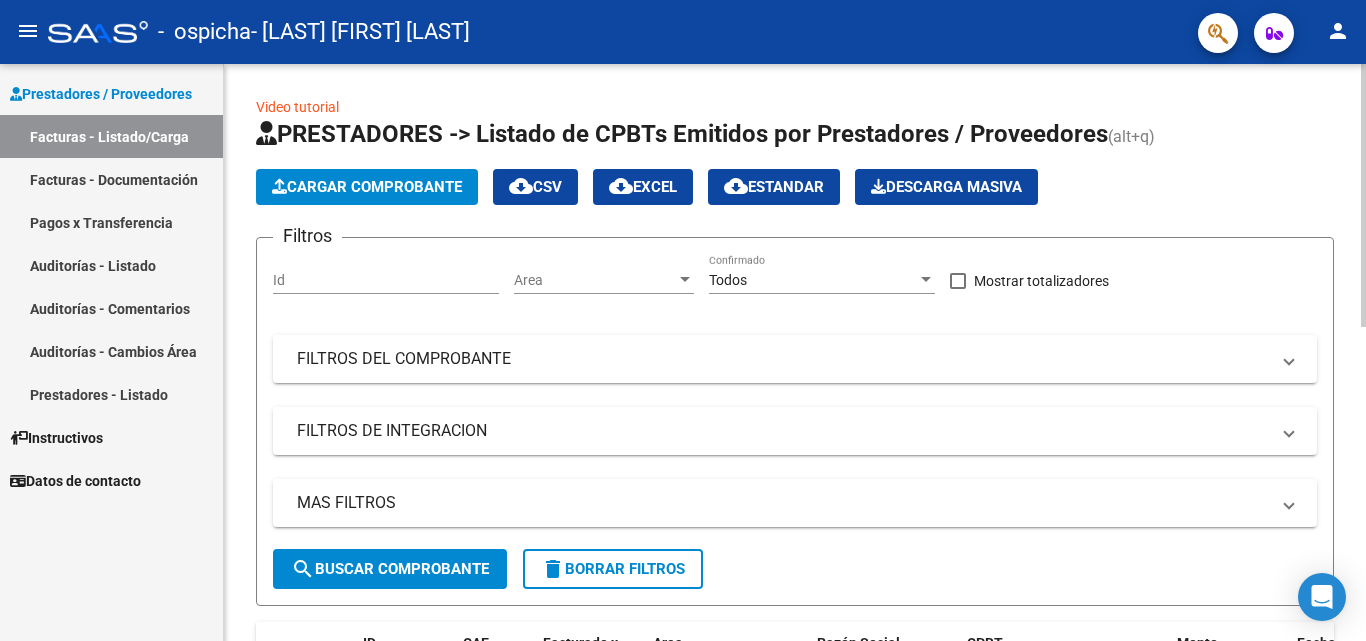 click on "Video tutorial   PRESTADORES -> Listado de CPBTs Emitidos por Prestadores / Proveedores (alt+q)   Cargar Comprobante
cloud_download  CSV  cloud_download  EXCEL  cloud_download  Estandar   Descarga Masiva
Filtros Id Area Area Todos Confirmado   Mostrar totalizadores   FILTROS DEL COMPROBANTE  Comprobante Tipo Comprobante Tipo Start date – End date Fec. Comprobante Desde / Hasta Días Emisión Desde(cant. días) Días Emisión Hasta(cant. días) CUIT / Razón Social Pto. Venta Nro. Comprobante Código SSS CAE Válido CAE Válido Todos Cargado Módulo Hosp. Todos Tiene facturacion Apócrifa Hospital Refes  FILTROS DE INTEGRACION  Período De Prestación Campos del Archivo de Rendición Devuelto x SSS (dr_envio) Todos Rendido x SSS (dr_envio) Tipo de Registro Tipo de Registro Período Presentación Período Presentación Campos del Legajo Asociado (preaprobación) Afiliado Legajo (cuil/nombre) Todos Solo facturas preaprobadas  MAS FILTROS  Todos Con Doc. Respaldatoria Todos Con Trazabilidad Todos – –" 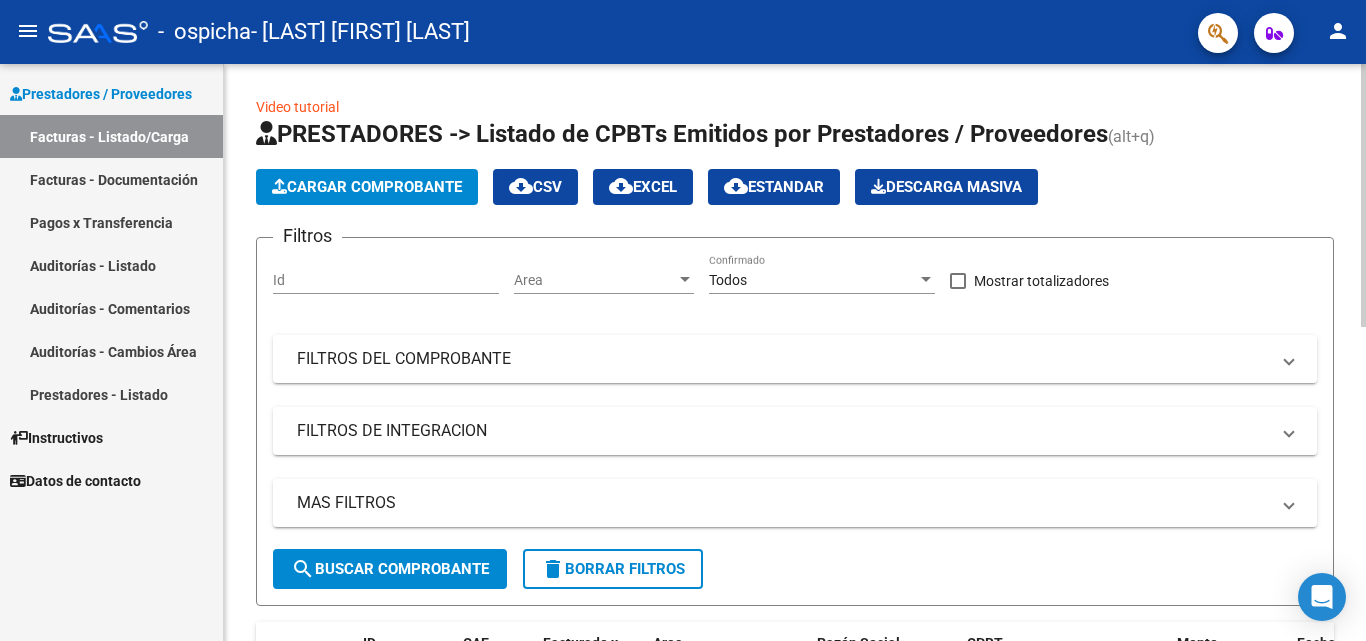 click on "Cargar Comprobante" 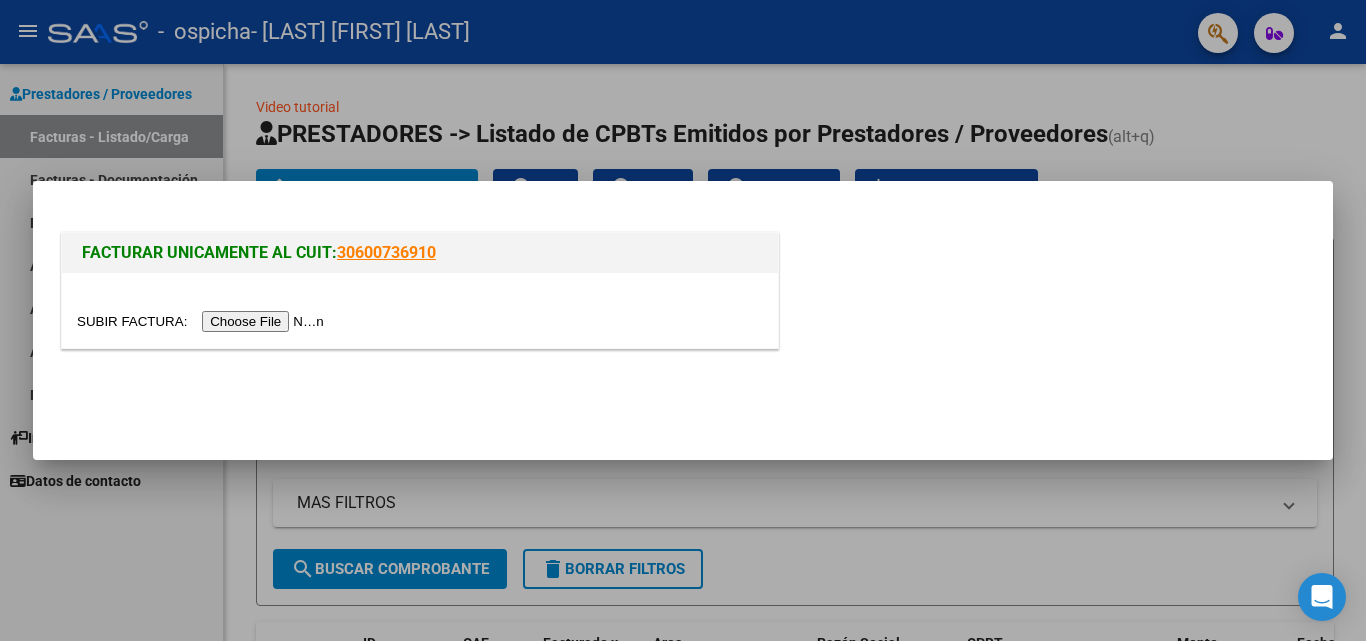 click at bounding box center [203, 321] 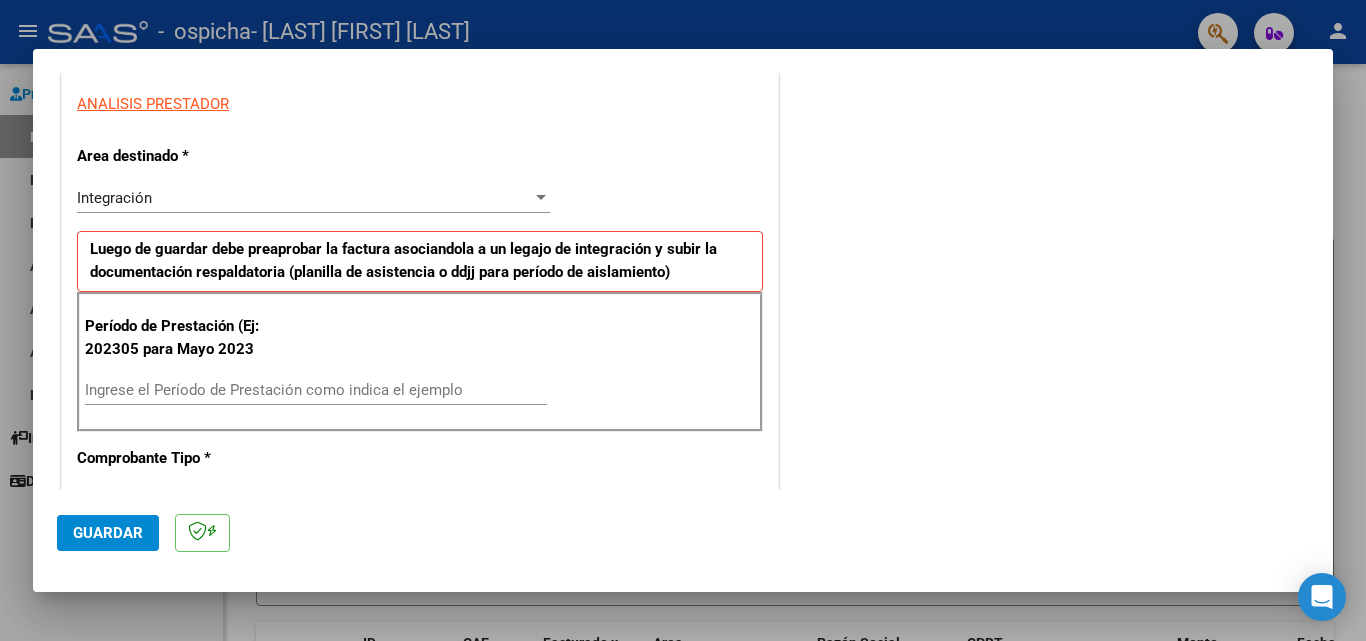 scroll, scrollTop: 400, scrollLeft: 0, axis: vertical 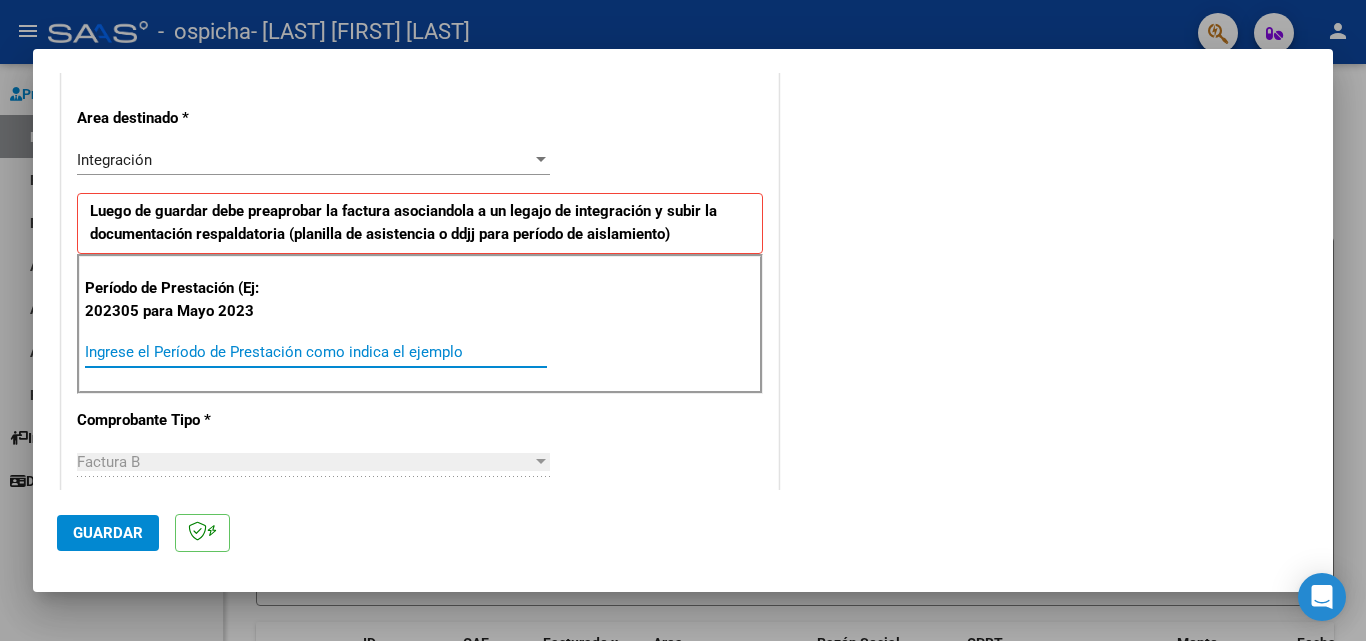 click on "Ingrese el Período de Prestación como indica el ejemplo" at bounding box center [316, 352] 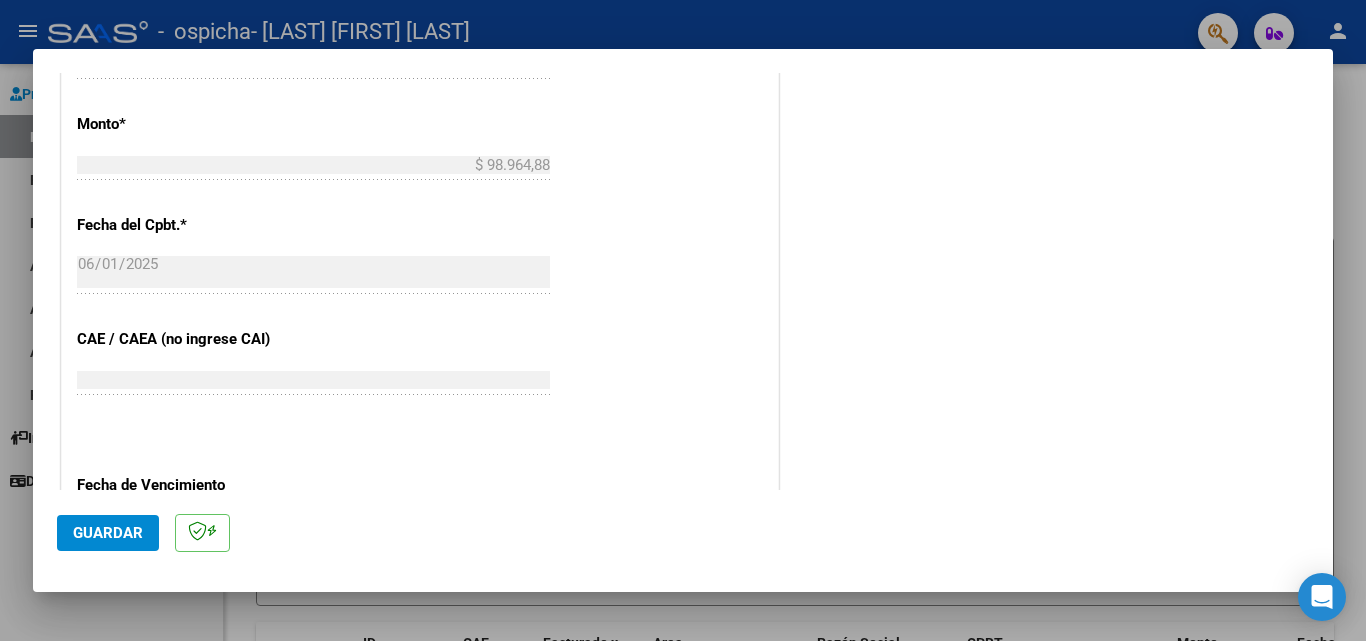 scroll, scrollTop: 1100, scrollLeft: 0, axis: vertical 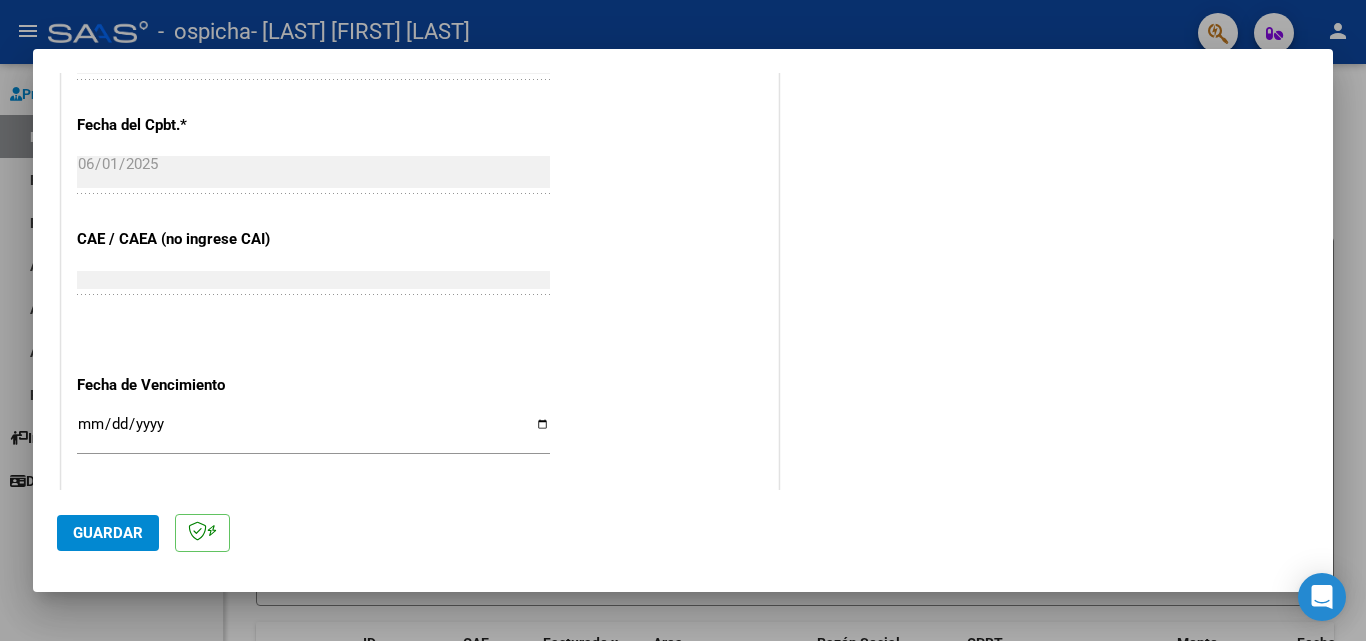 type on "202505" 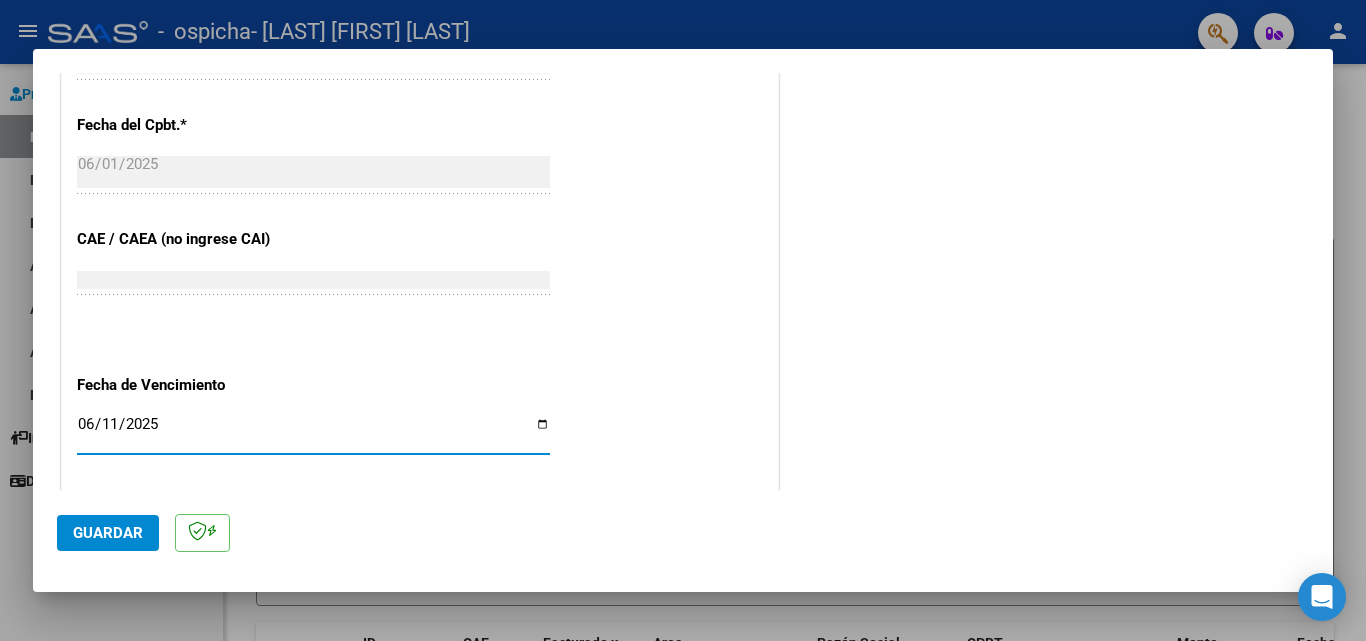 type on "2025-06-11" 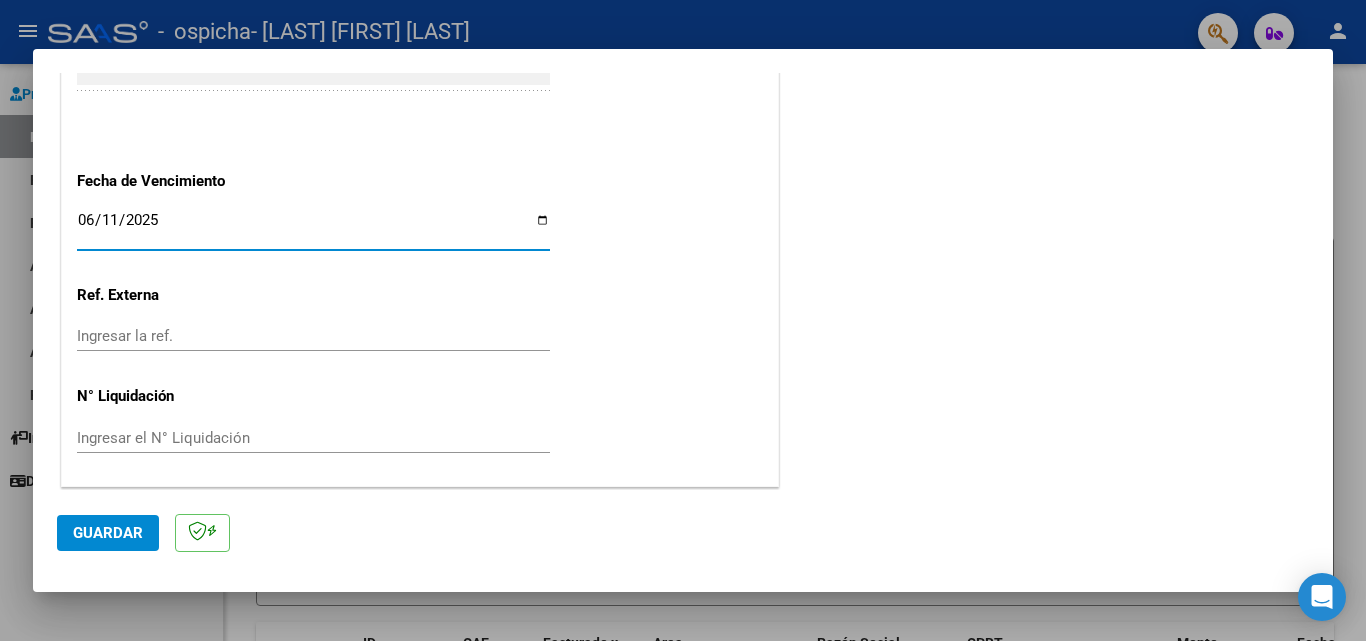 scroll, scrollTop: 1305, scrollLeft: 0, axis: vertical 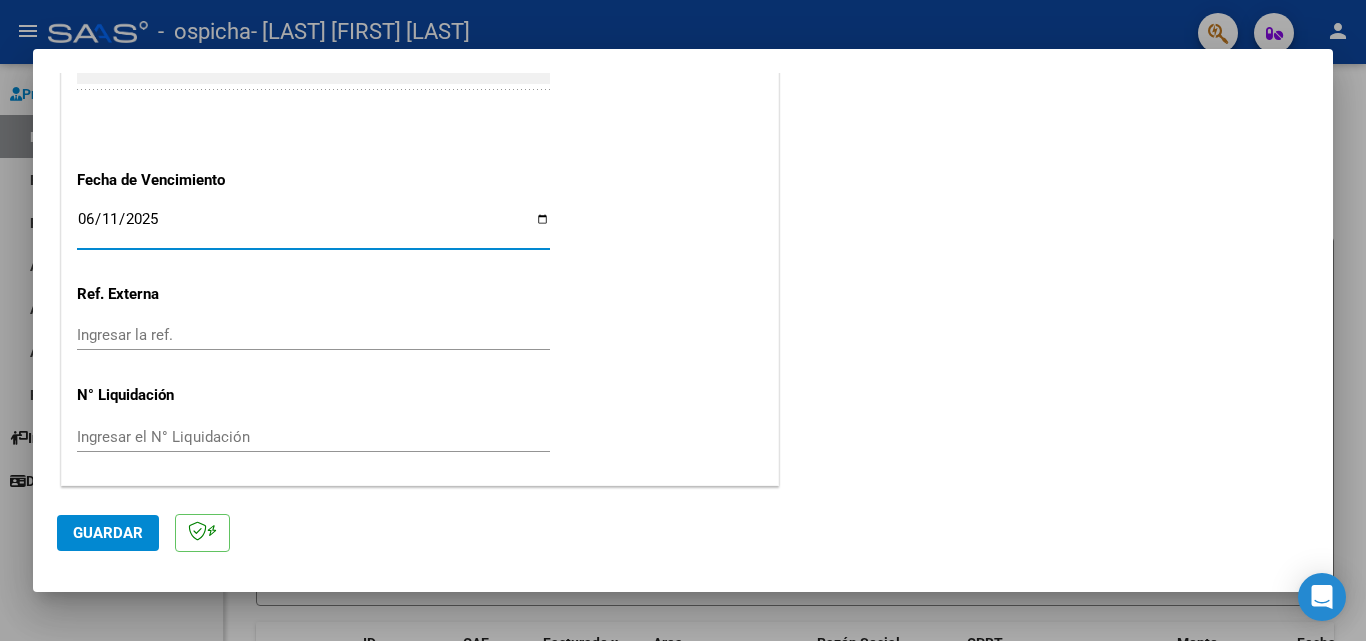 click on "Guardar" 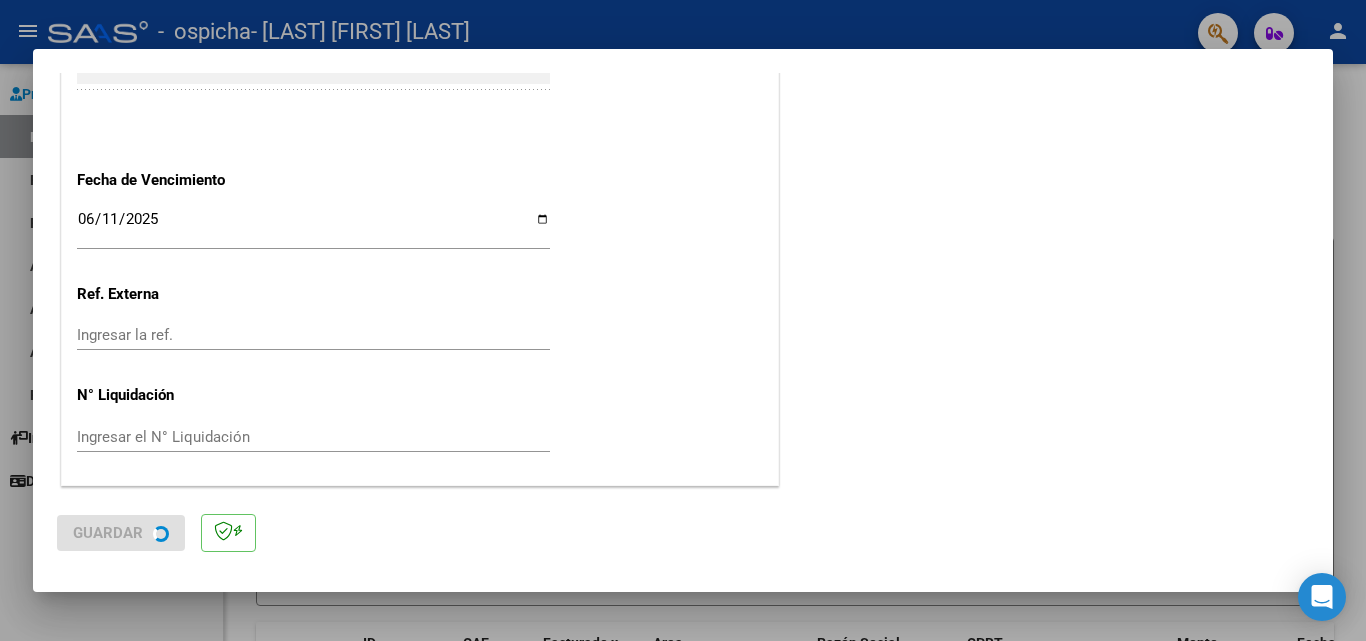 scroll, scrollTop: 0, scrollLeft: 0, axis: both 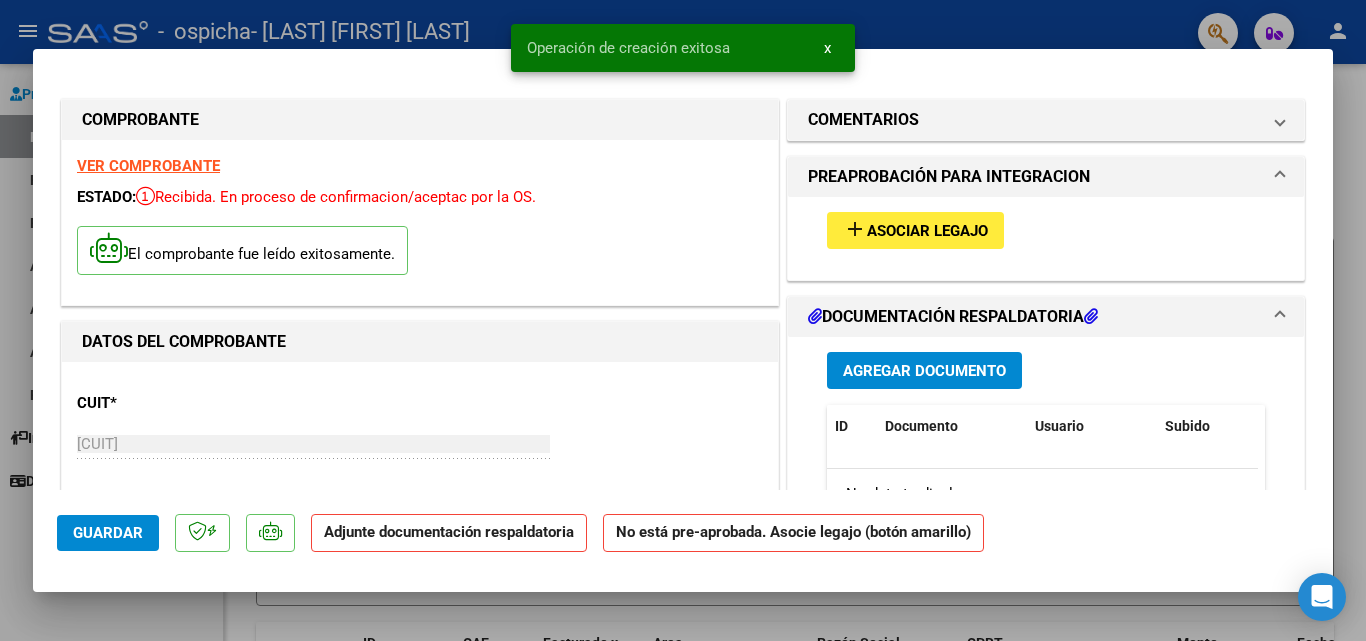 click on "Asociar Legajo" at bounding box center [927, 231] 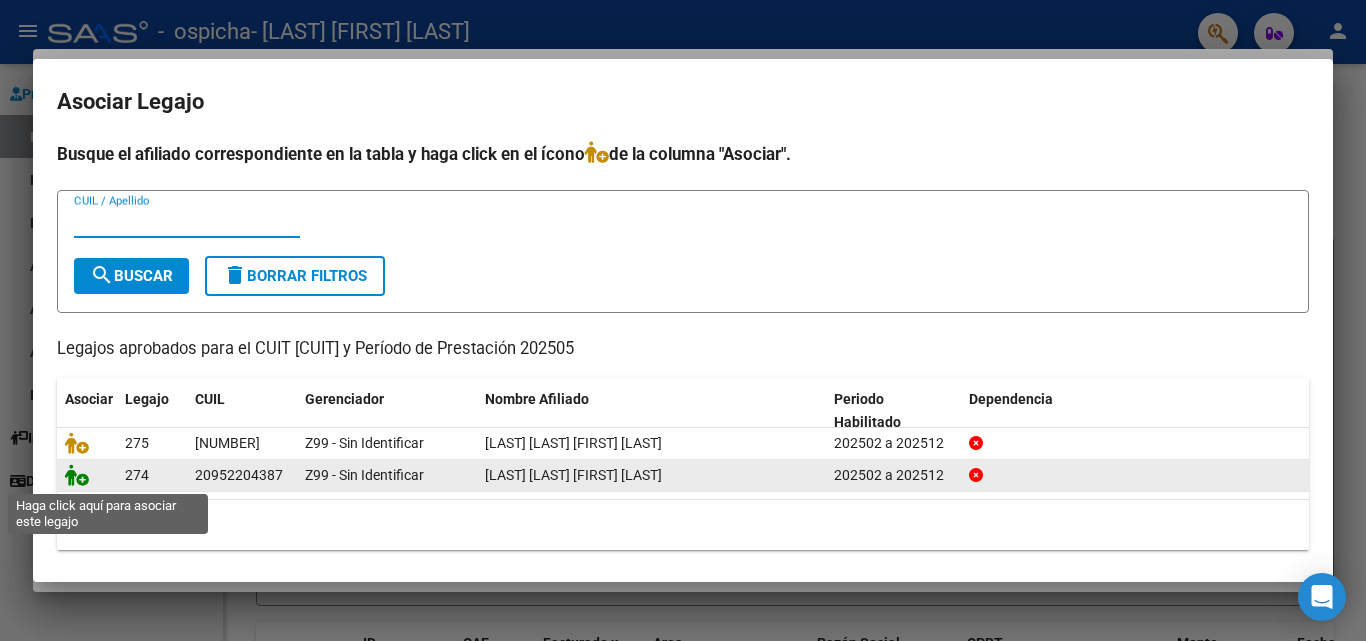 click 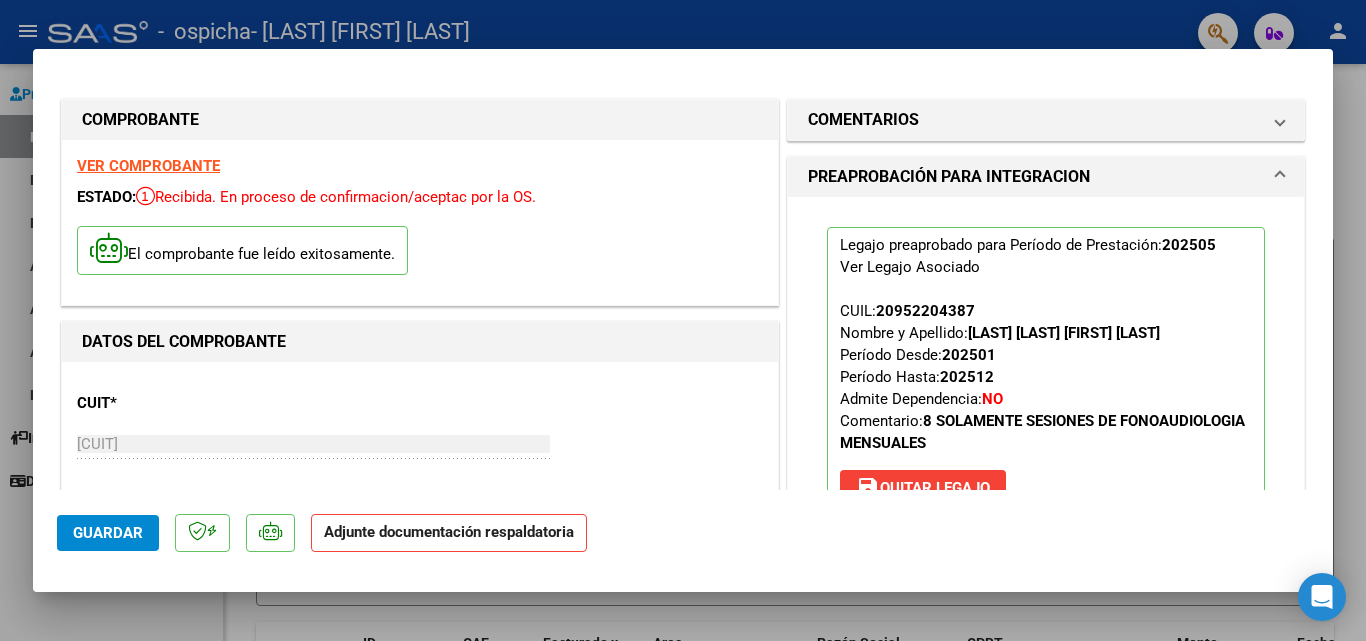 click on "Guardar" 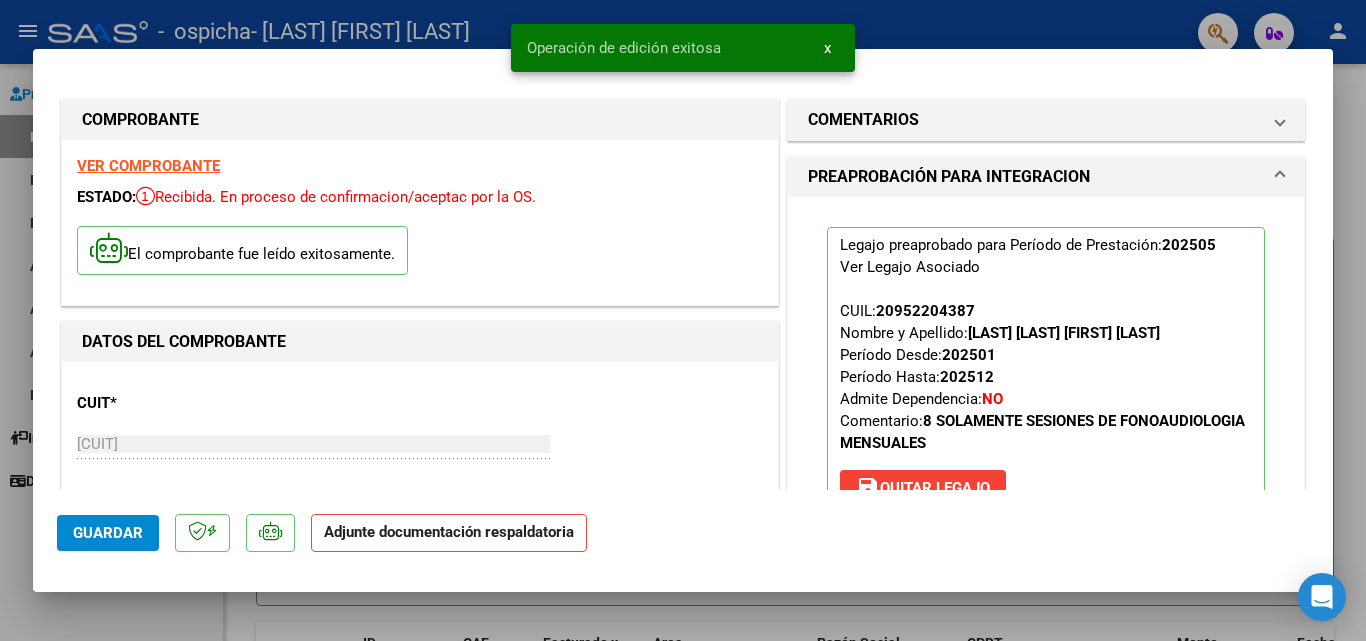click on "Adjunte documentación respaldatoria" 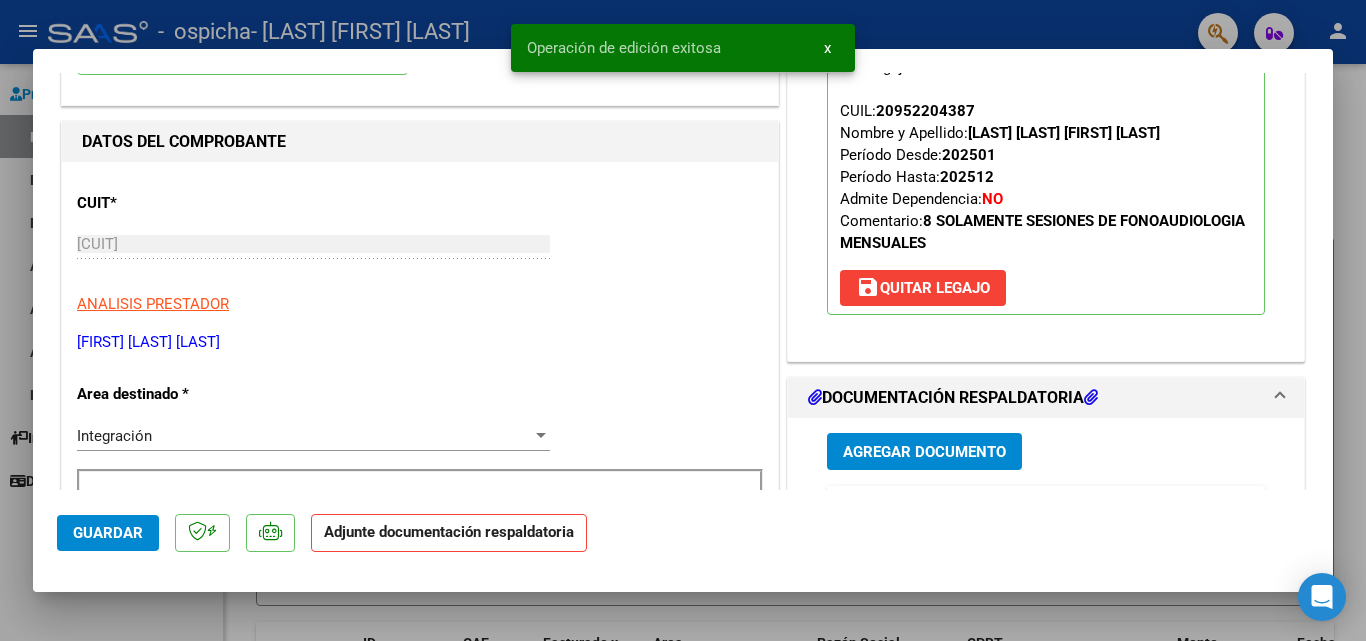 scroll, scrollTop: 300, scrollLeft: 0, axis: vertical 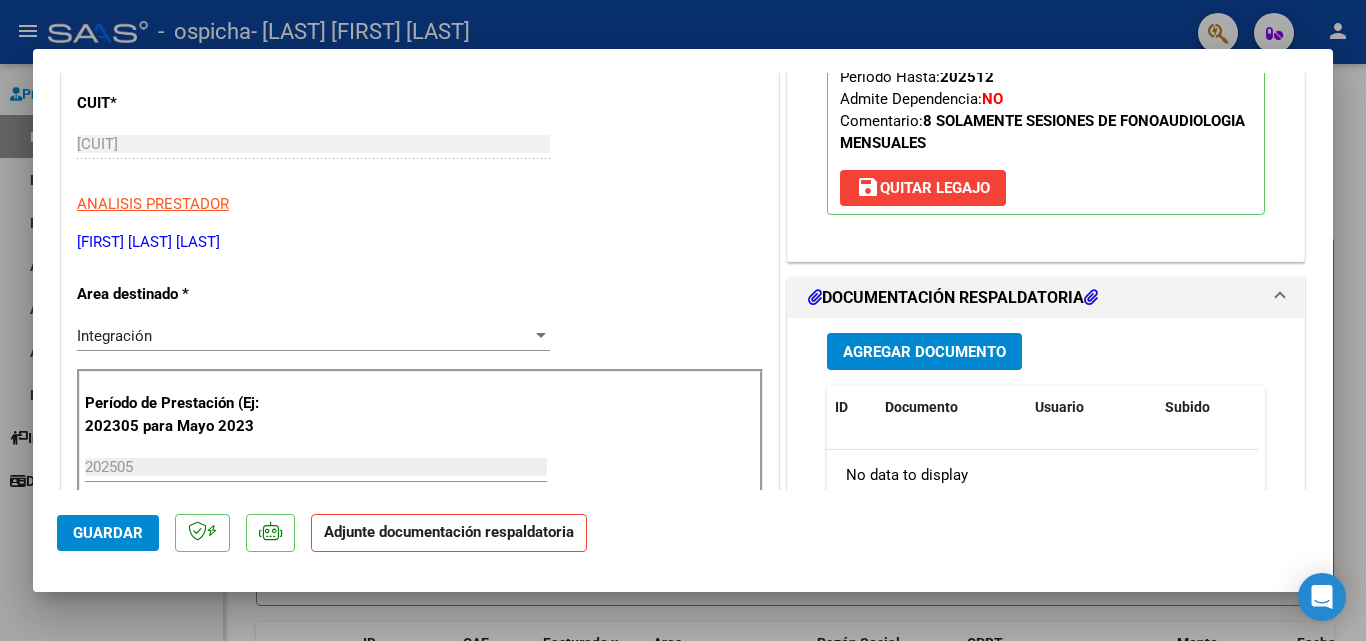click on "Agregar Documento" at bounding box center [924, 352] 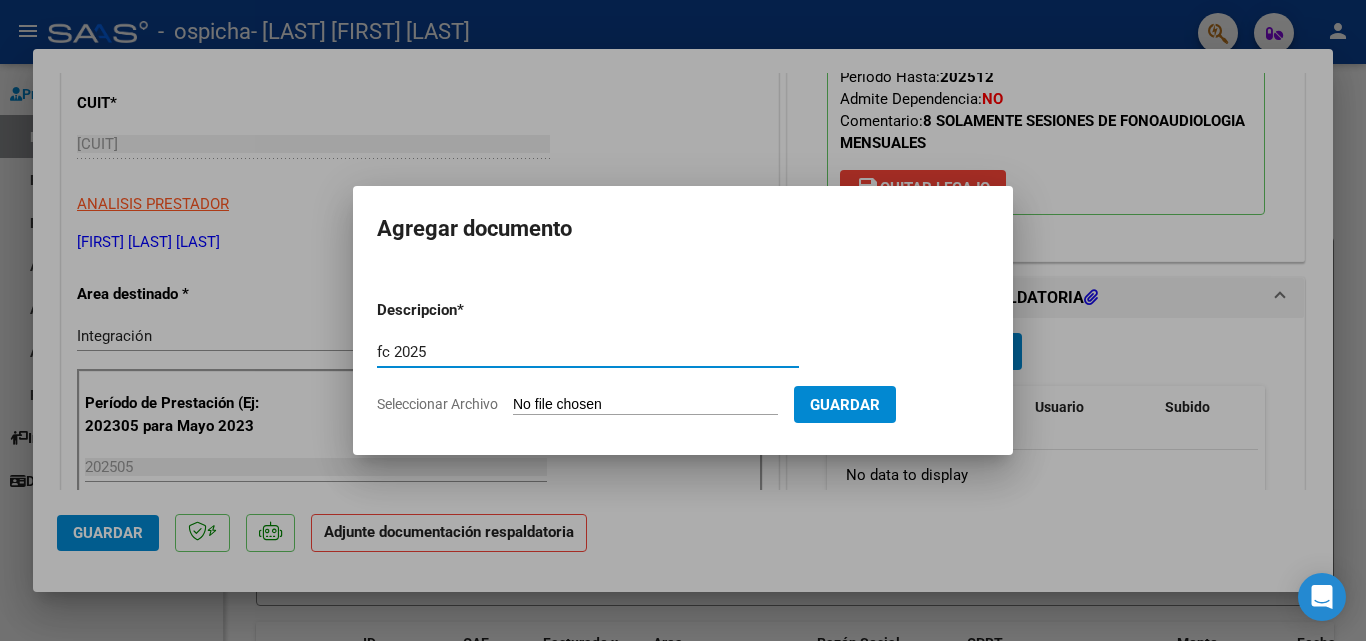 type on "fc 2025" 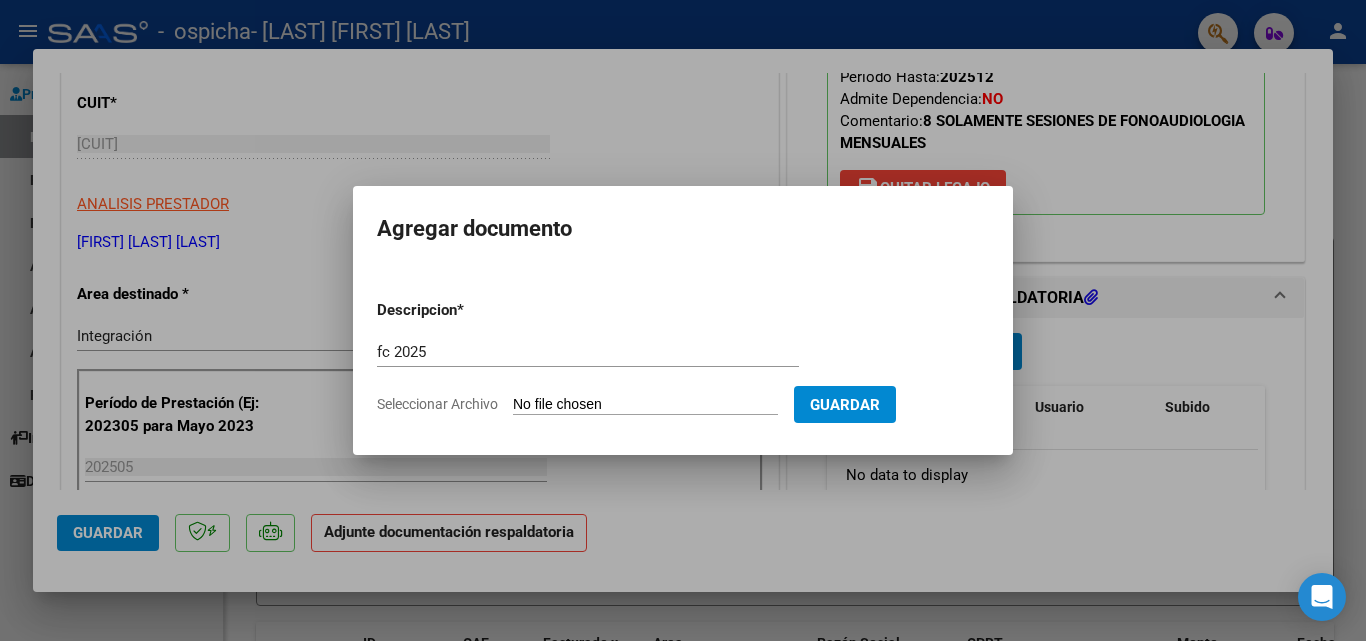 type on "C:\fakepath\[NUMBER]_[NUMBER]_[NUMBER]_[NUMBER] (1).pdf" 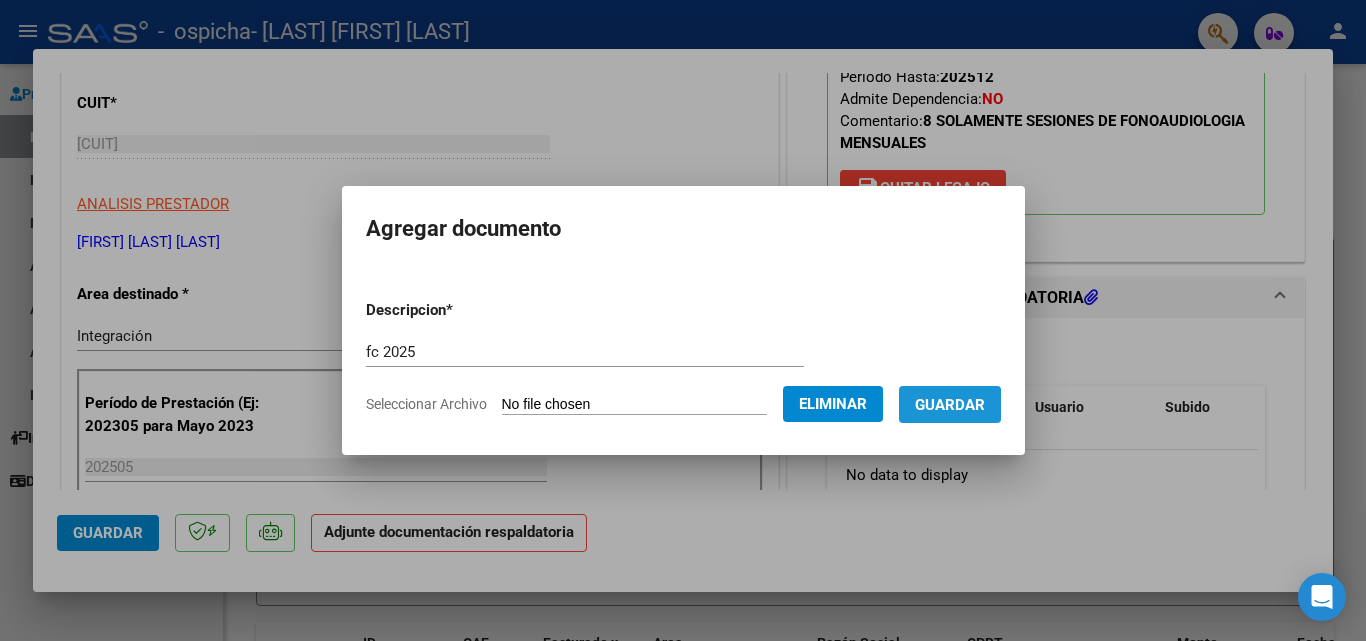 click on "Guardar" at bounding box center [950, 405] 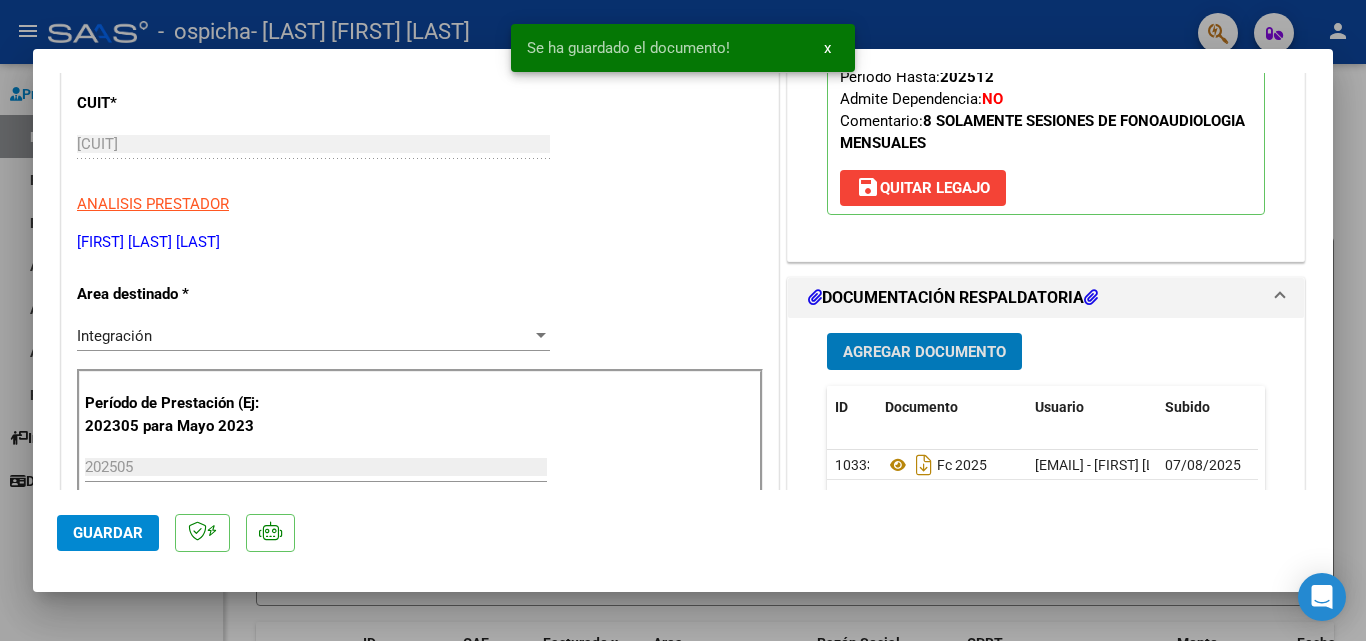 click on "Agregar Documento" at bounding box center (924, 352) 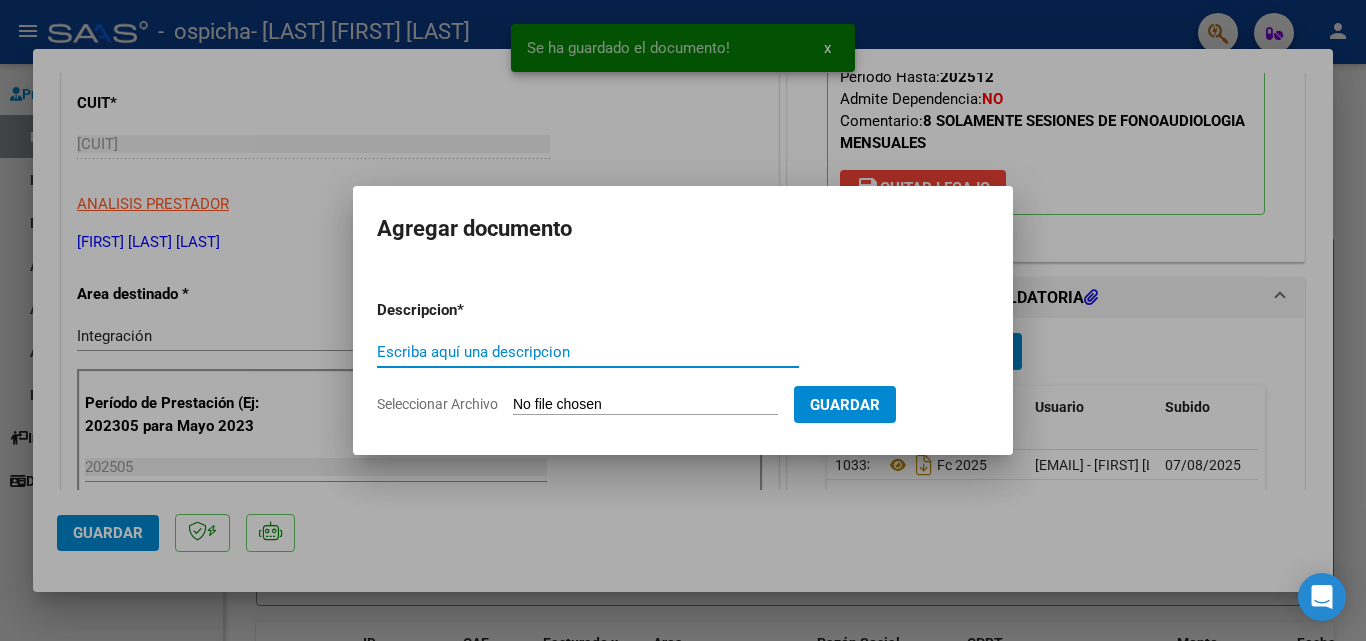 click on "Escriba aquí una descripcion" at bounding box center [588, 352] 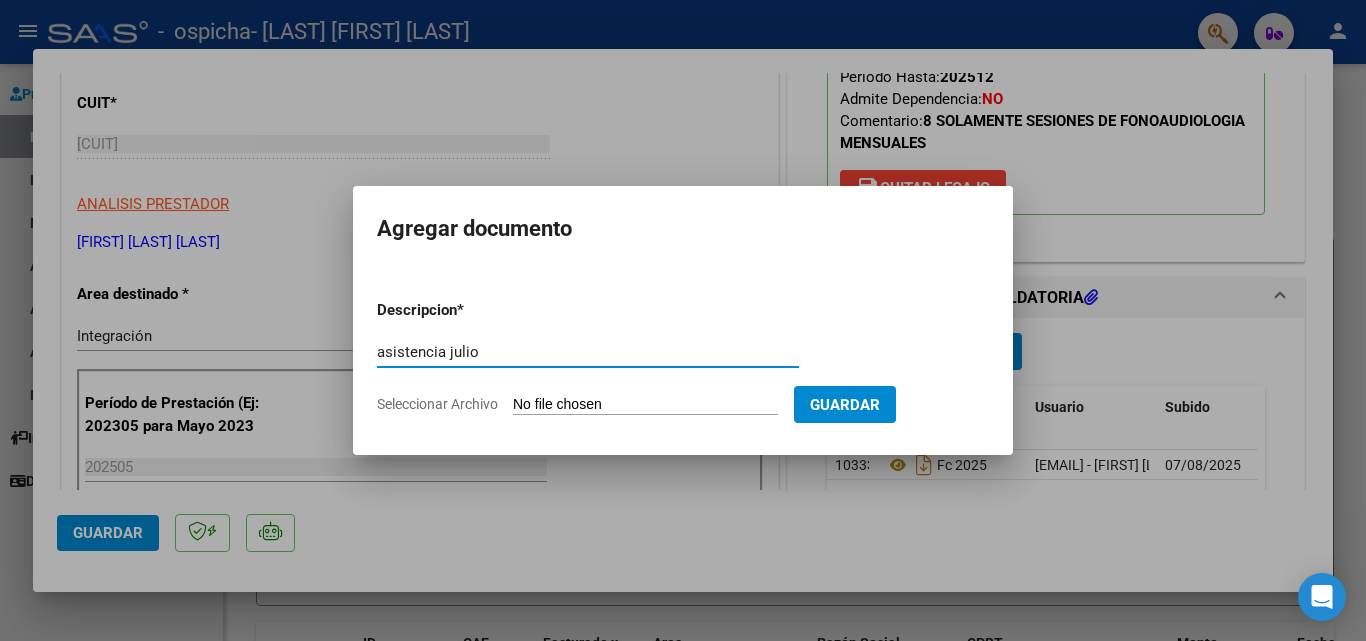 type on "asistencia julio" 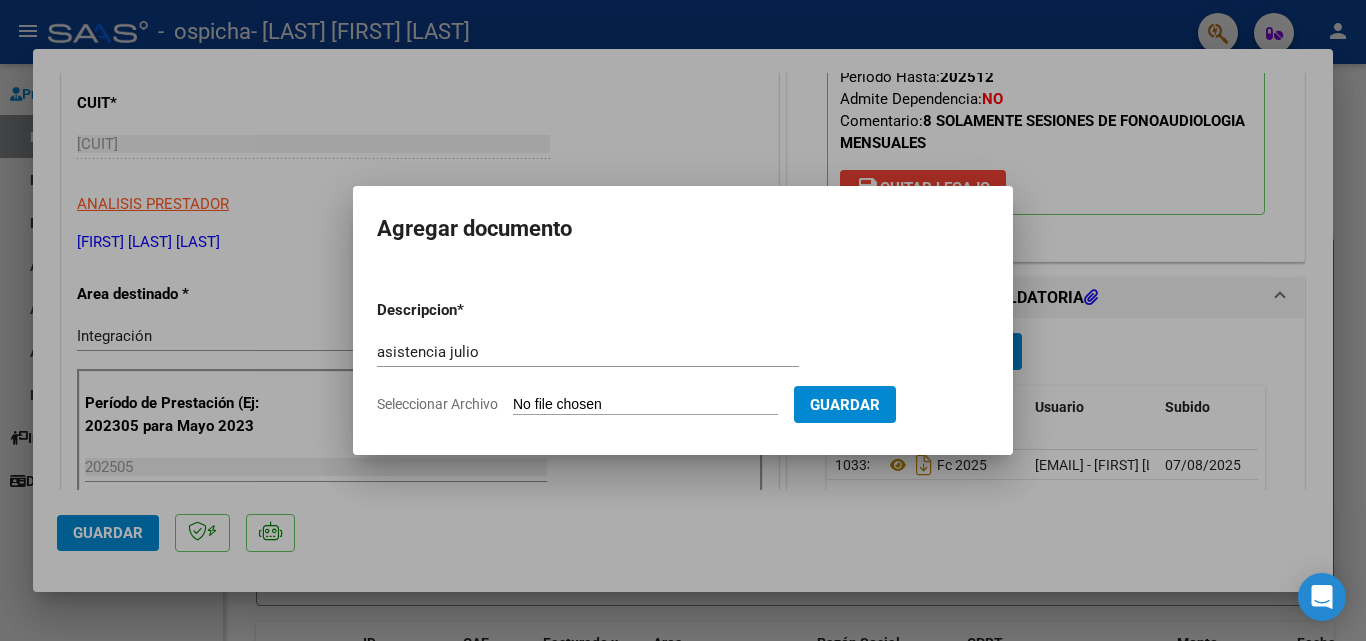 click on "Seleccionar Archivo" at bounding box center (645, 405) 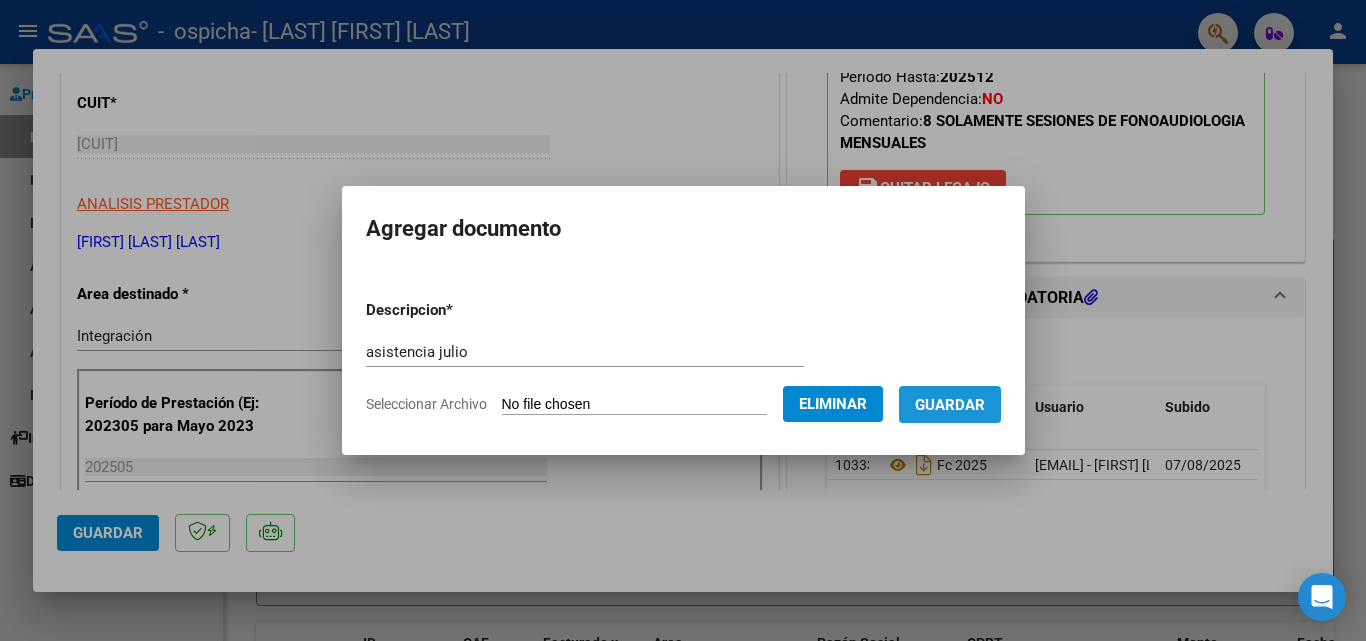 click on "Guardar" at bounding box center [950, 405] 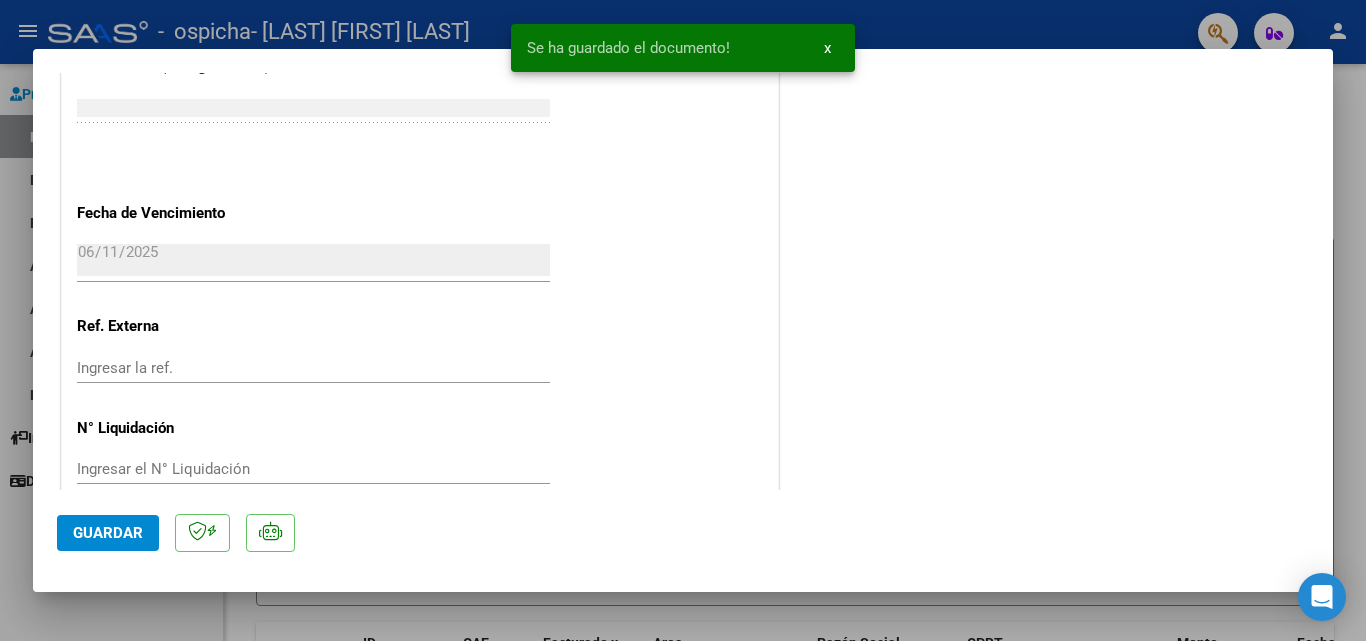 scroll, scrollTop: 1373, scrollLeft: 0, axis: vertical 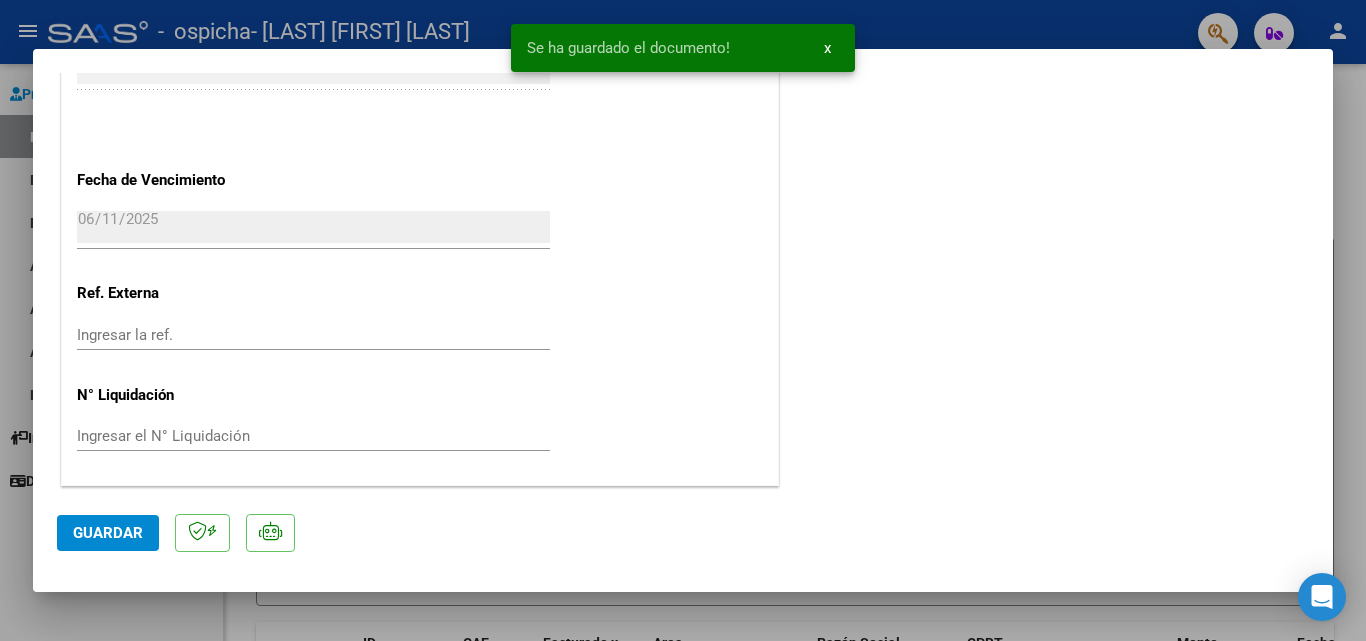 click on "Guardar" 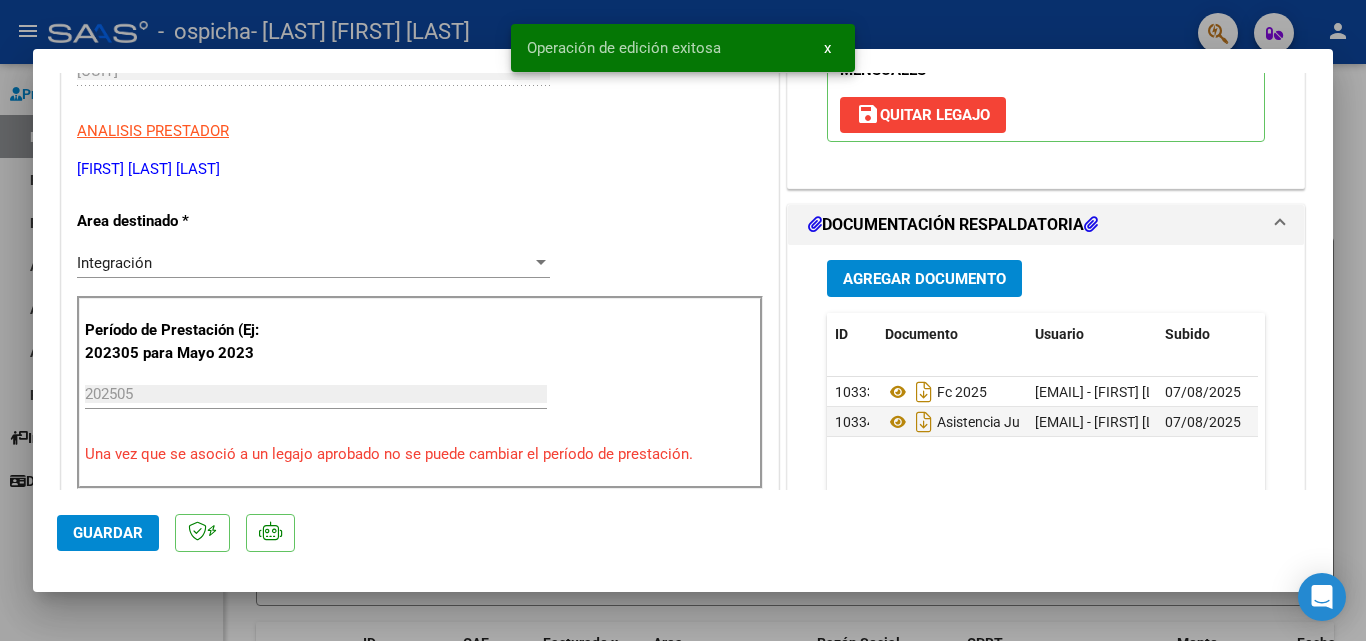scroll, scrollTop: 0, scrollLeft: 0, axis: both 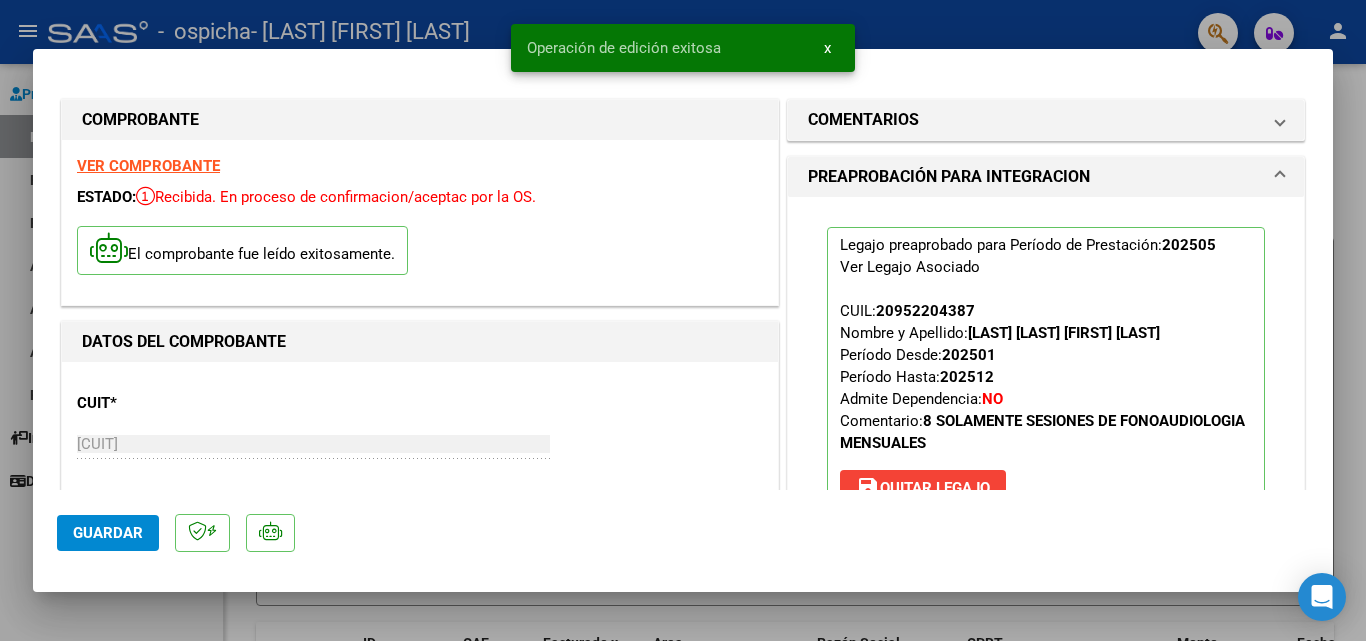 click at bounding box center [683, 320] 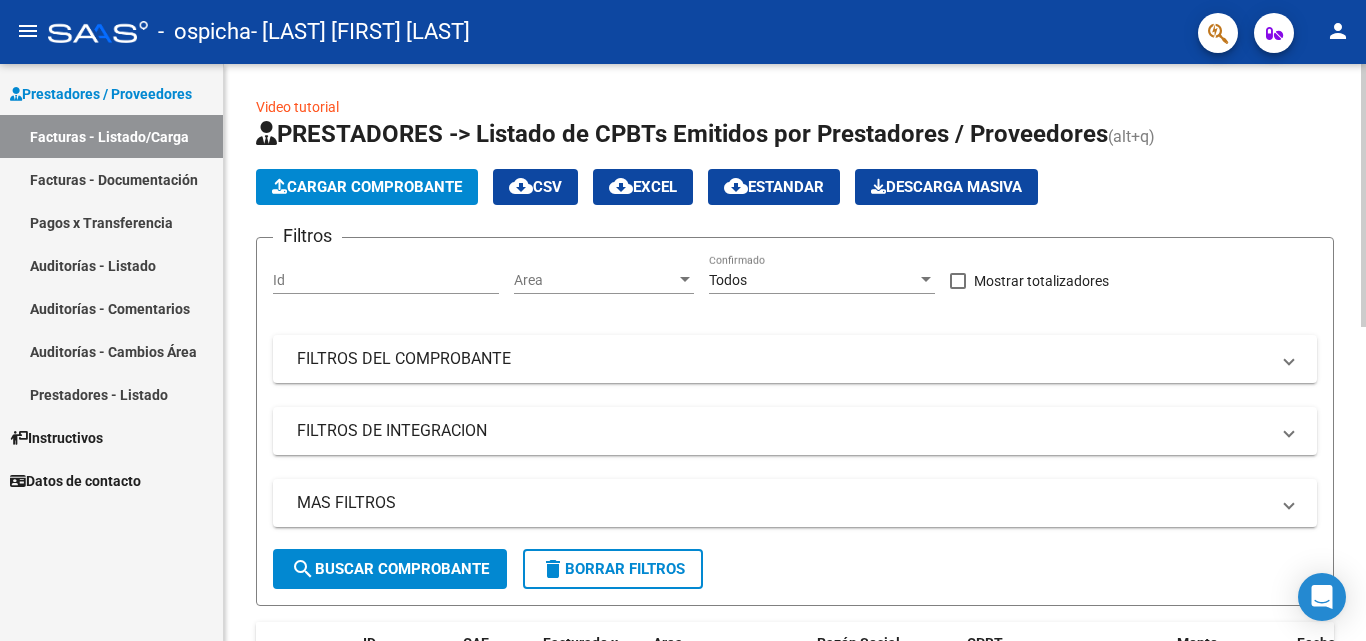 click on "Cargar Comprobante" 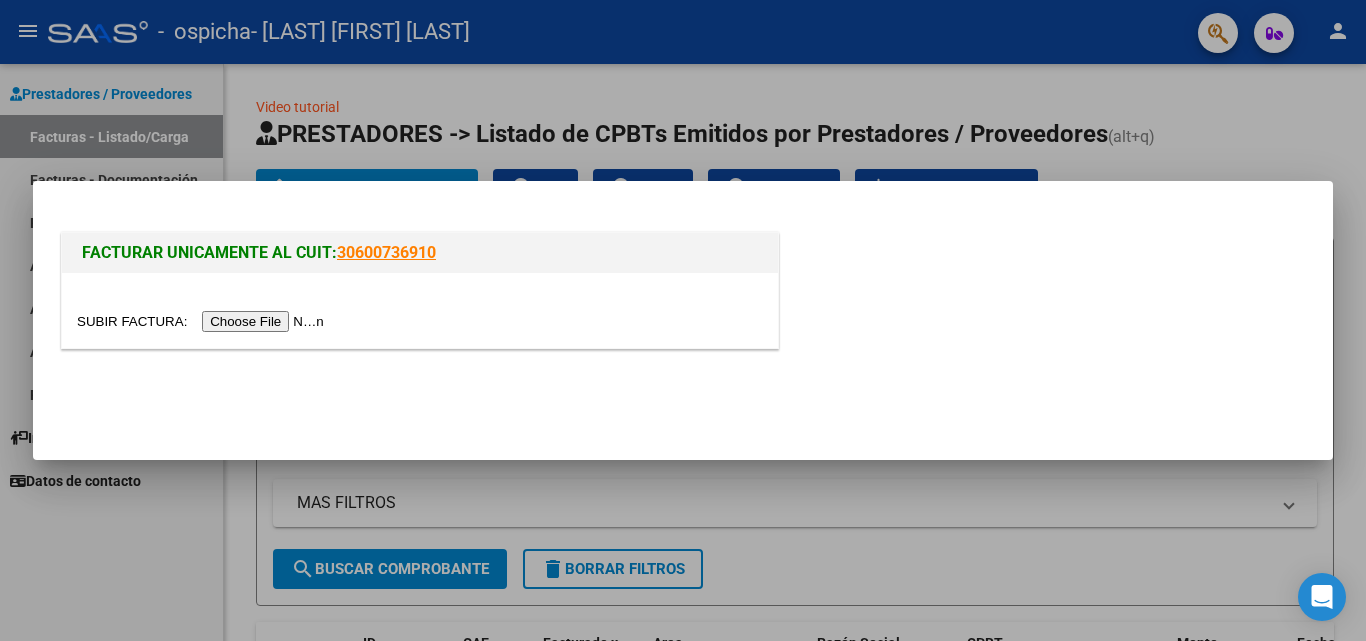click at bounding box center (203, 321) 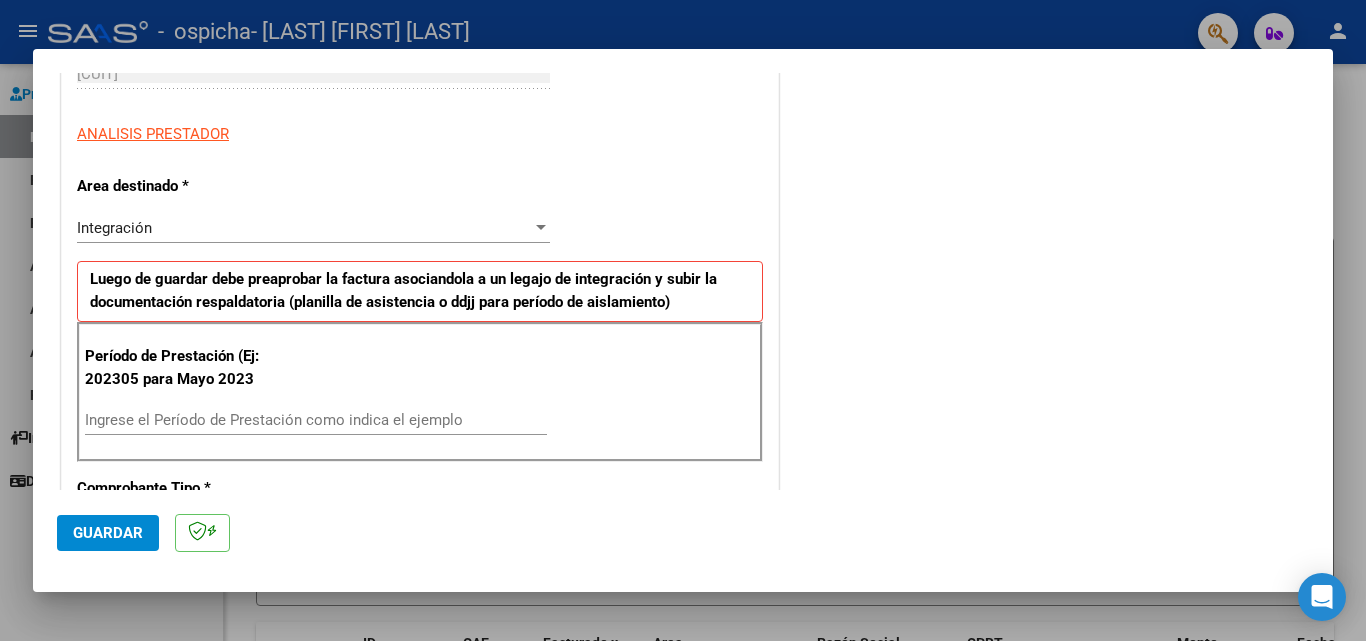 scroll, scrollTop: 400, scrollLeft: 0, axis: vertical 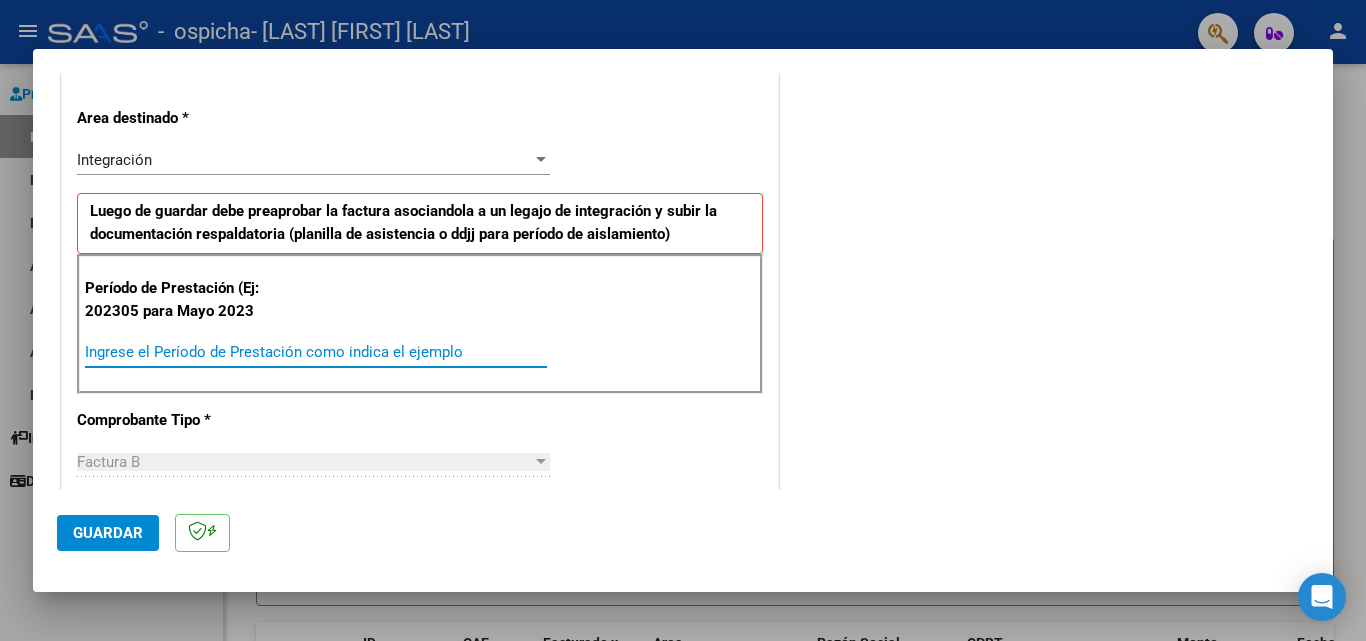 click on "Ingrese el Período de Prestación como indica el ejemplo" at bounding box center (316, 352) 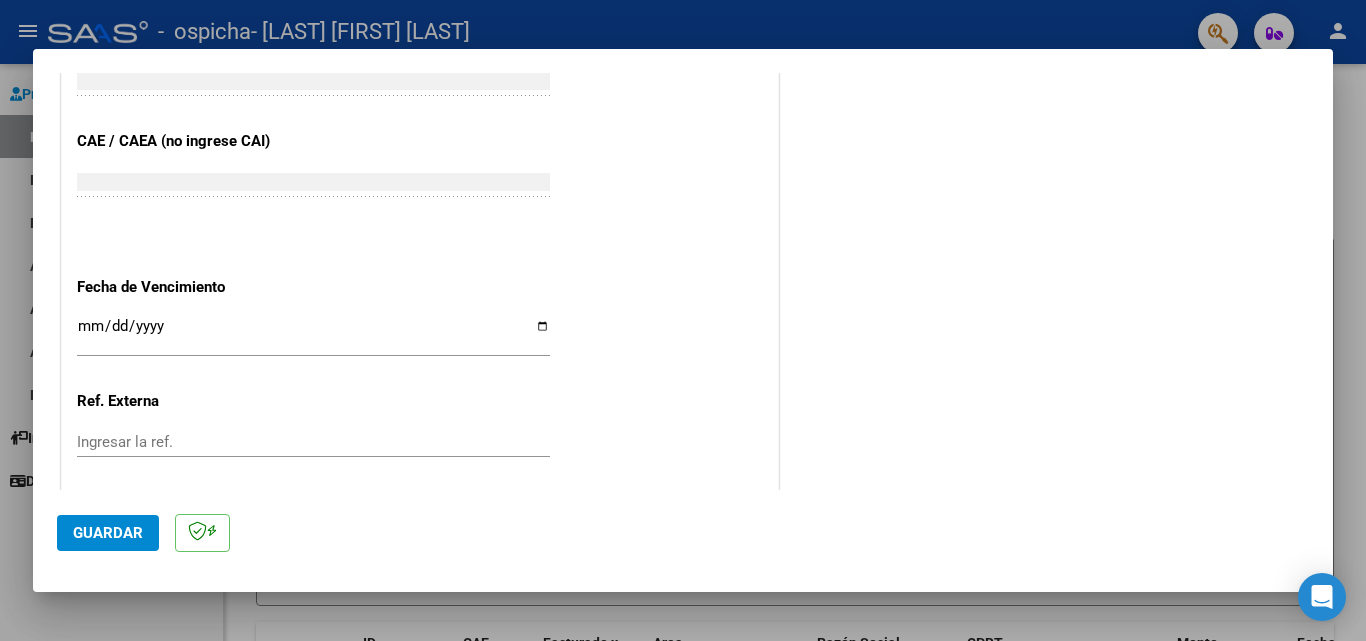 scroll, scrollTop: 1200, scrollLeft: 0, axis: vertical 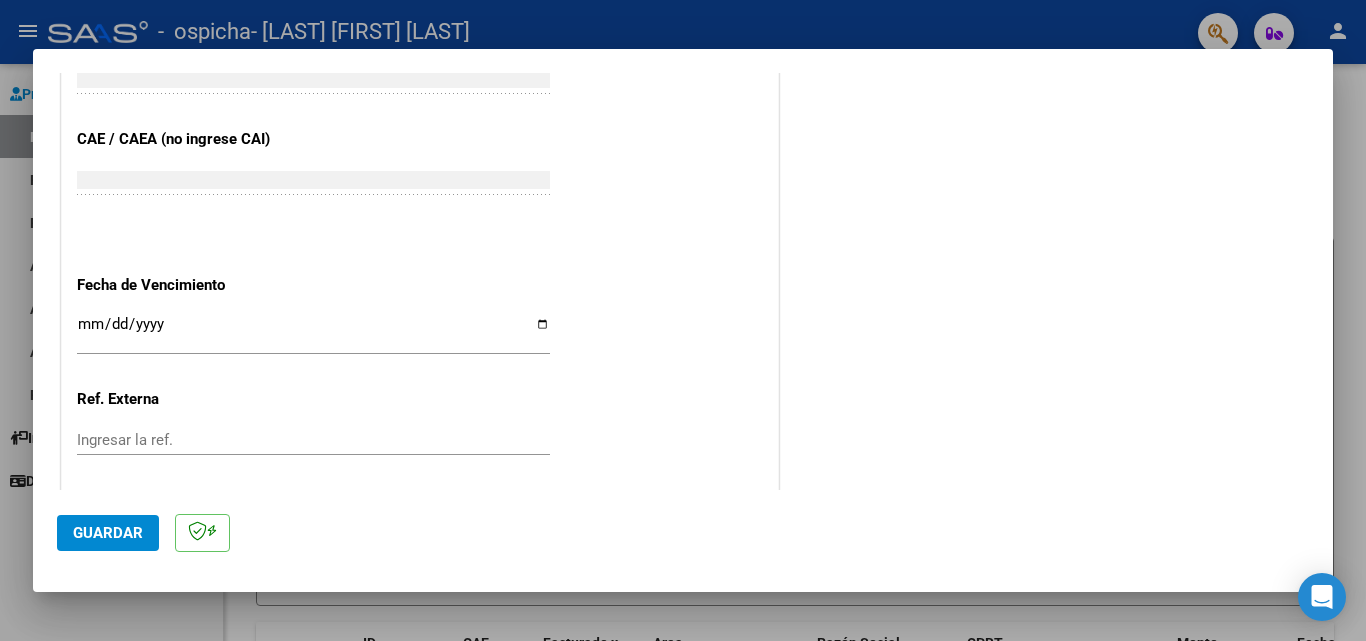 type on "202505" 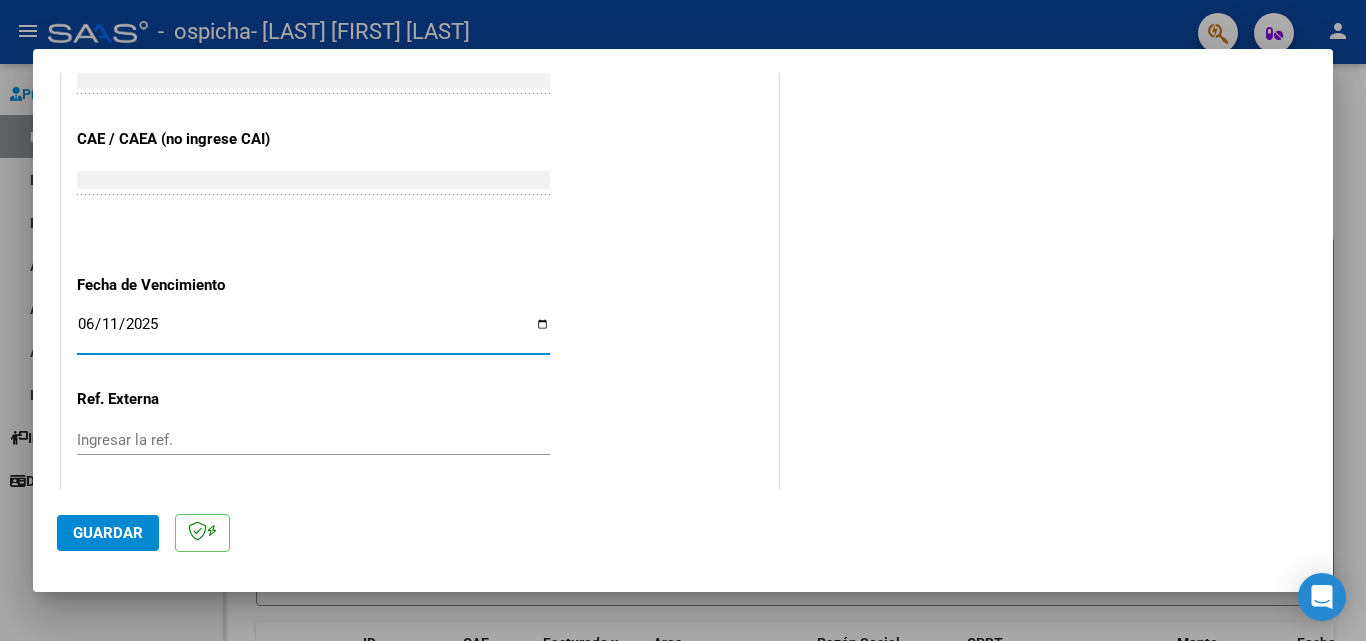type on "2025-06-11" 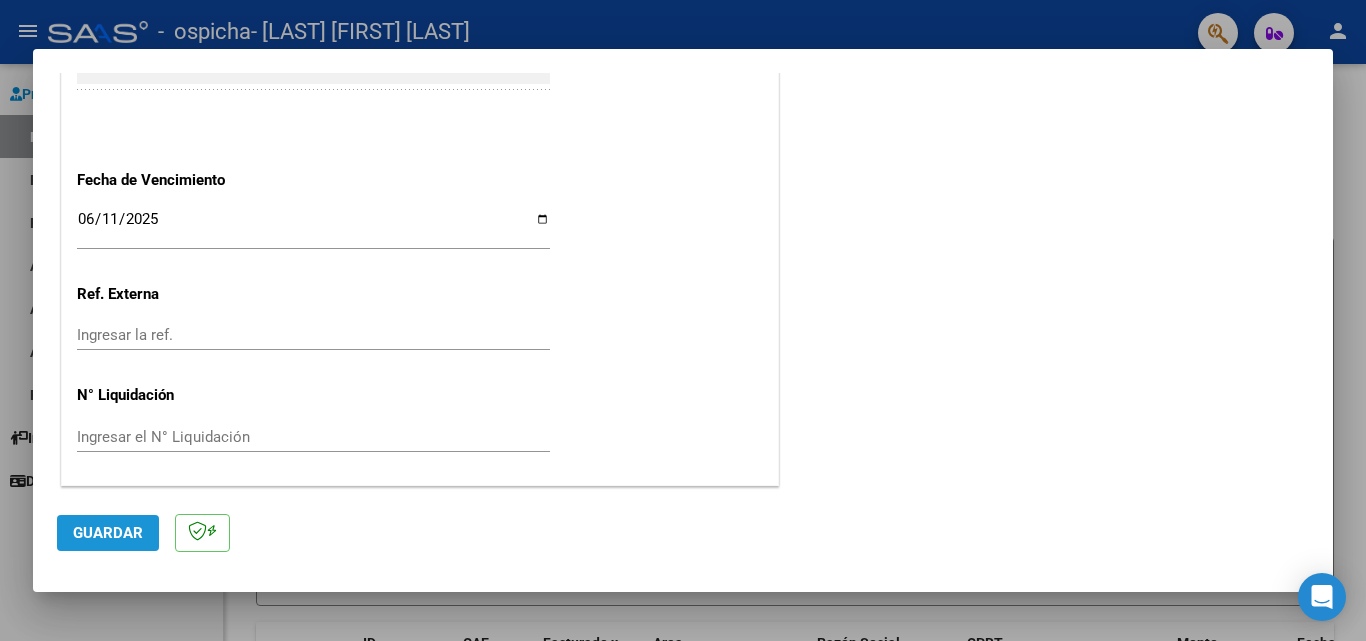 click on "Guardar" 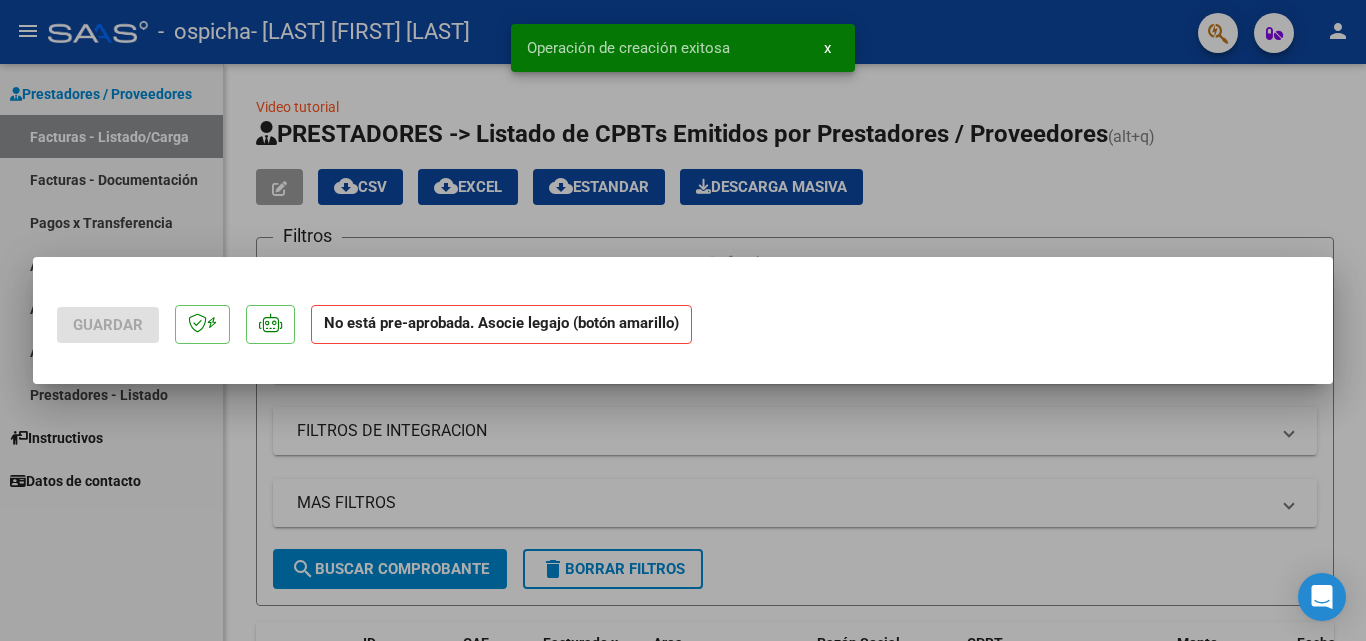 scroll, scrollTop: 0, scrollLeft: 0, axis: both 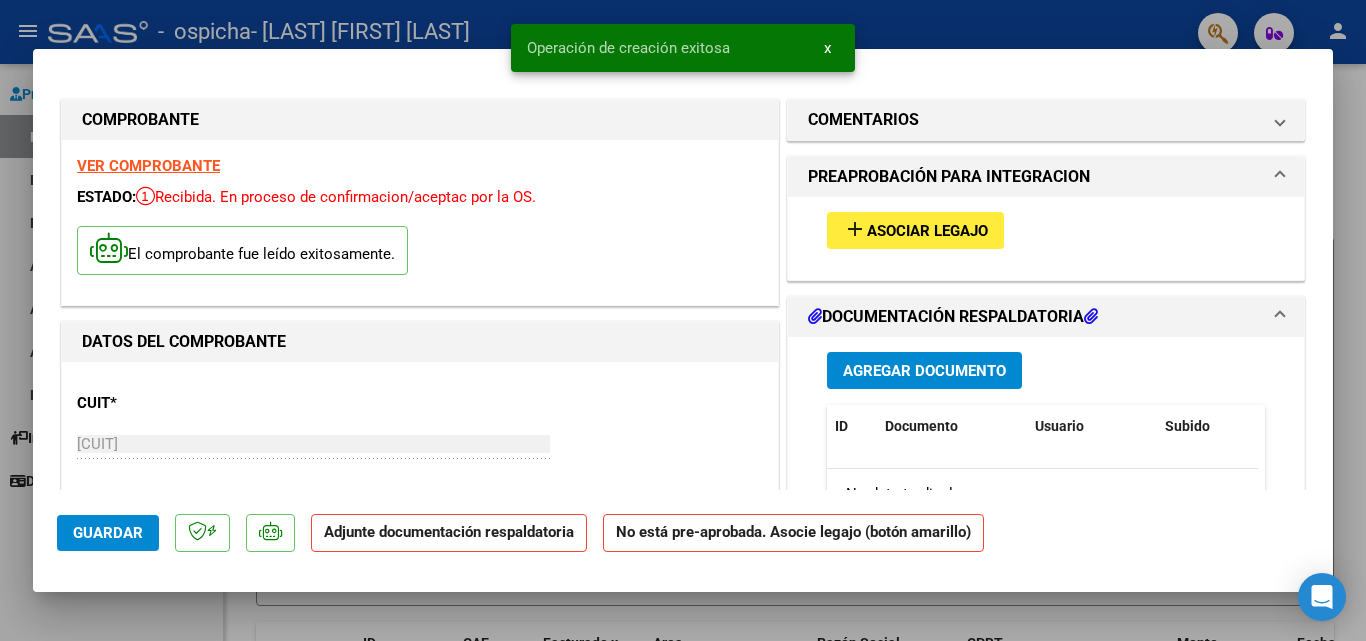click on "Asociar Legajo" at bounding box center [927, 231] 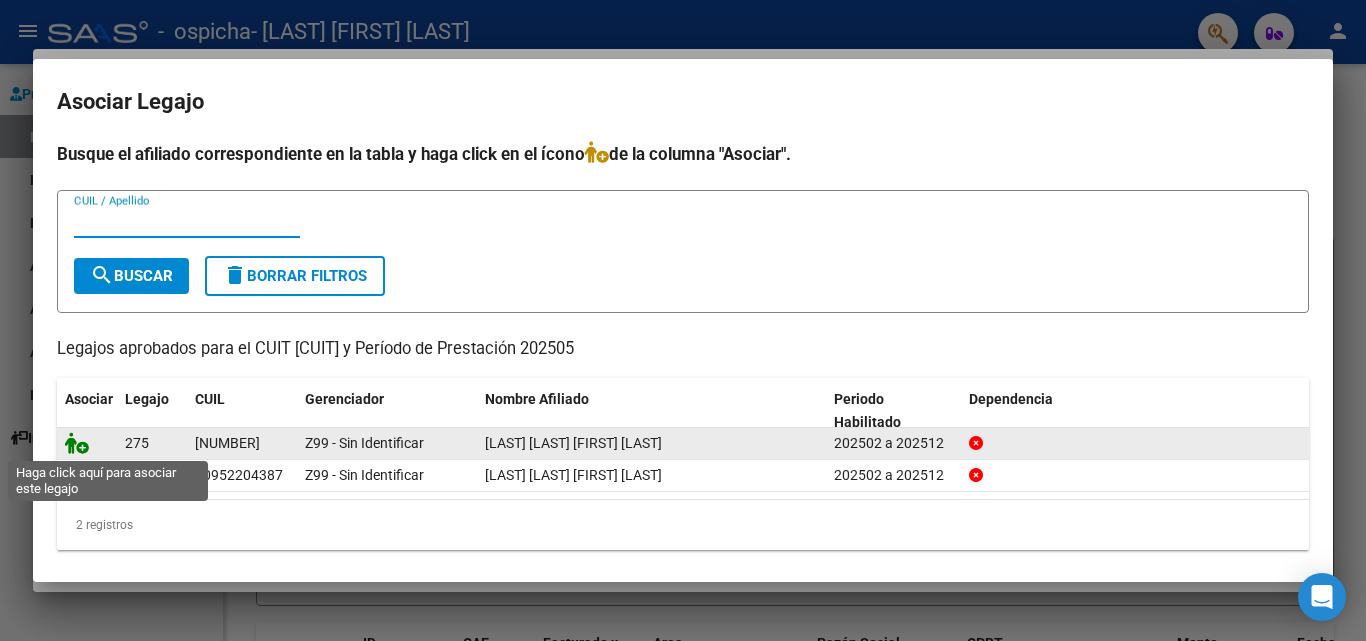 click 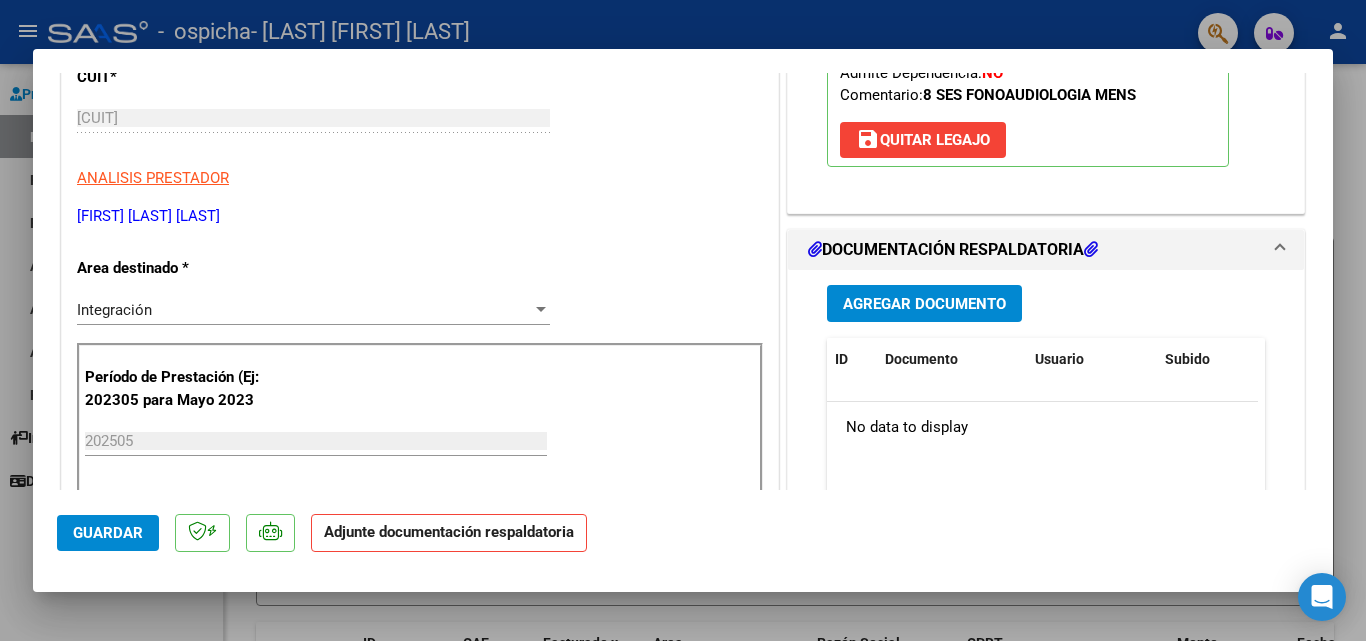 scroll, scrollTop: 300, scrollLeft: 0, axis: vertical 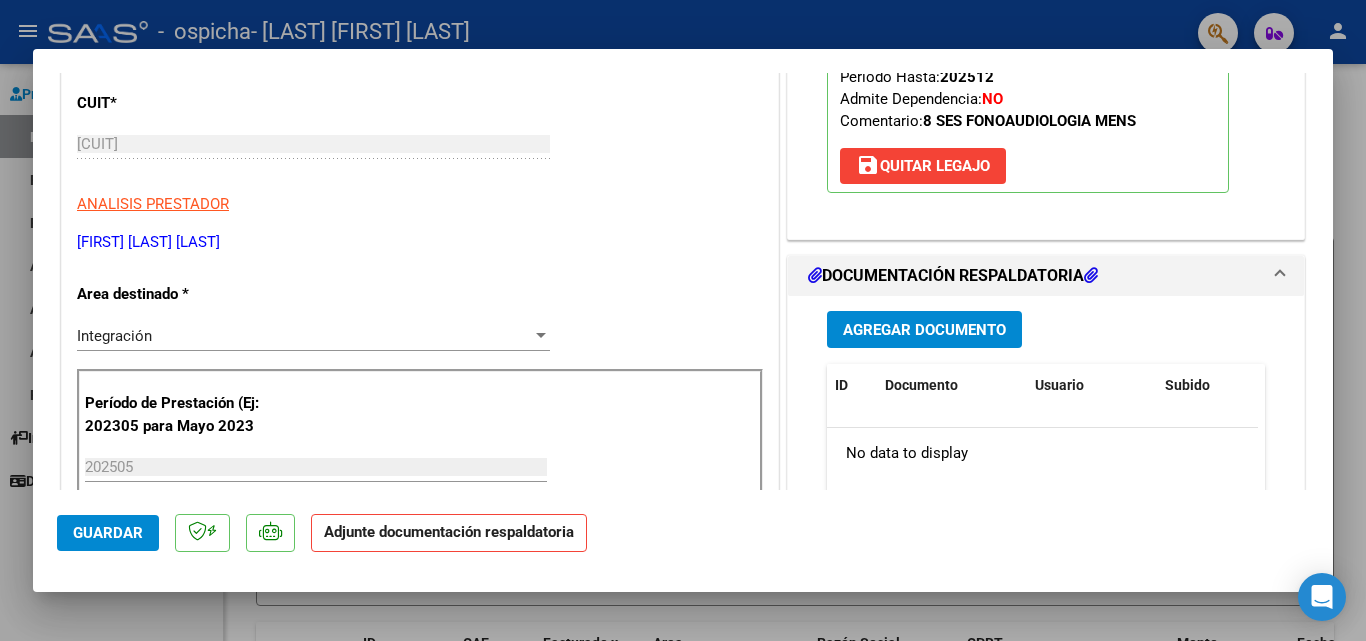 click on "Agregar Documento" at bounding box center (924, 330) 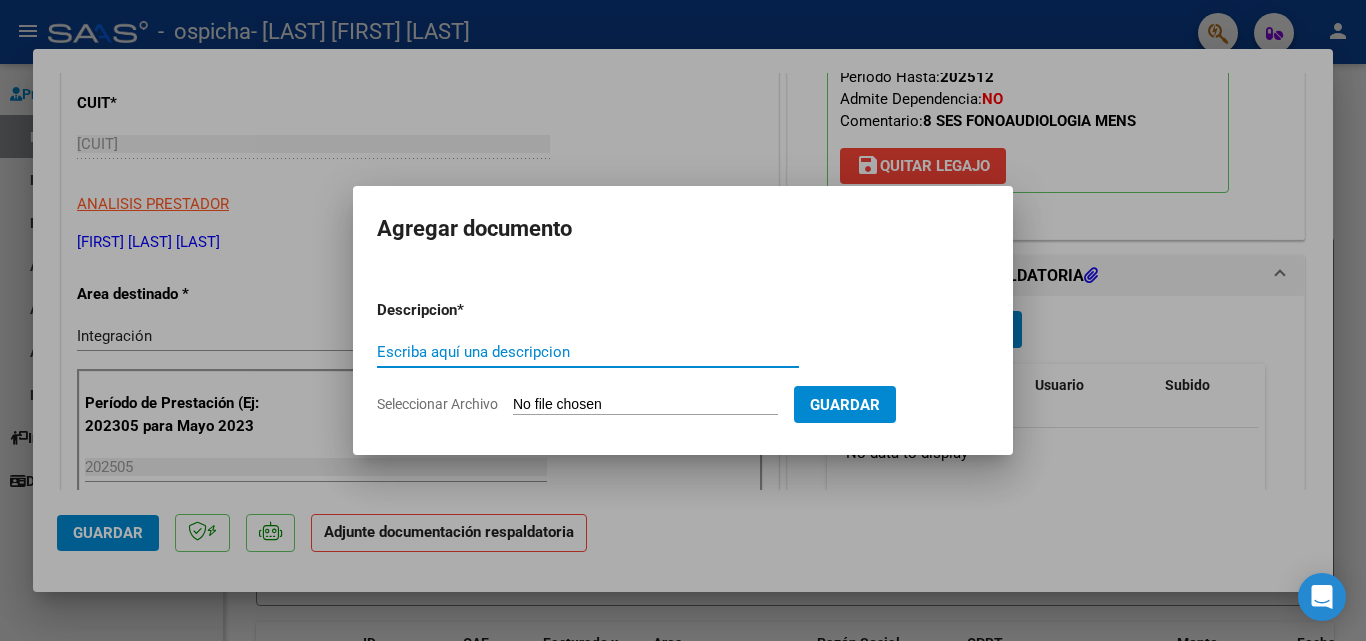 click on "Escriba aquí una descripcion" at bounding box center [588, 352] 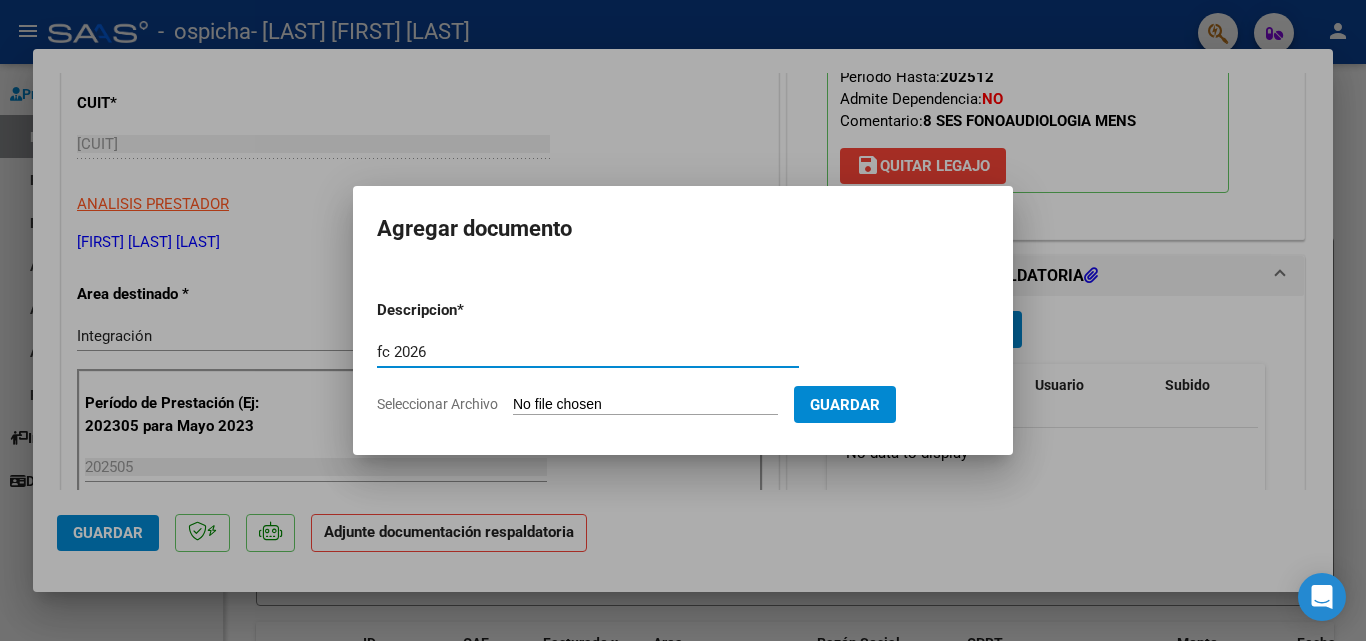type on "fc 2026" 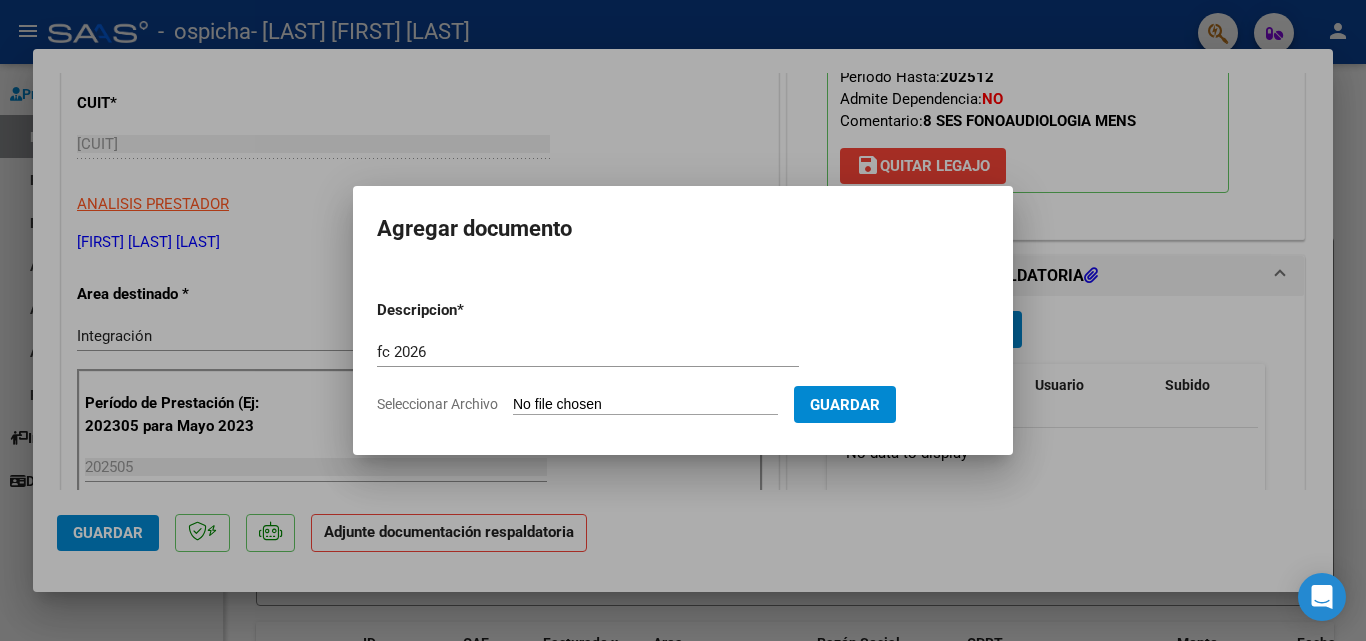 type on "C:\fakepath\[NUMBER]_[NUMBER]_[NUMBER]_[NUMBER] (1).pdf" 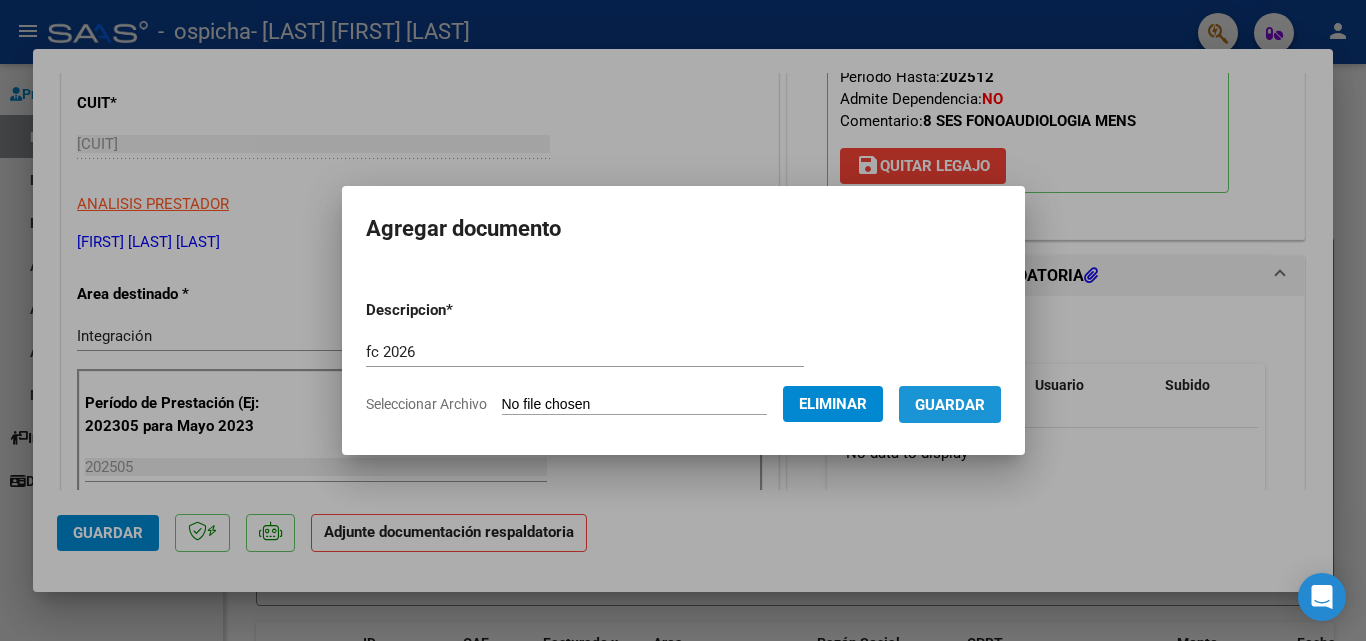 click on "Guardar" at bounding box center [950, 405] 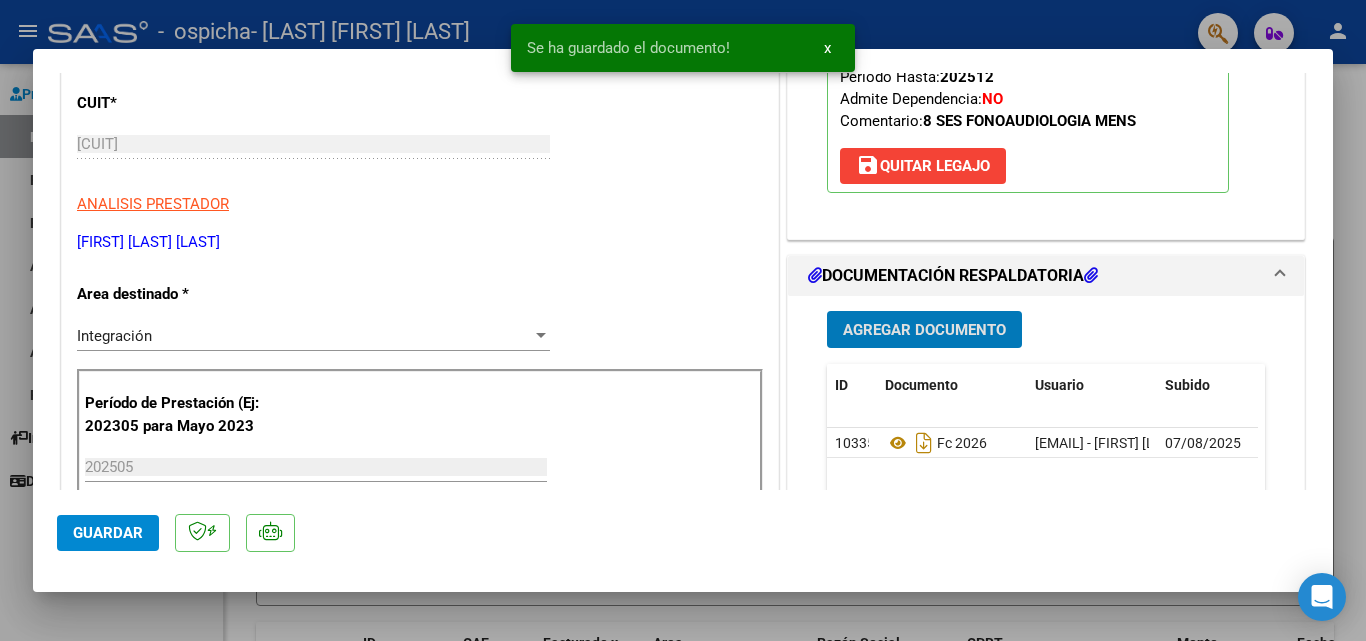 click on "Agregar Documento" at bounding box center (924, 330) 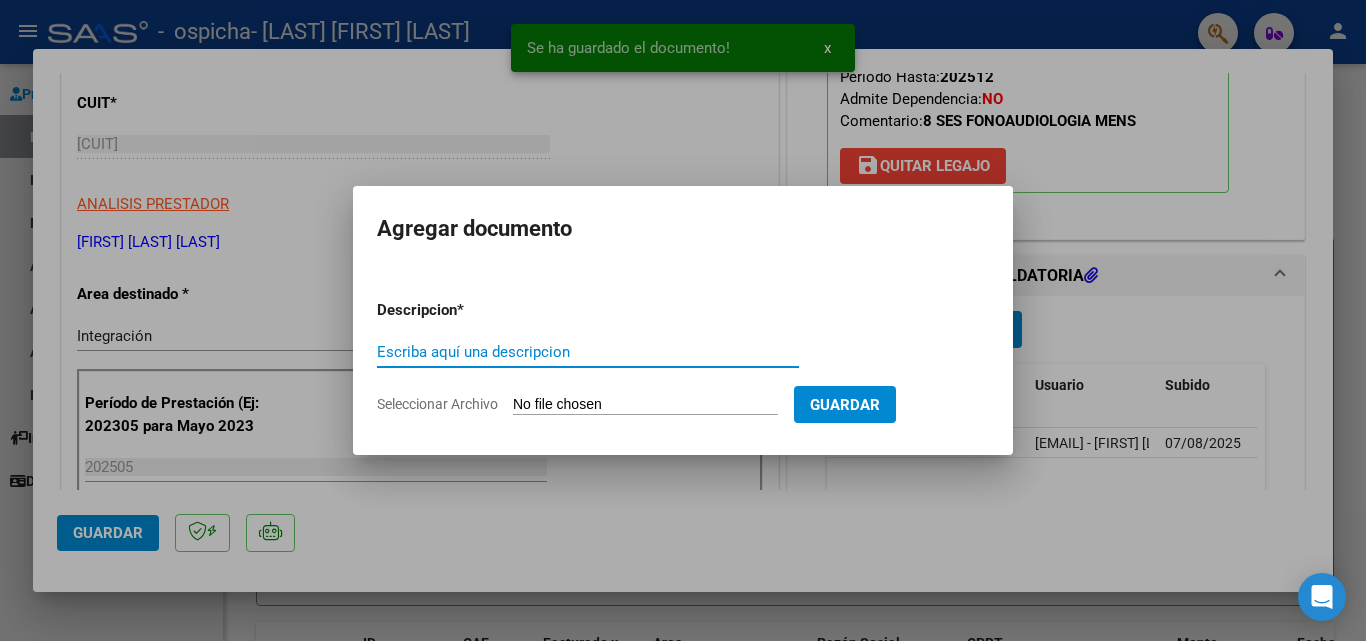 click on "Escriba aquí una descripcion" at bounding box center [588, 352] 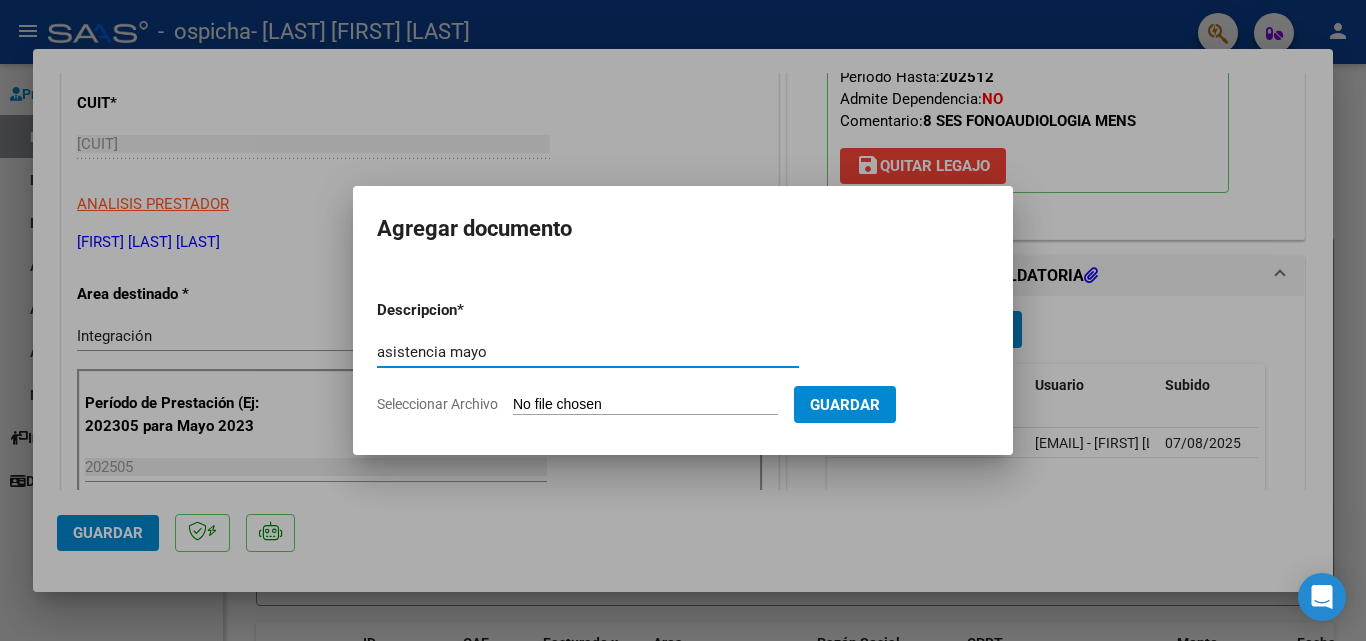 type on "asistencia mayo" 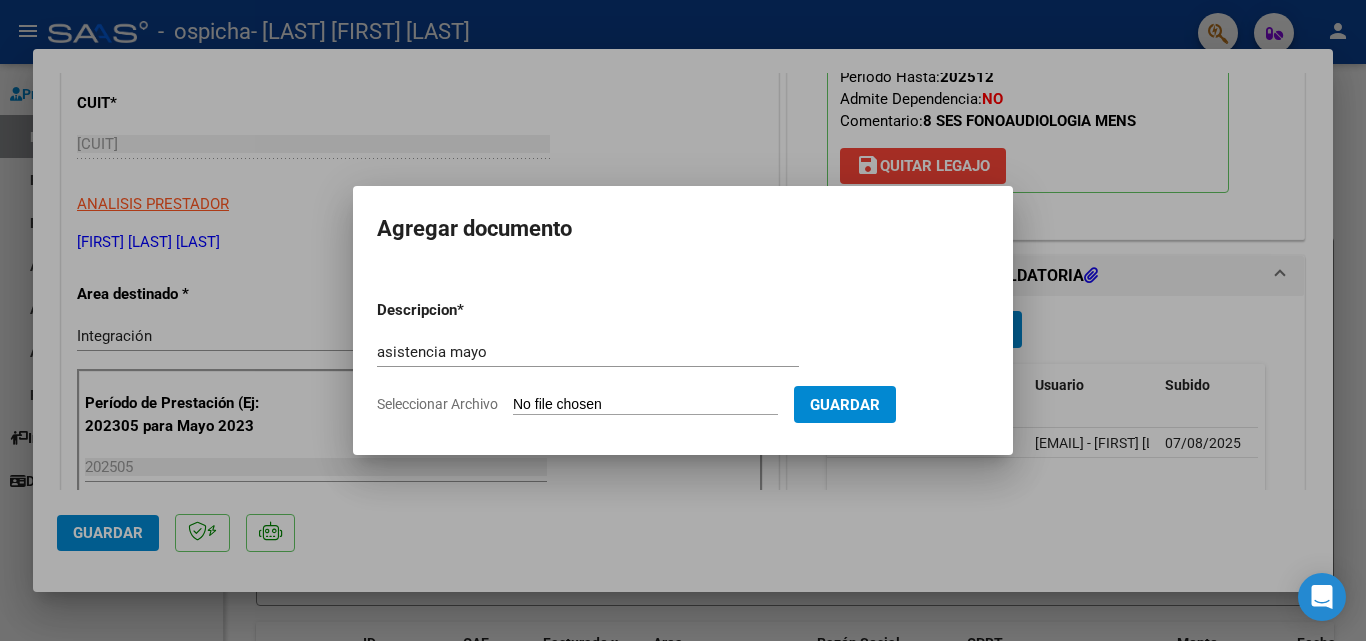 type on "C:\fakepath\ASISTENCIA [LAST] K [MONTH]  (1).pdf" 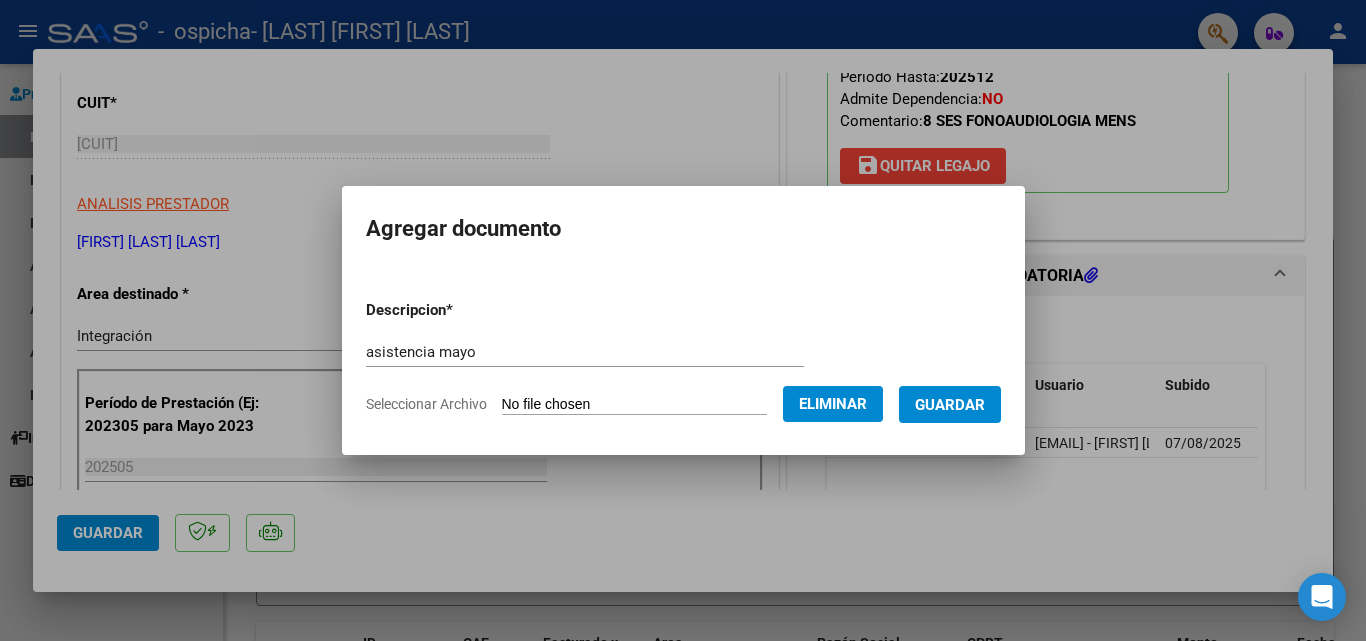 click on "Guardar" at bounding box center (950, 405) 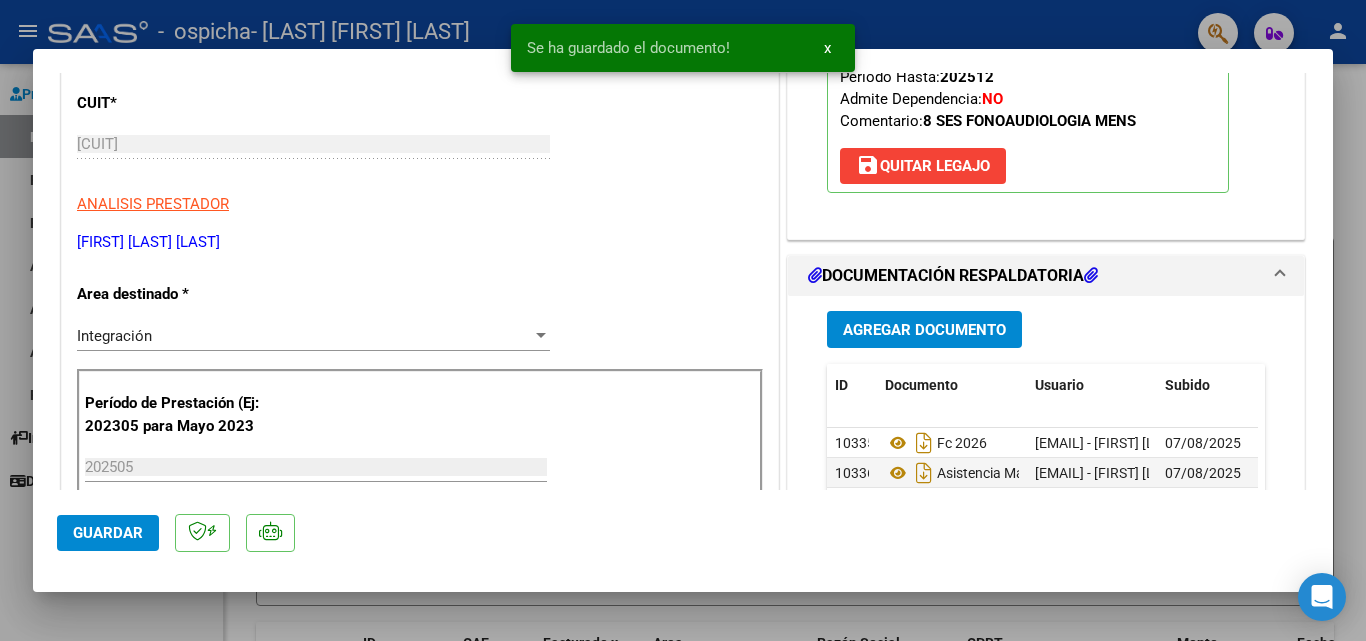 click at bounding box center (683, 320) 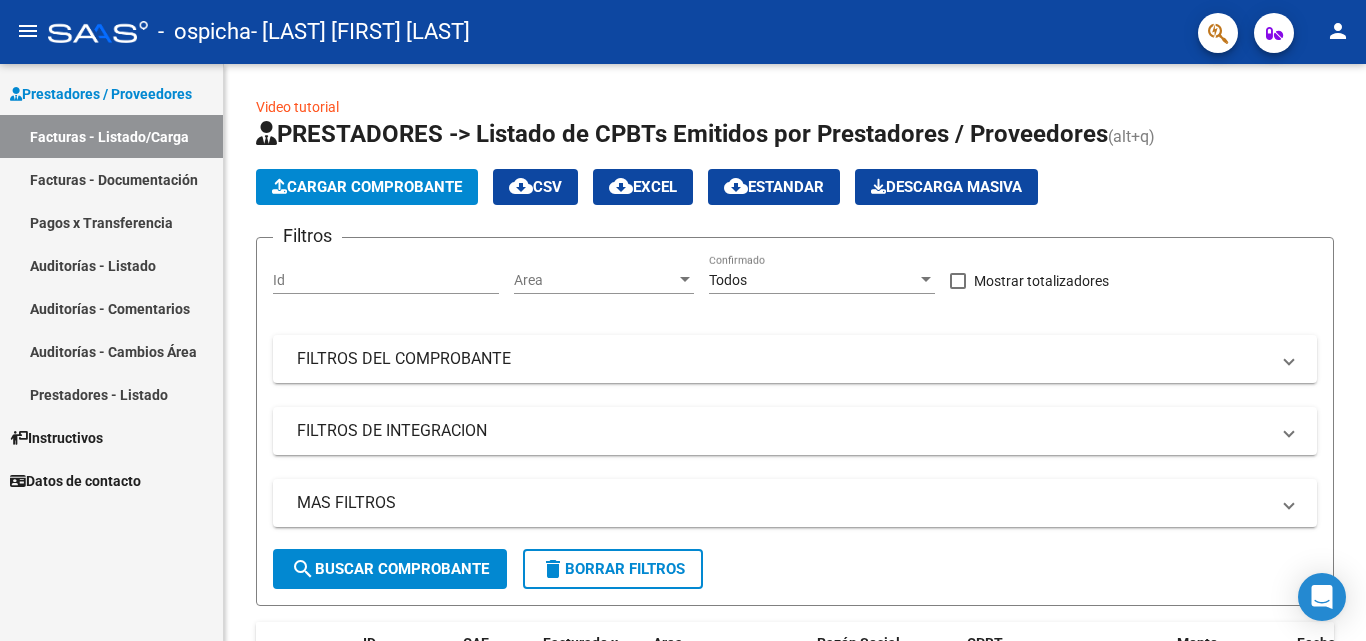 click on "Facturas - Documentación" at bounding box center (111, 179) 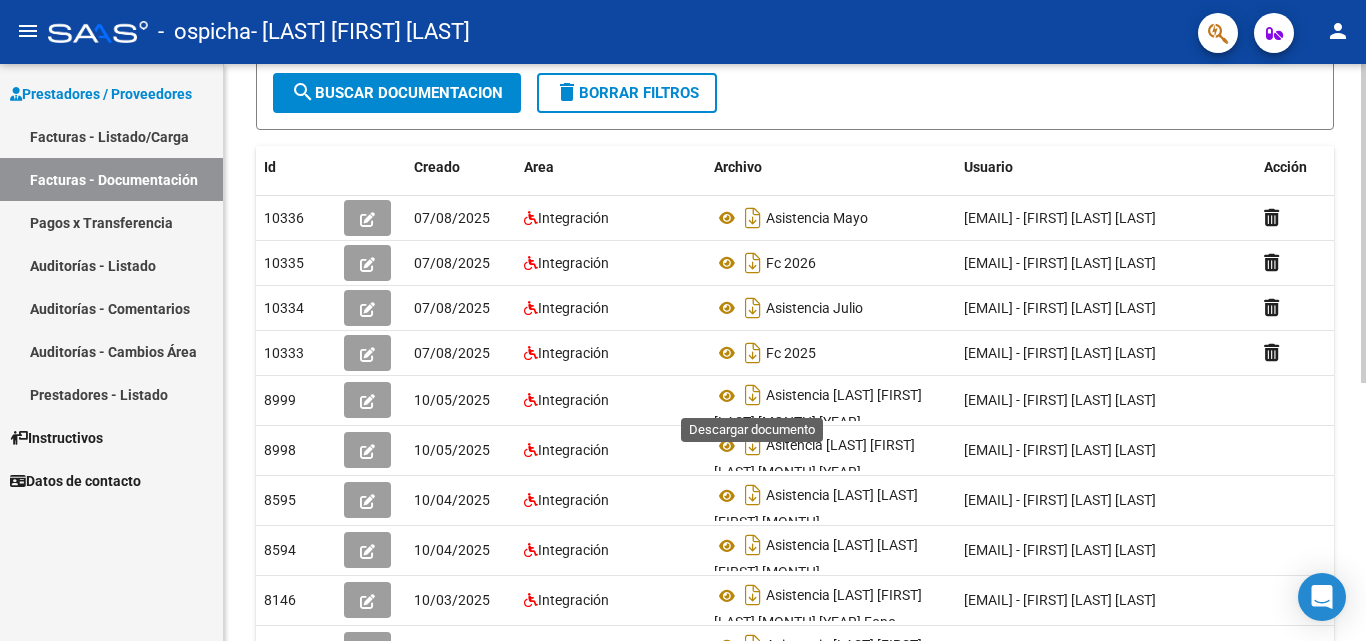 scroll, scrollTop: 300, scrollLeft: 0, axis: vertical 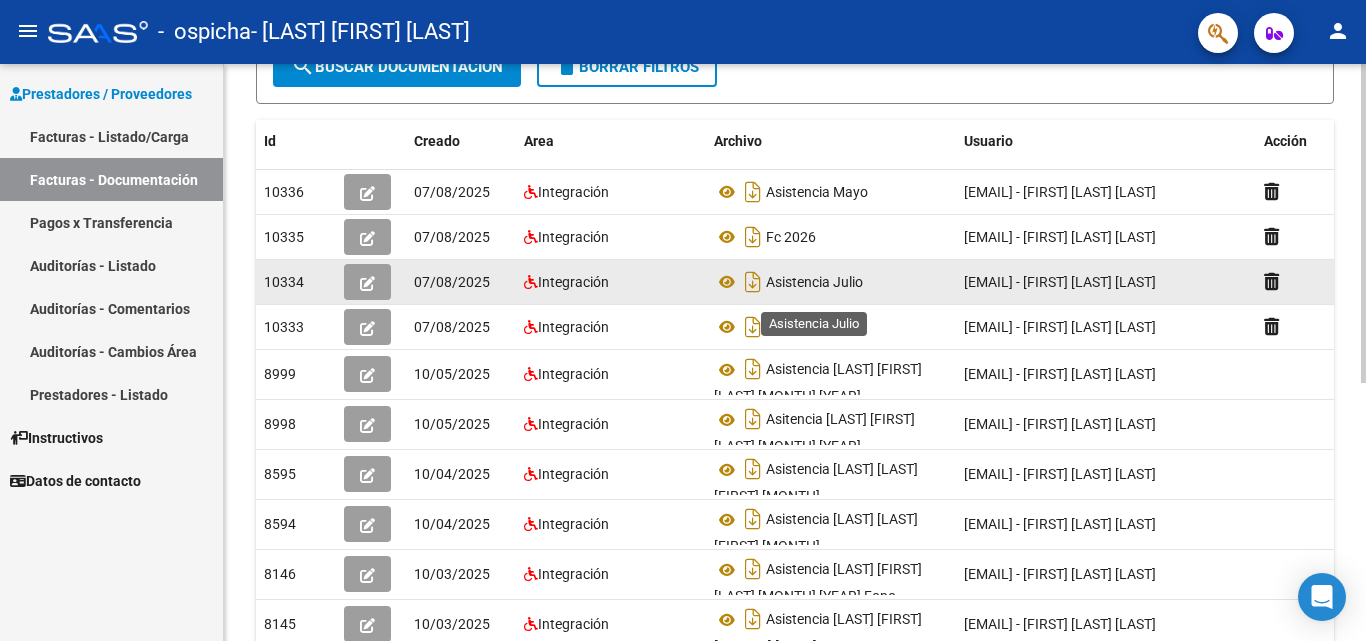 click on "Asistencia Julio" 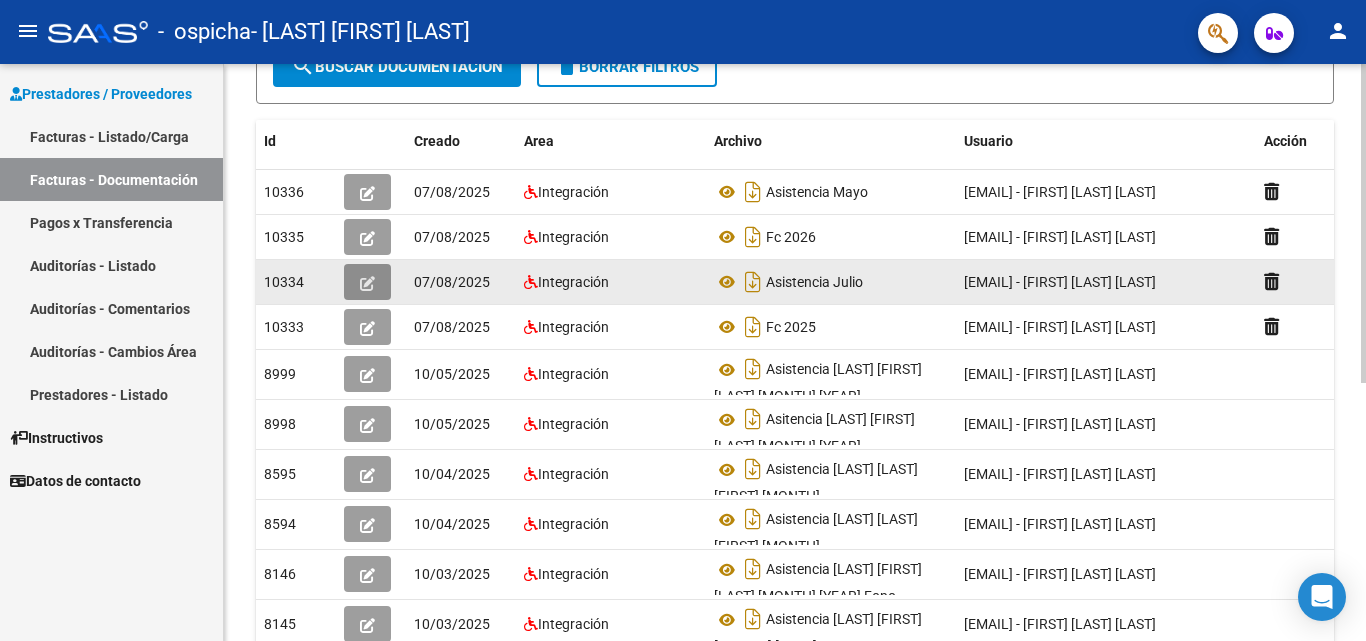 click 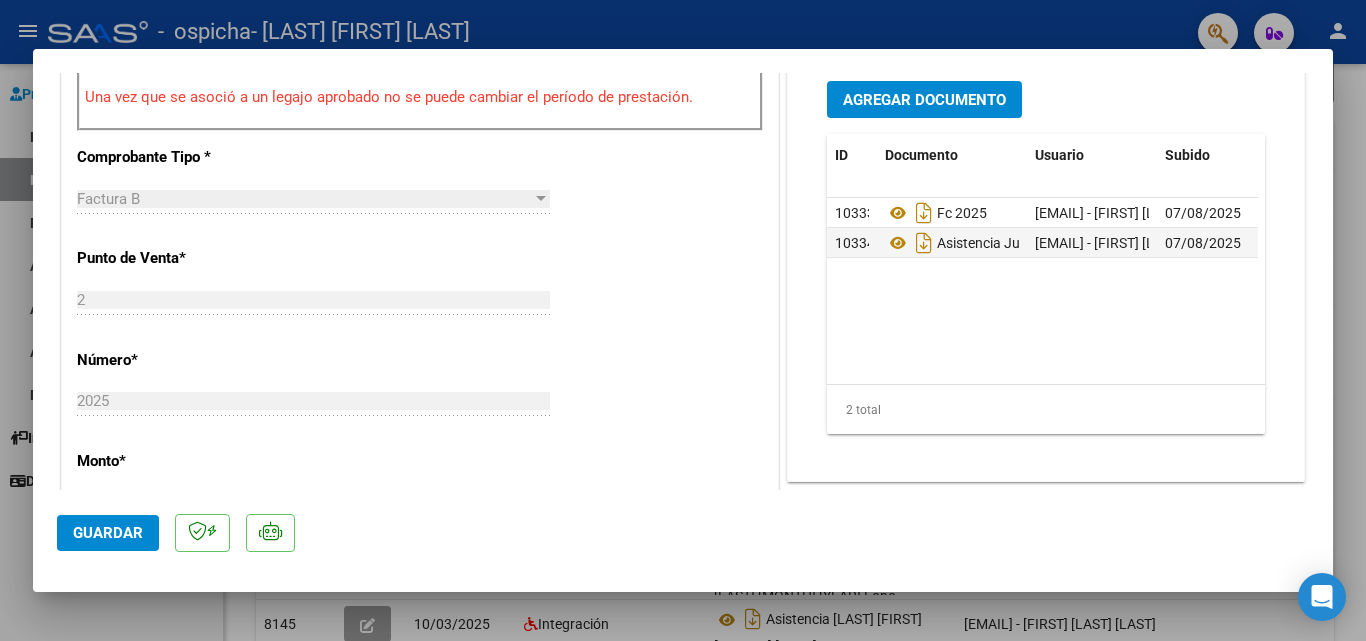 scroll, scrollTop: 700, scrollLeft: 0, axis: vertical 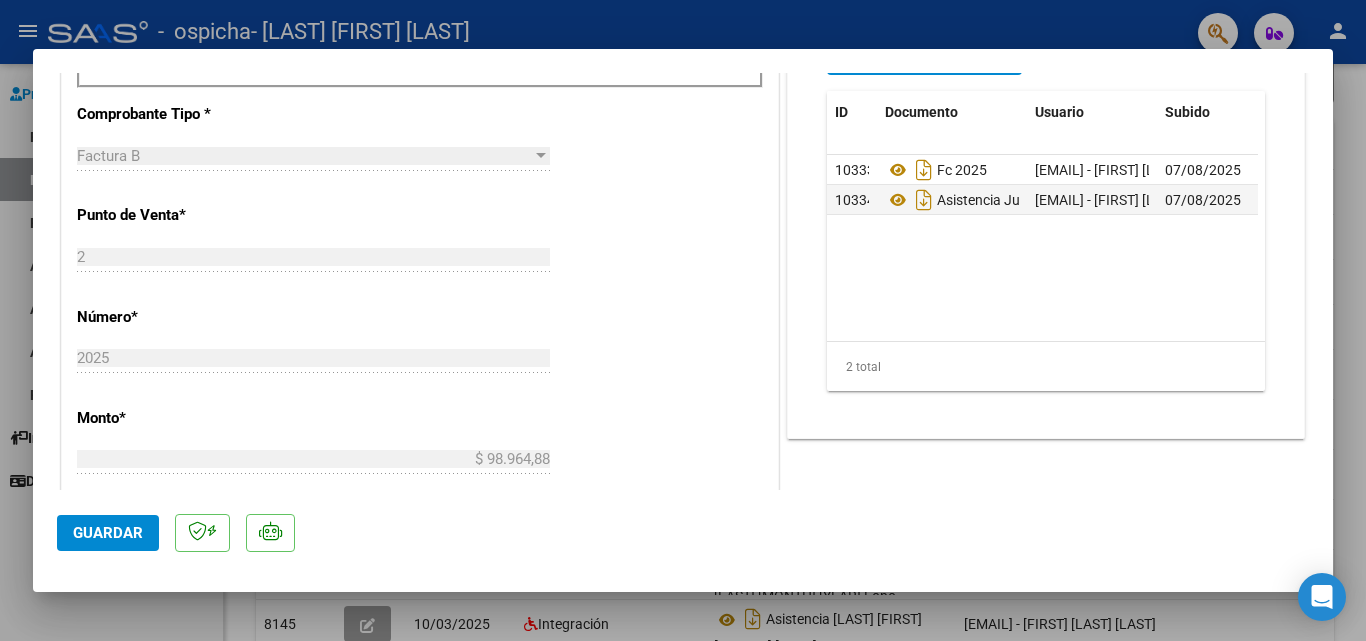 click at bounding box center (683, 320) 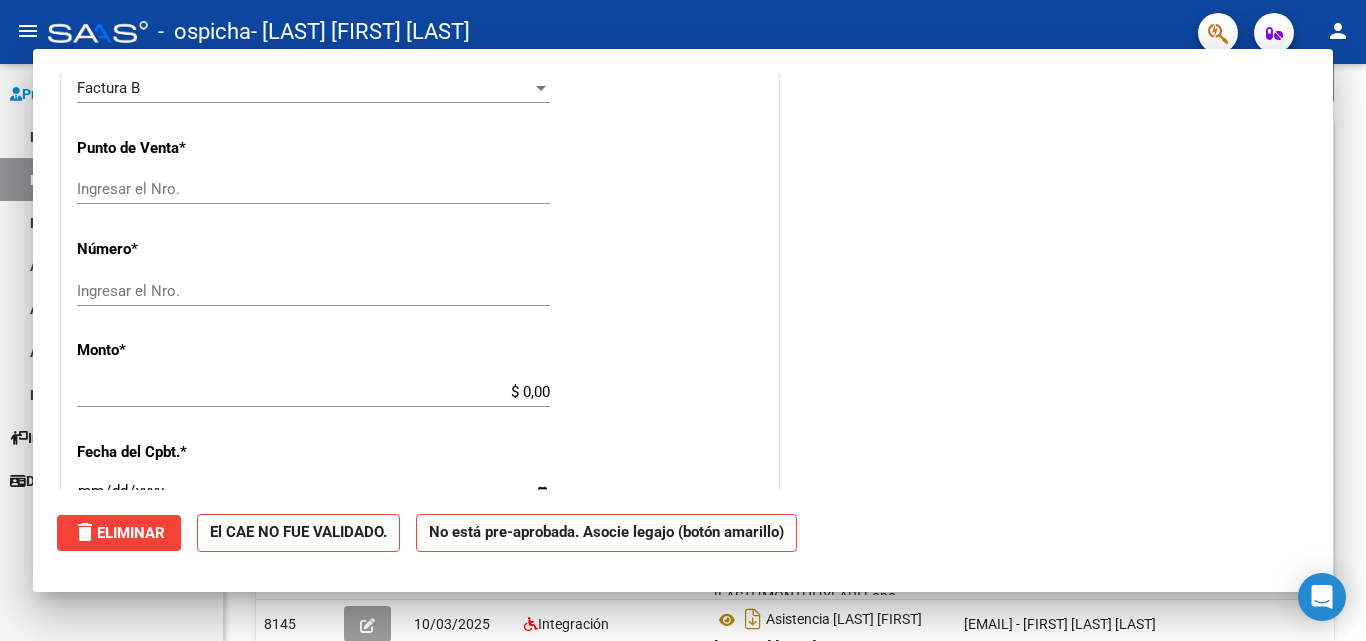 scroll, scrollTop: 0, scrollLeft: 0, axis: both 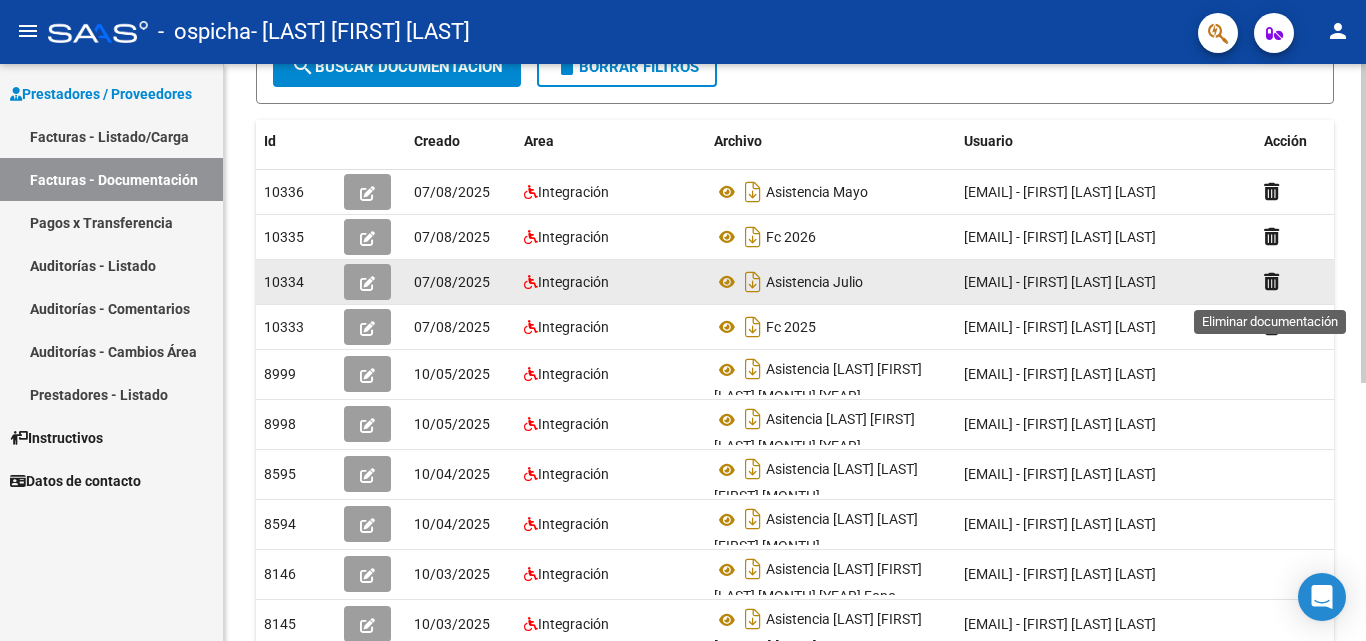 click 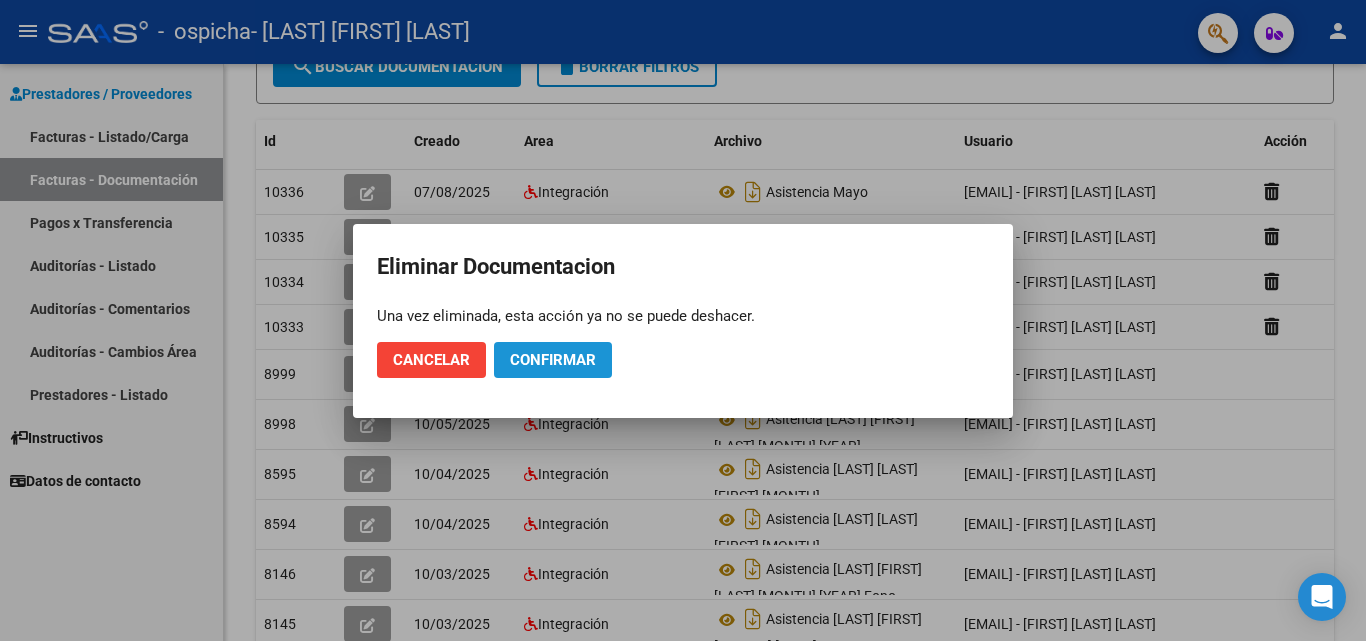 click on "Confirmar" 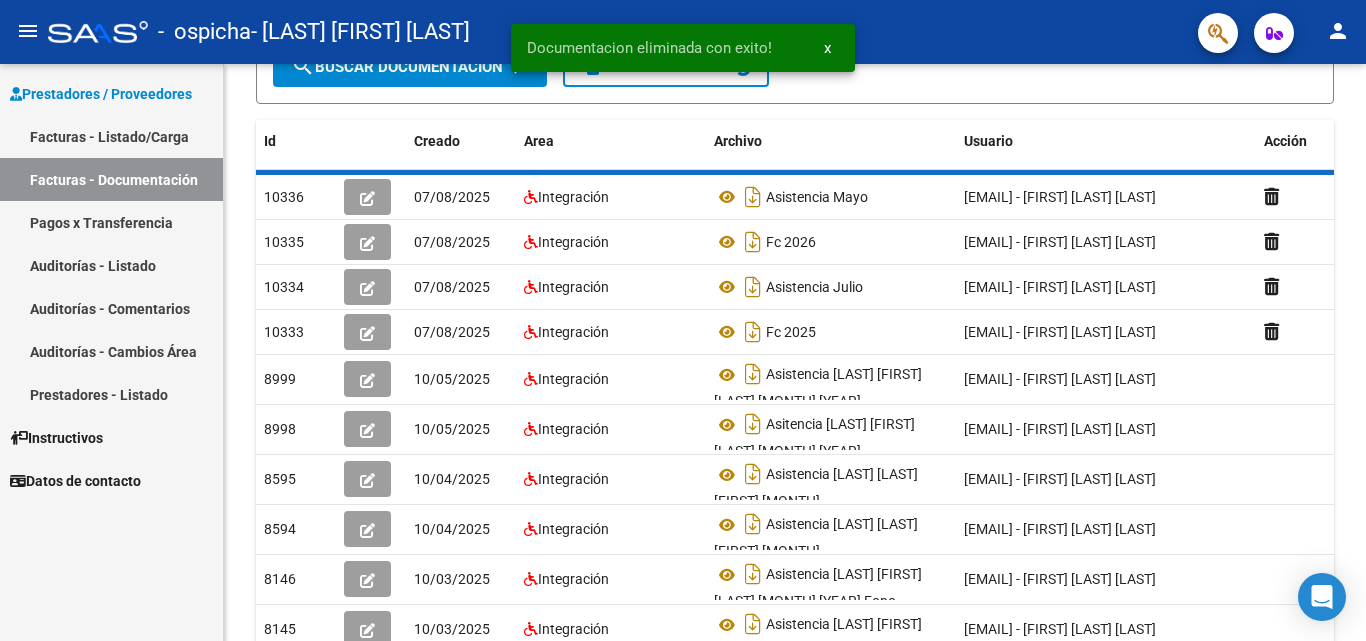 scroll, scrollTop: 302, scrollLeft: 0, axis: vertical 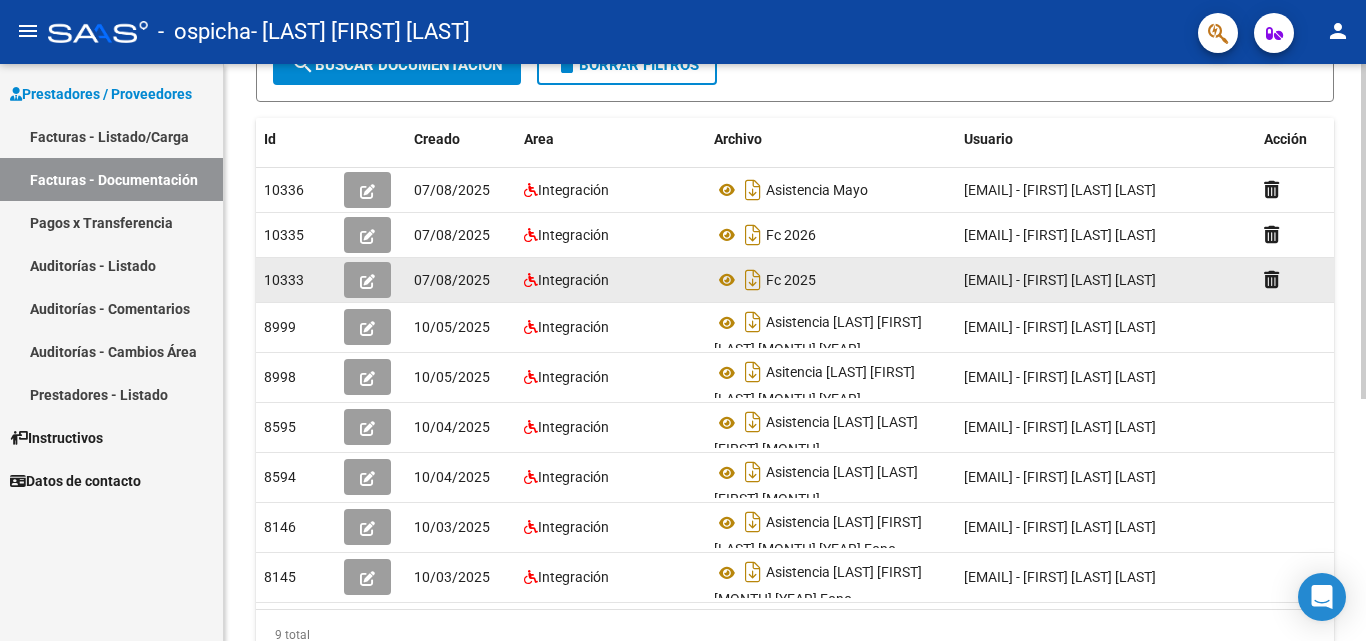 click 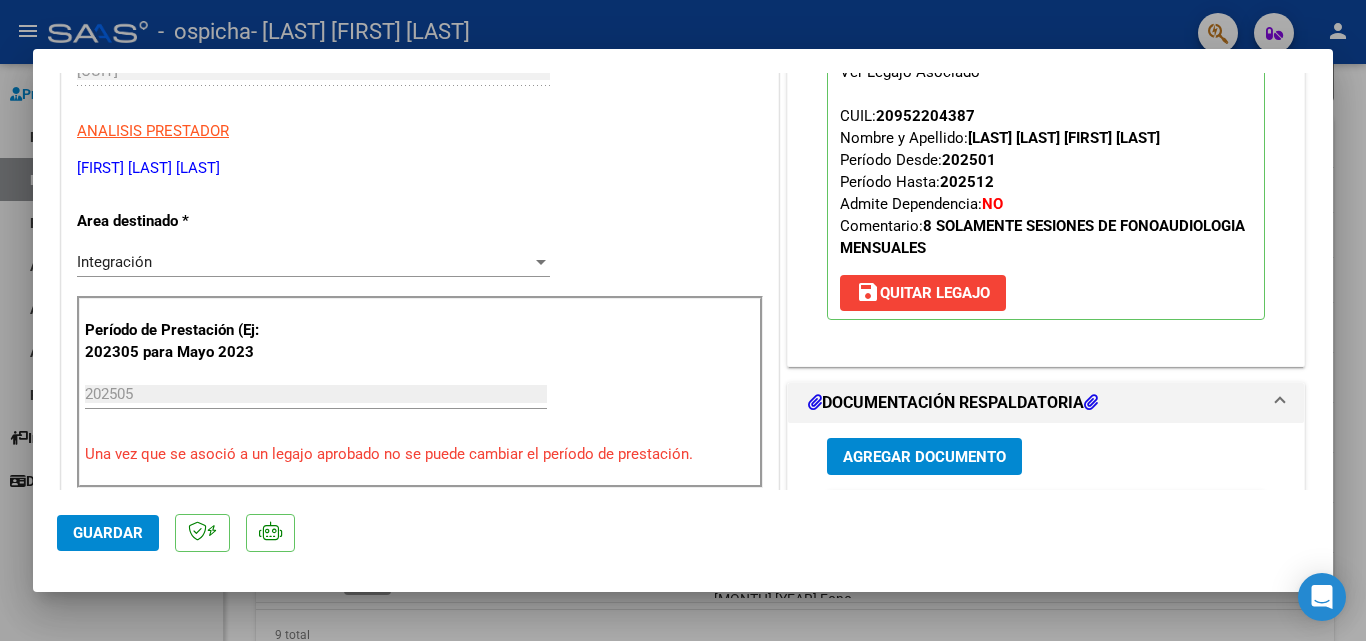 scroll, scrollTop: 500, scrollLeft: 0, axis: vertical 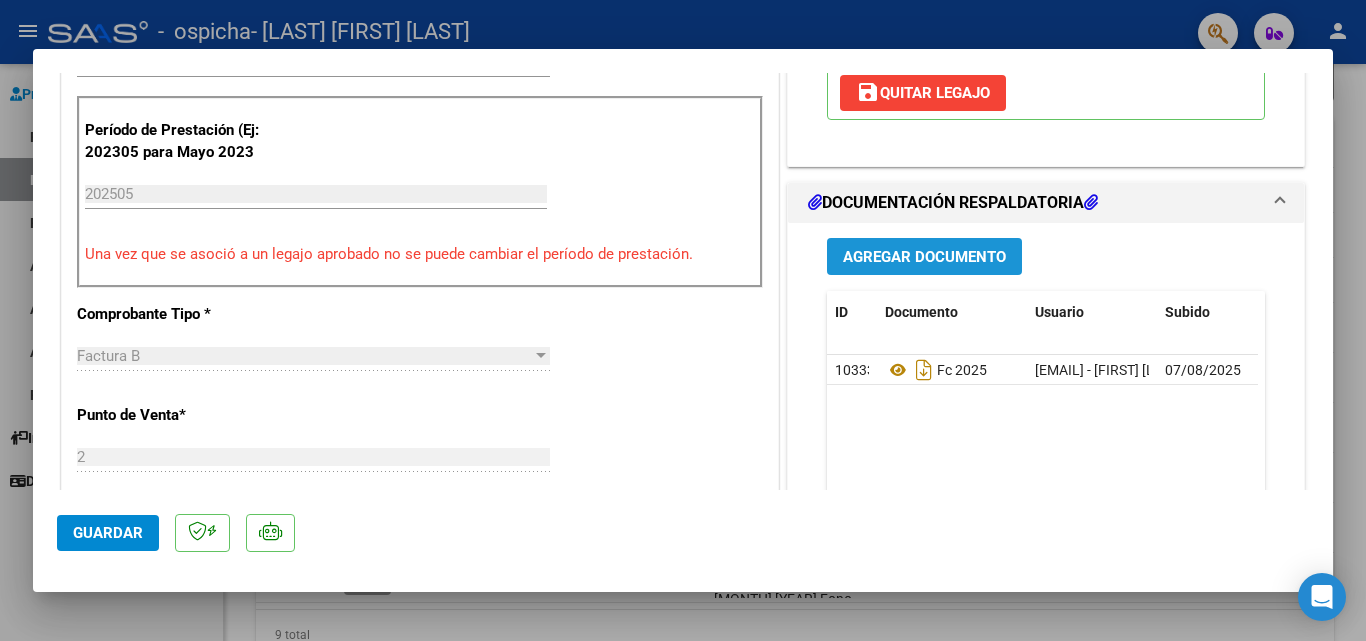 click on "Agregar Documento" at bounding box center (924, 257) 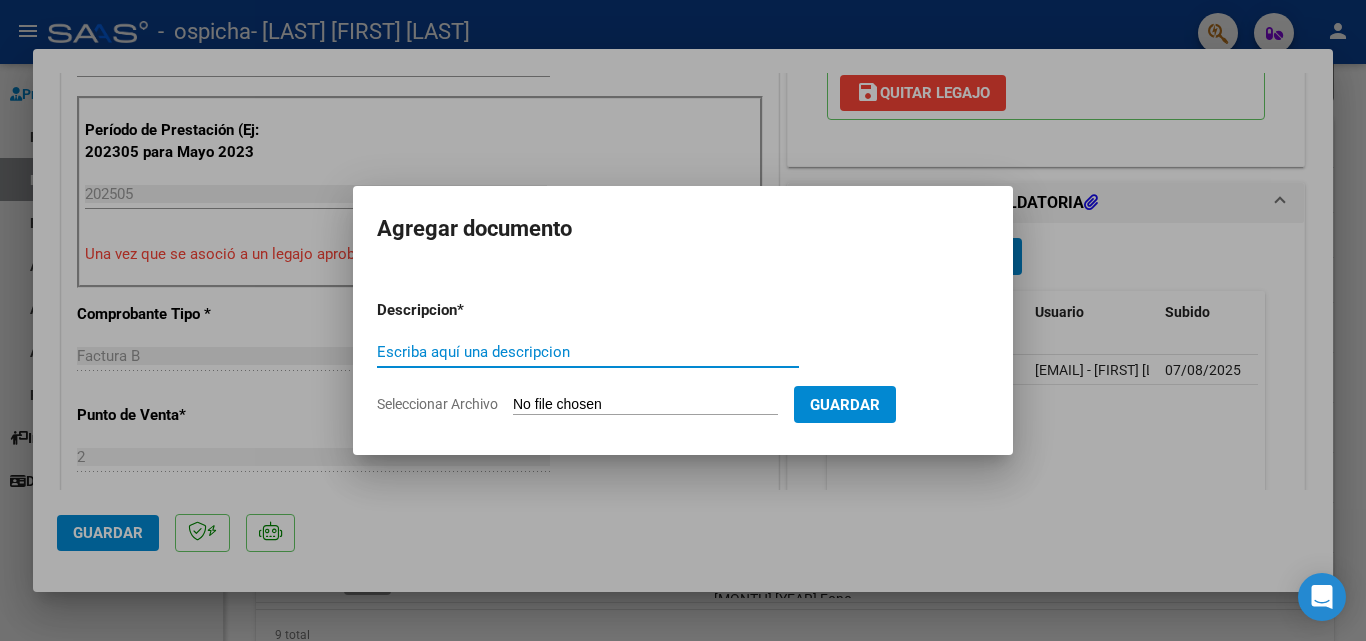 click on "Escriba aquí una descripcion" at bounding box center [588, 352] 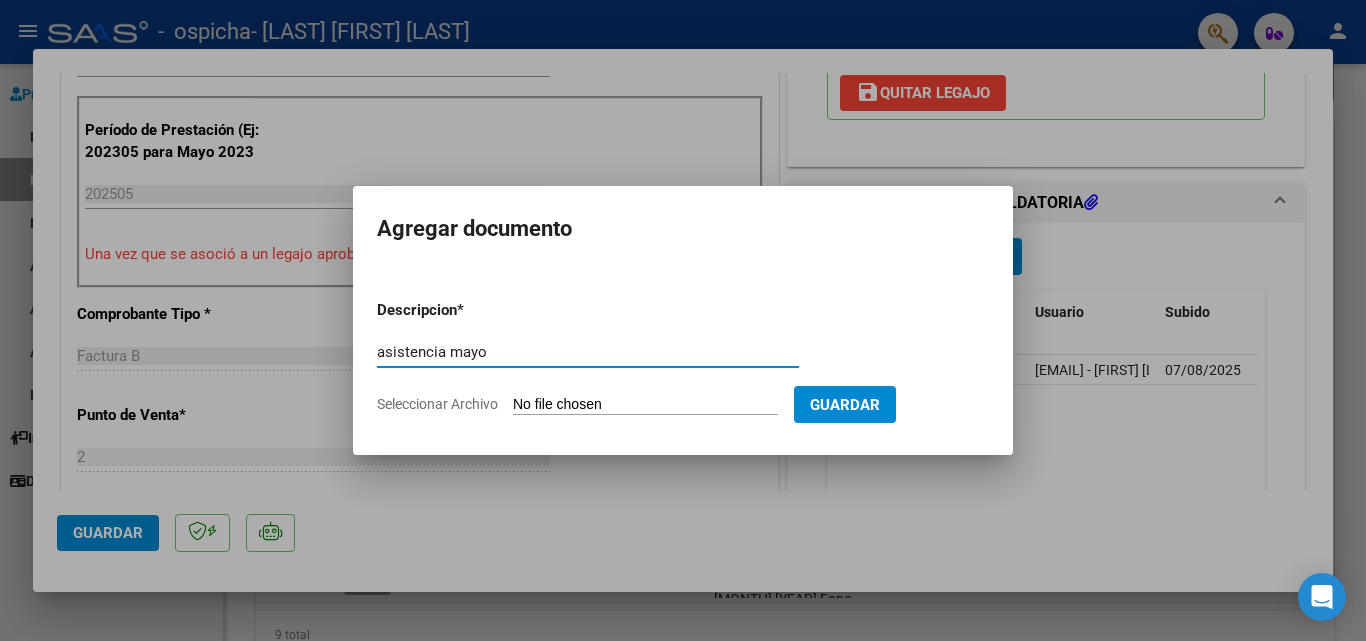 type on "asistencia mayo" 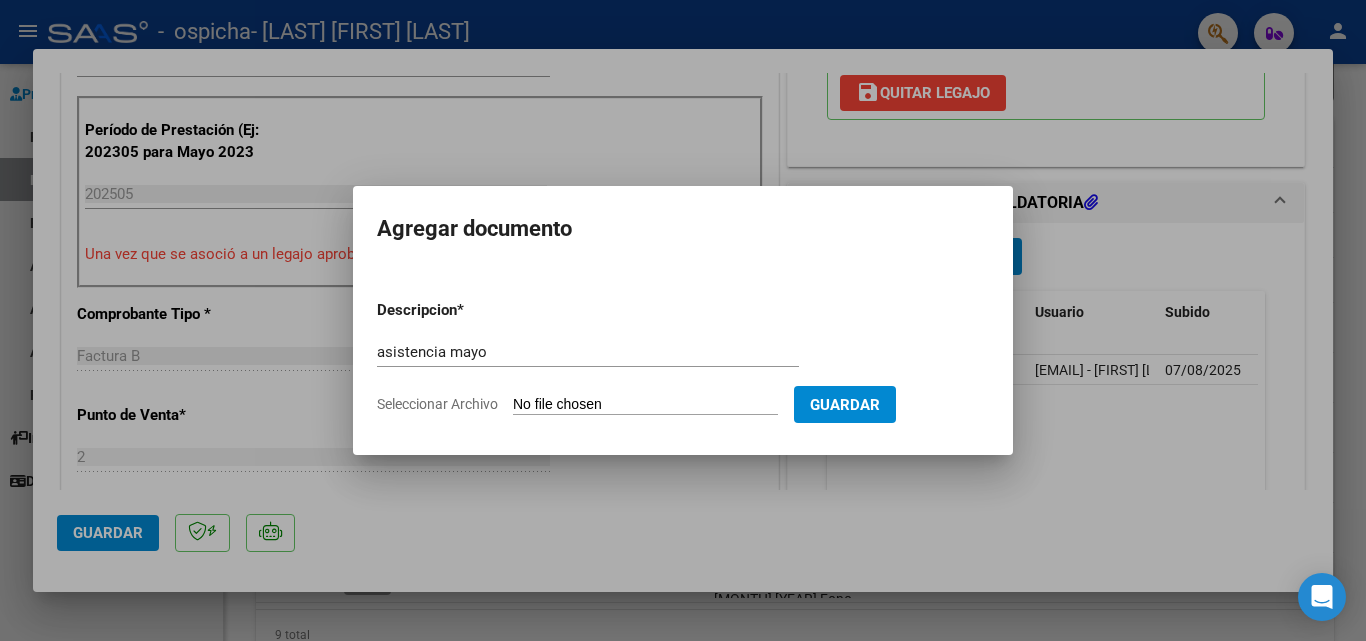 type on "C:\fakepath\ASISTENCIA [LAST] D [MONTH] (1).pdf" 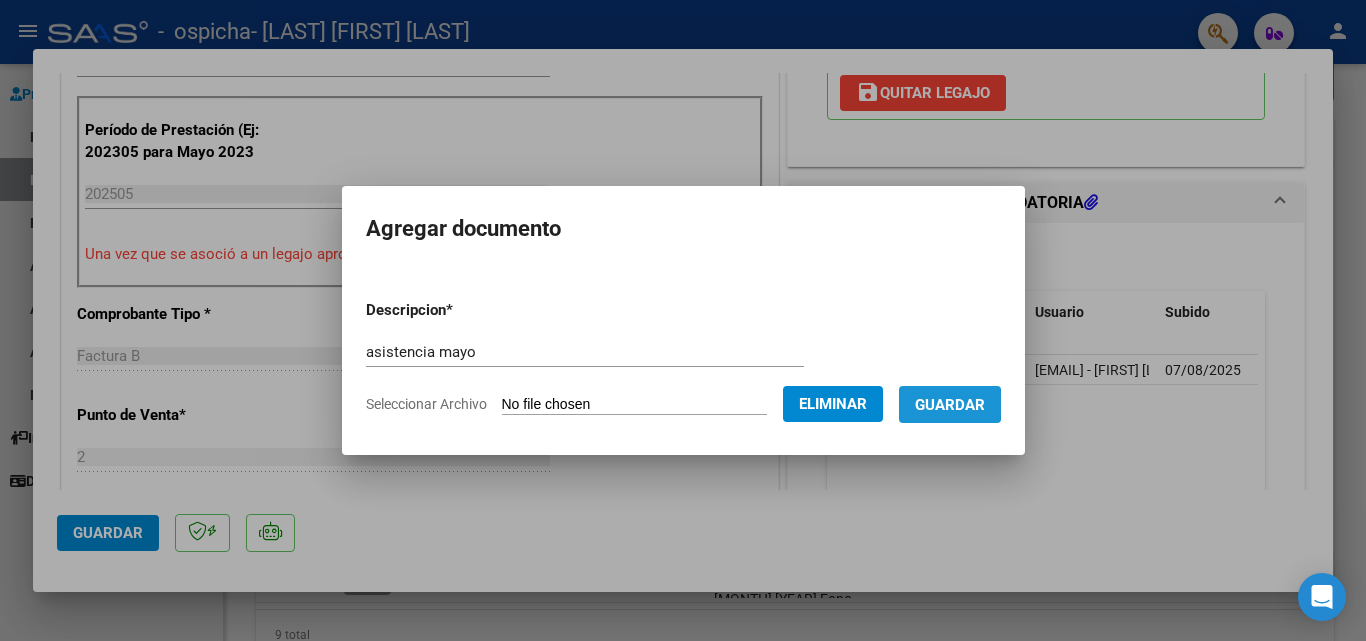click on "Guardar" at bounding box center (950, 405) 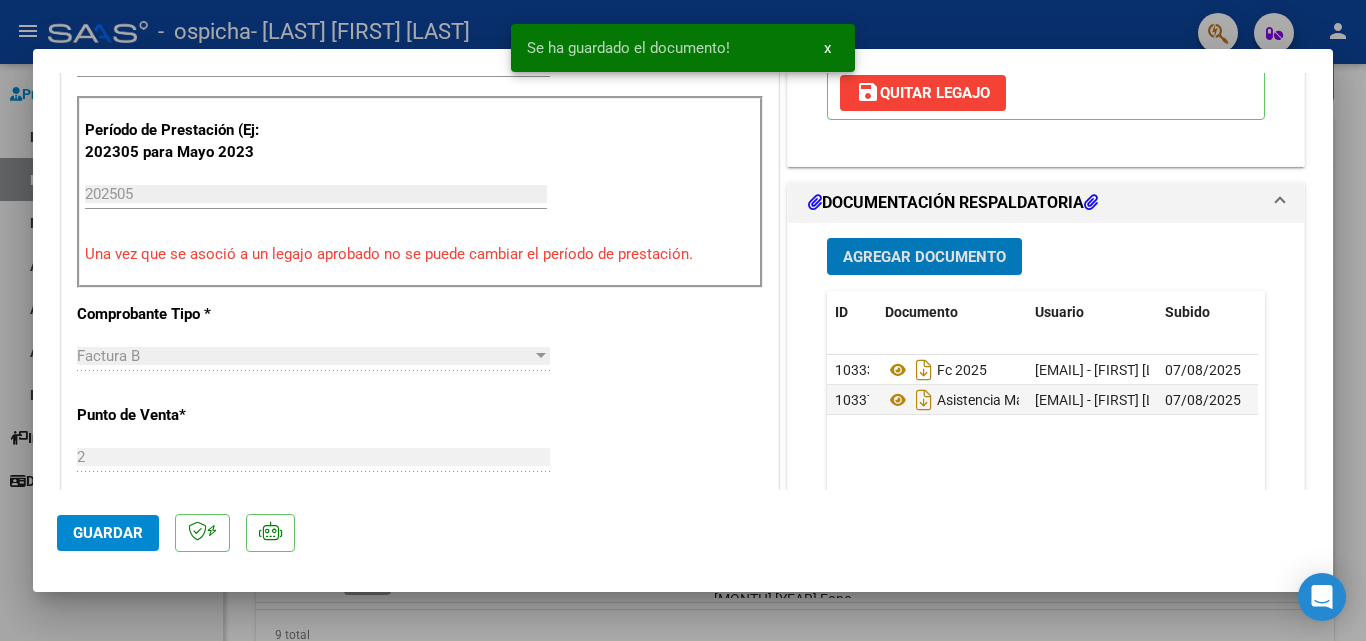 click at bounding box center (683, 320) 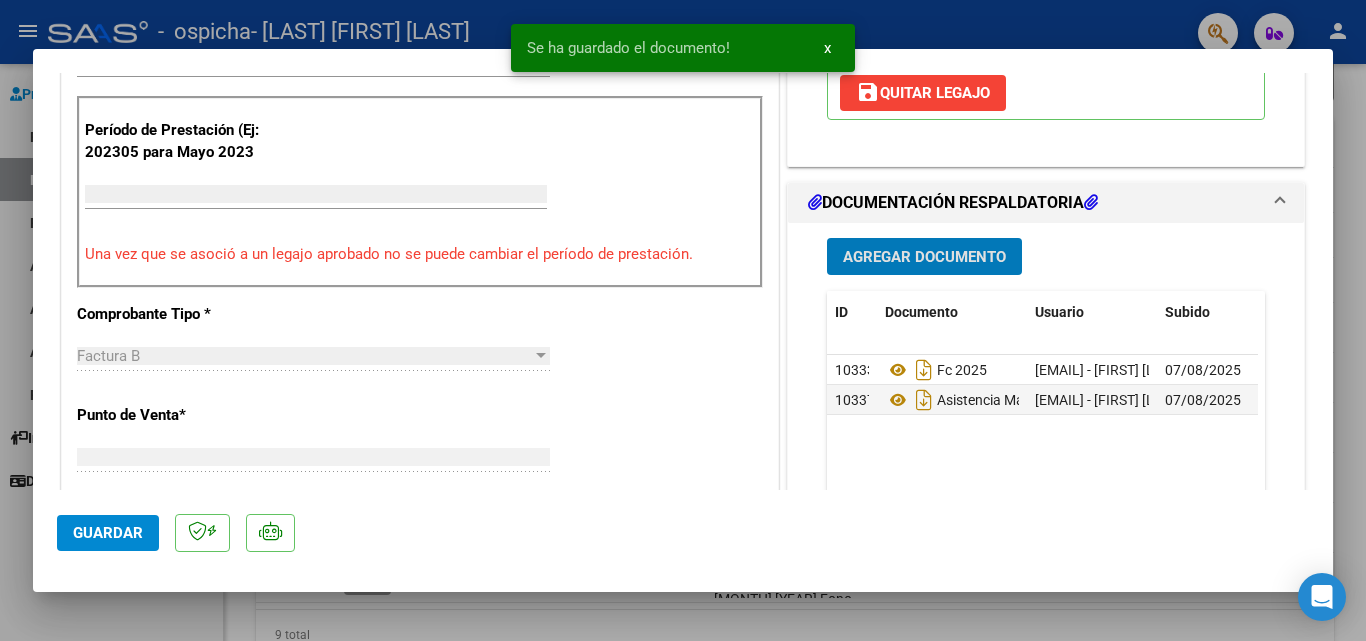 scroll, scrollTop: 0, scrollLeft: 0, axis: both 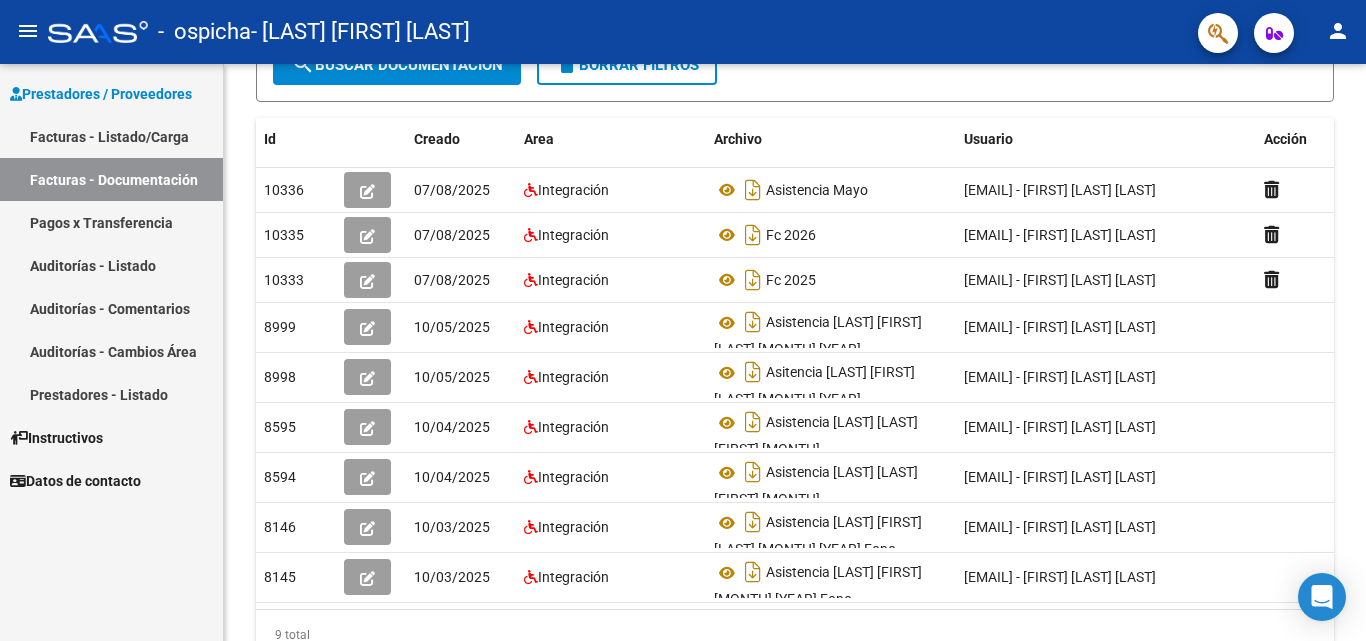 click on "Facturas - Listado/Carga" at bounding box center (111, 136) 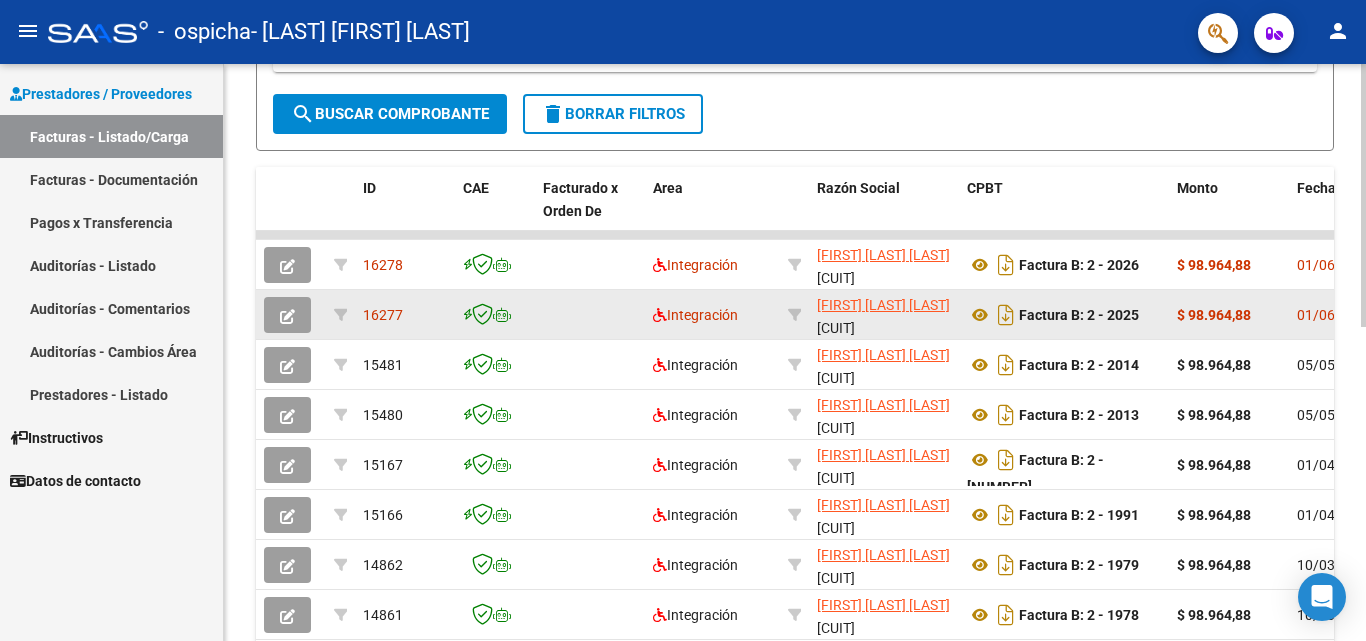 scroll, scrollTop: 502, scrollLeft: 0, axis: vertical 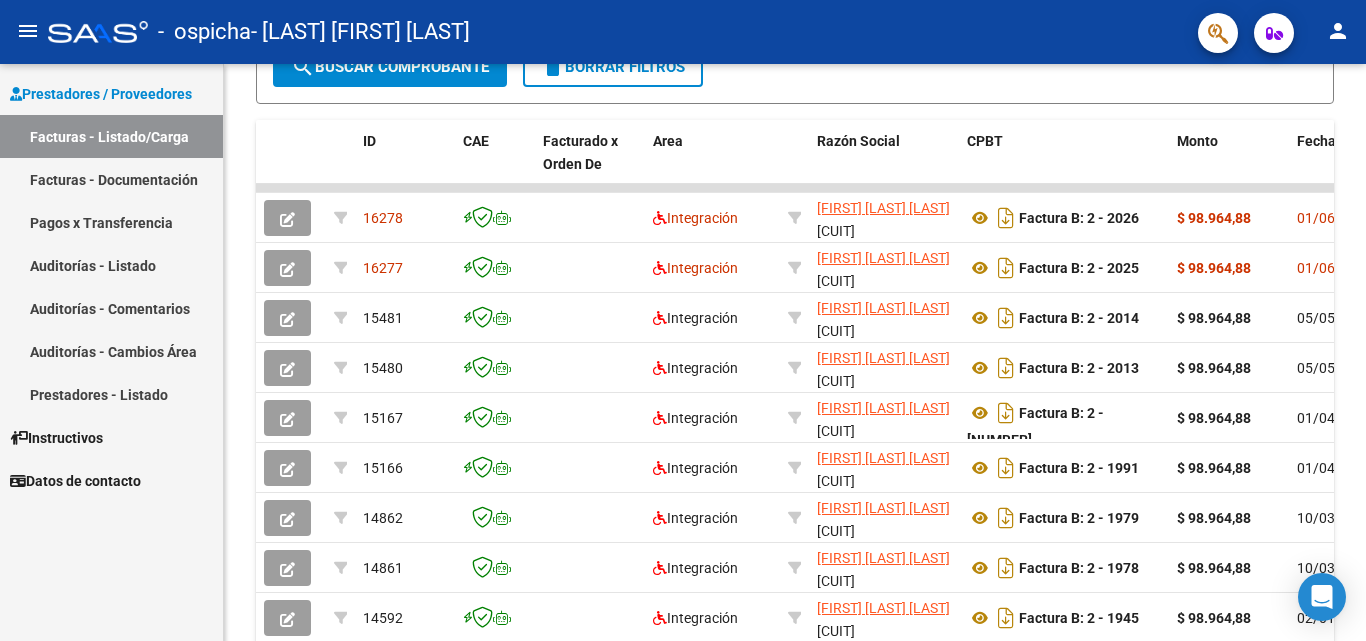 click on "Facturas - Documentación" at bounding box center [111, 179] 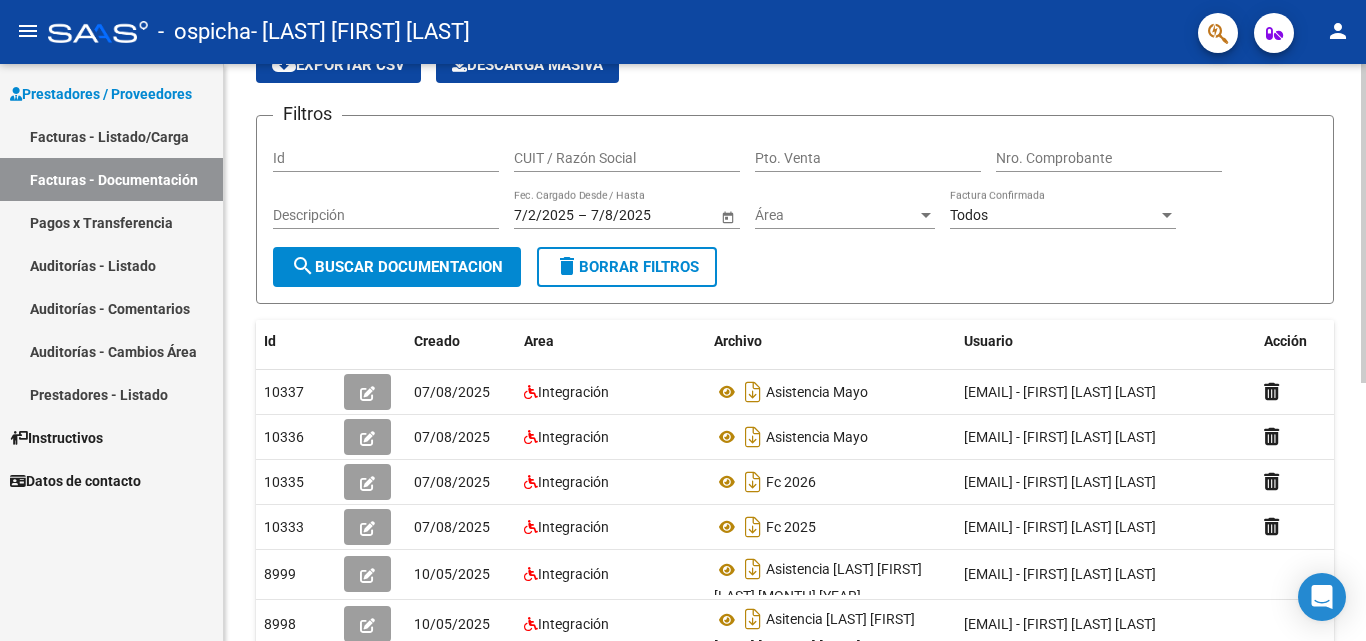 scroll, scrollTop: 0, scrollLeft: 0, axis: both 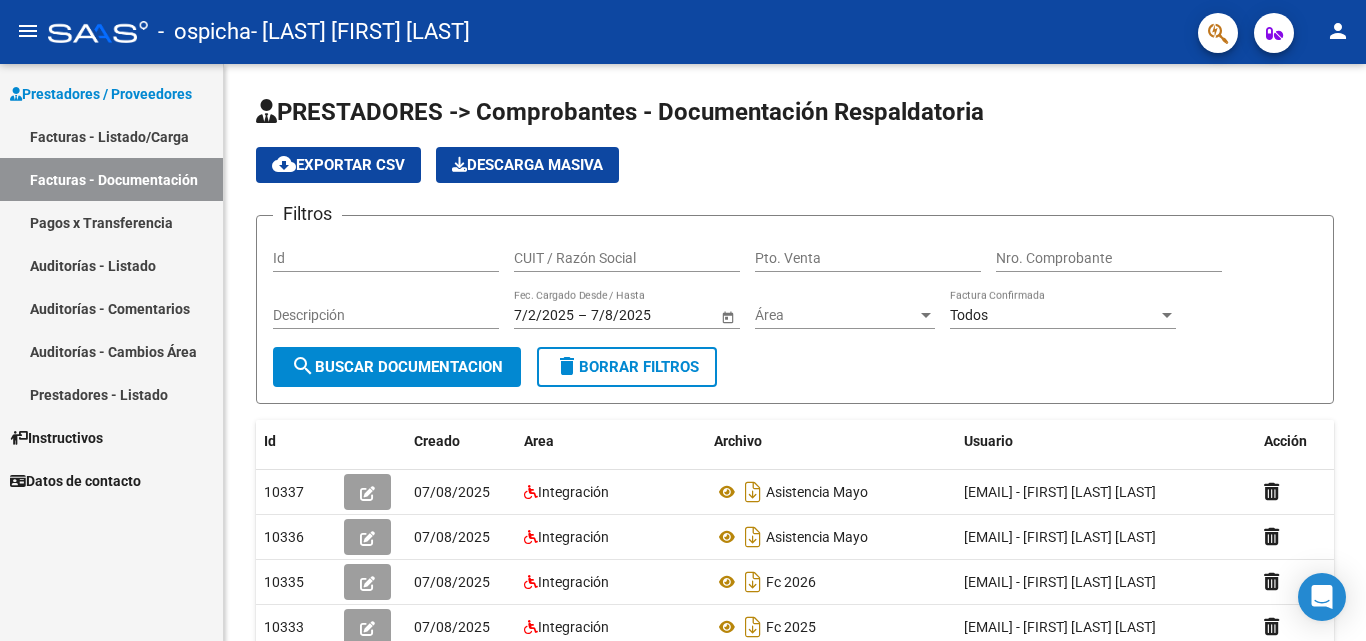 click on "Facturas - Listado/Carga" at bounding box center (111, 136) 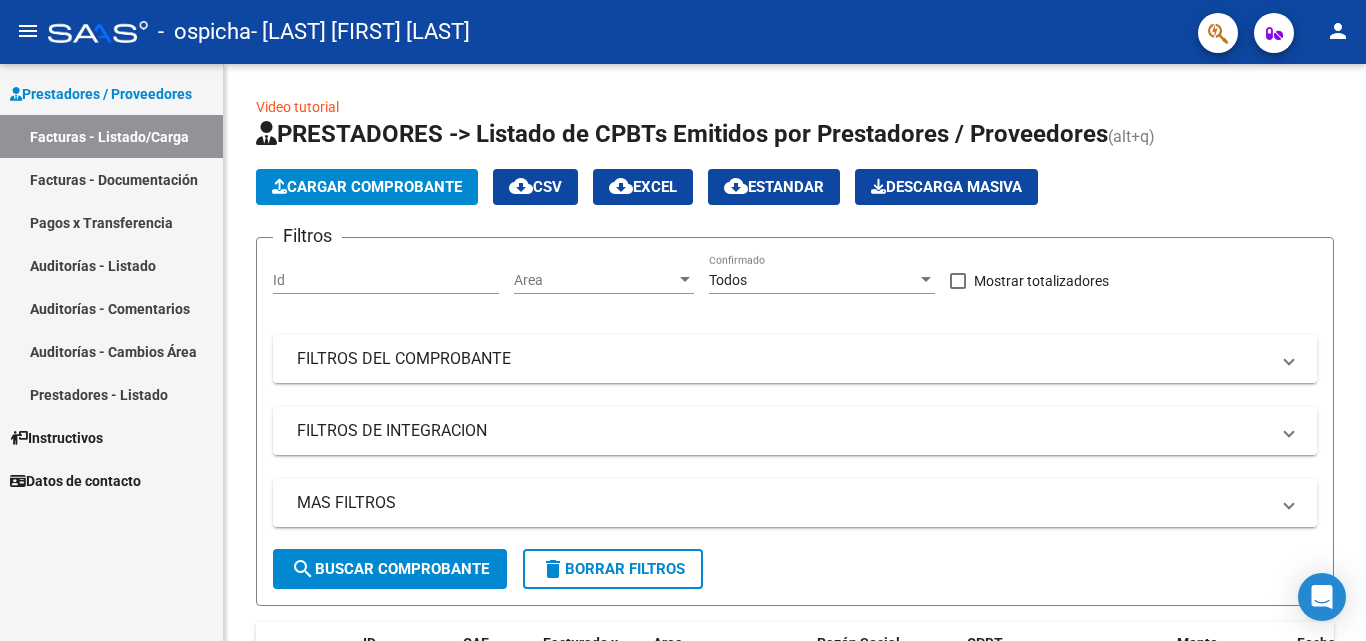 click on "Facturas - Documentación" at bounding box center (111, 179) 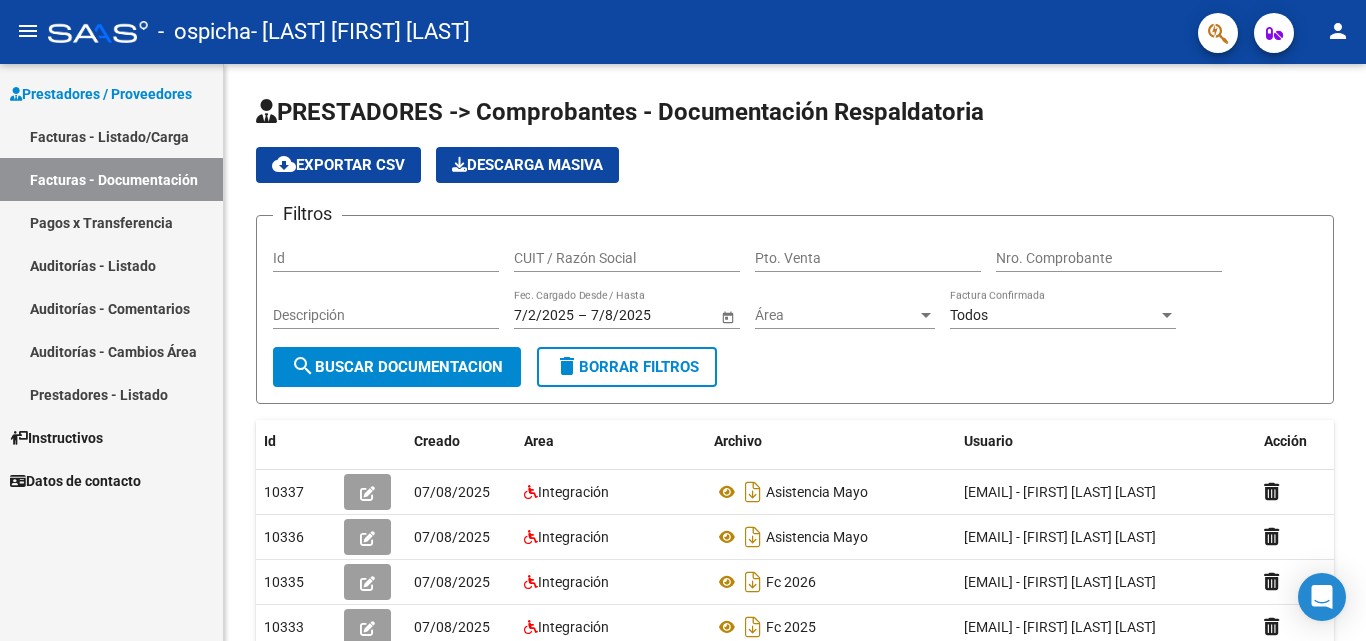 click on "Facturas - Listado/Carga" at bounding box center [111, 136] 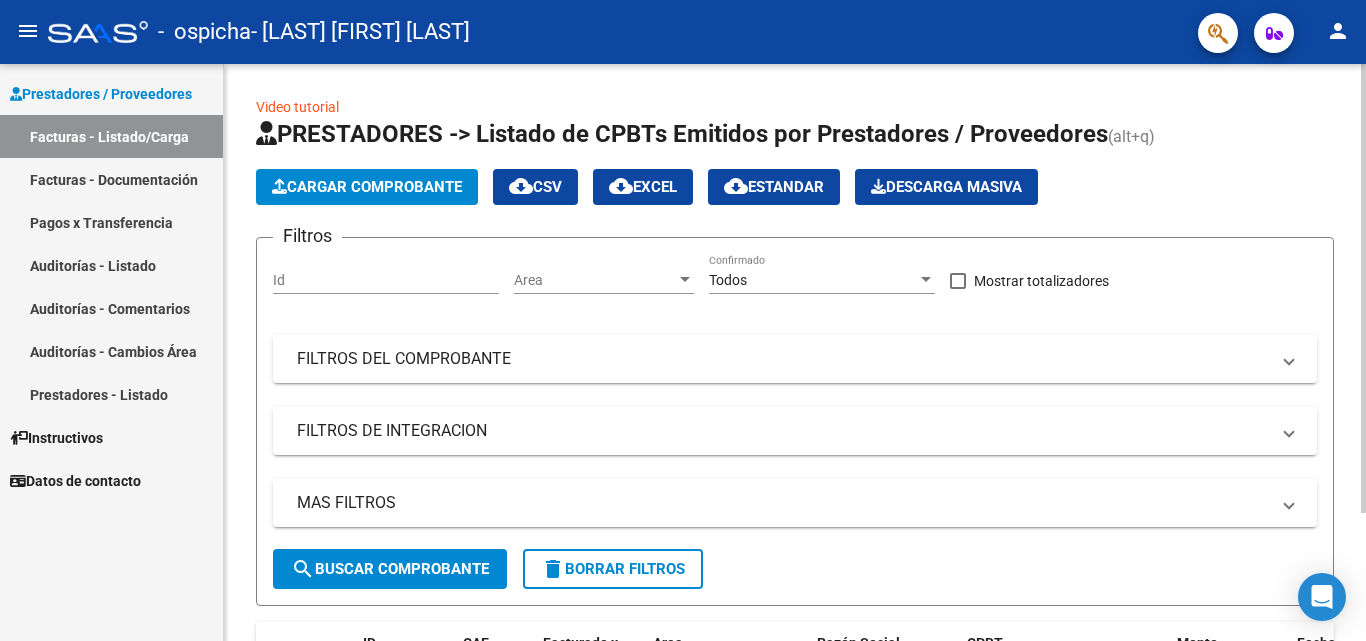 click on "Cargar Comprobante" 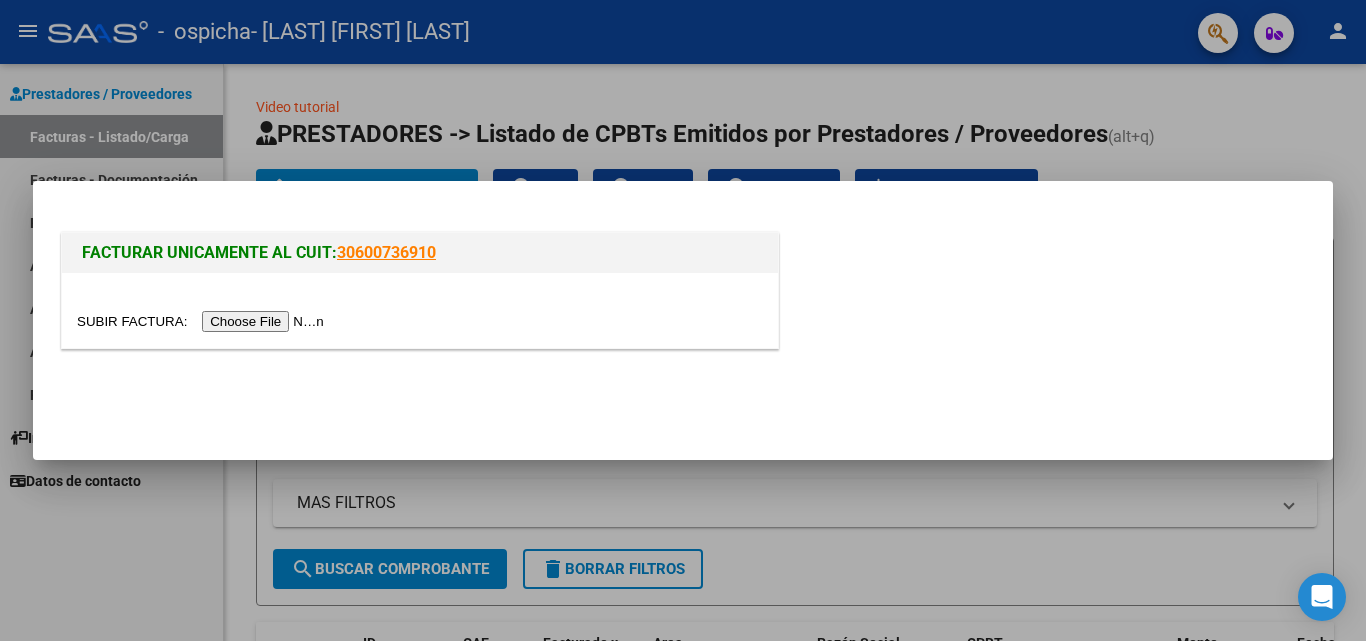 click at bounding box center (203, 321) 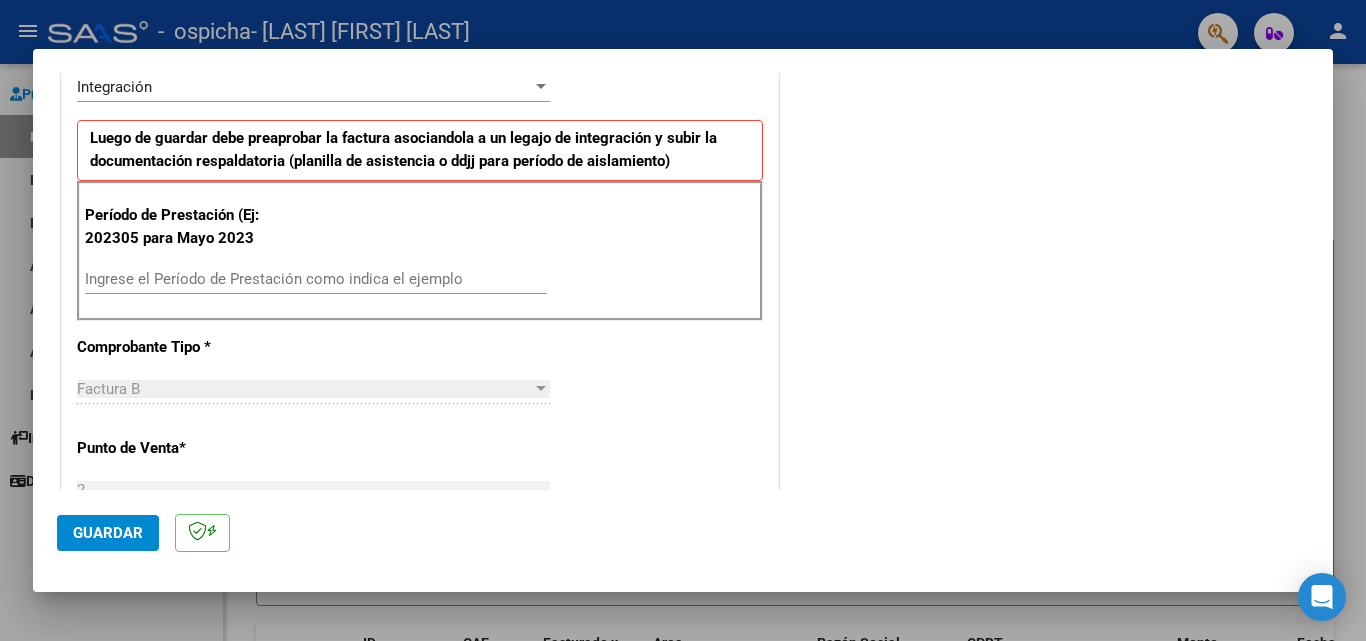 scroll, scrollTop: 500, scrollLeft: 0, axis: vertical 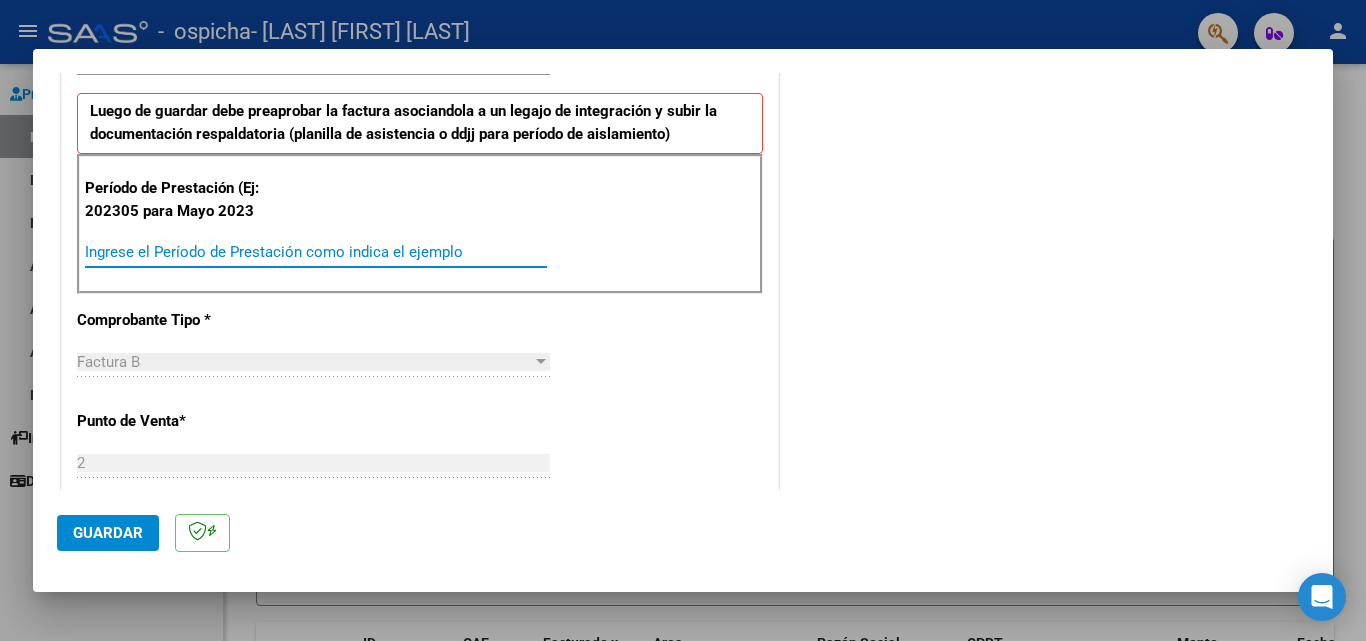 click on "Ingrese el Período de Prestación como indica el ejemplo" at bounding box center (316, 252) 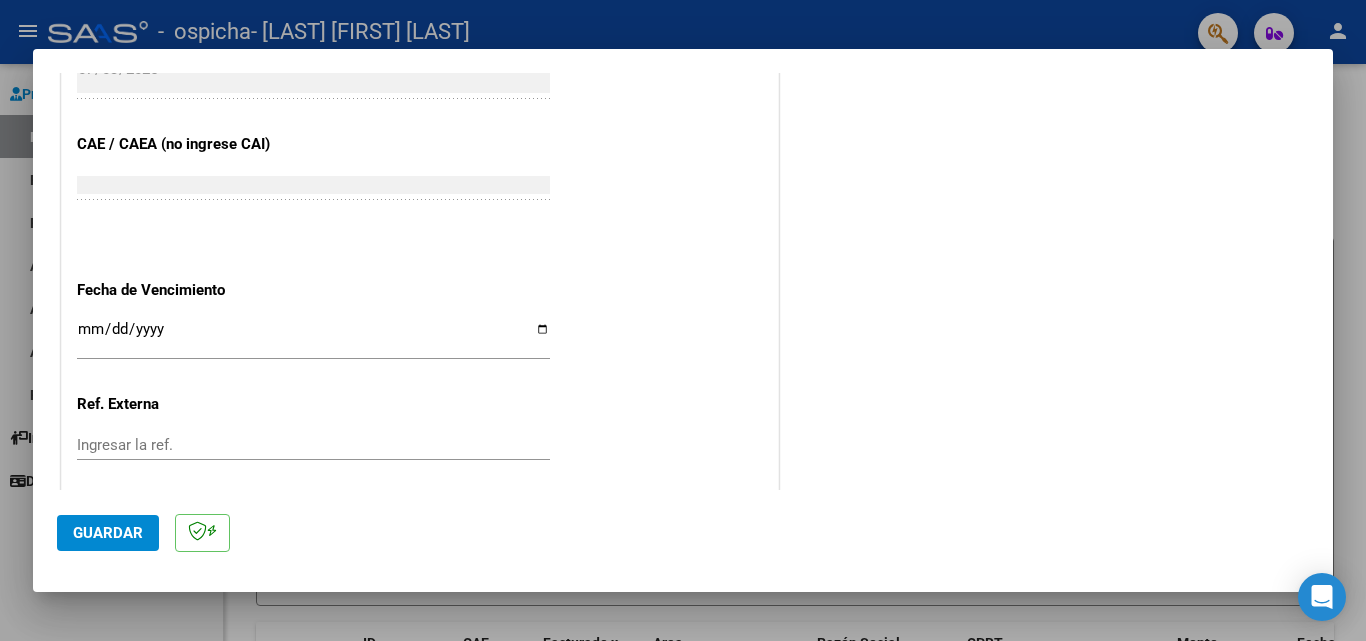 scroll, scrollTop: 1200, scrollLeft: 0, axis: vertical 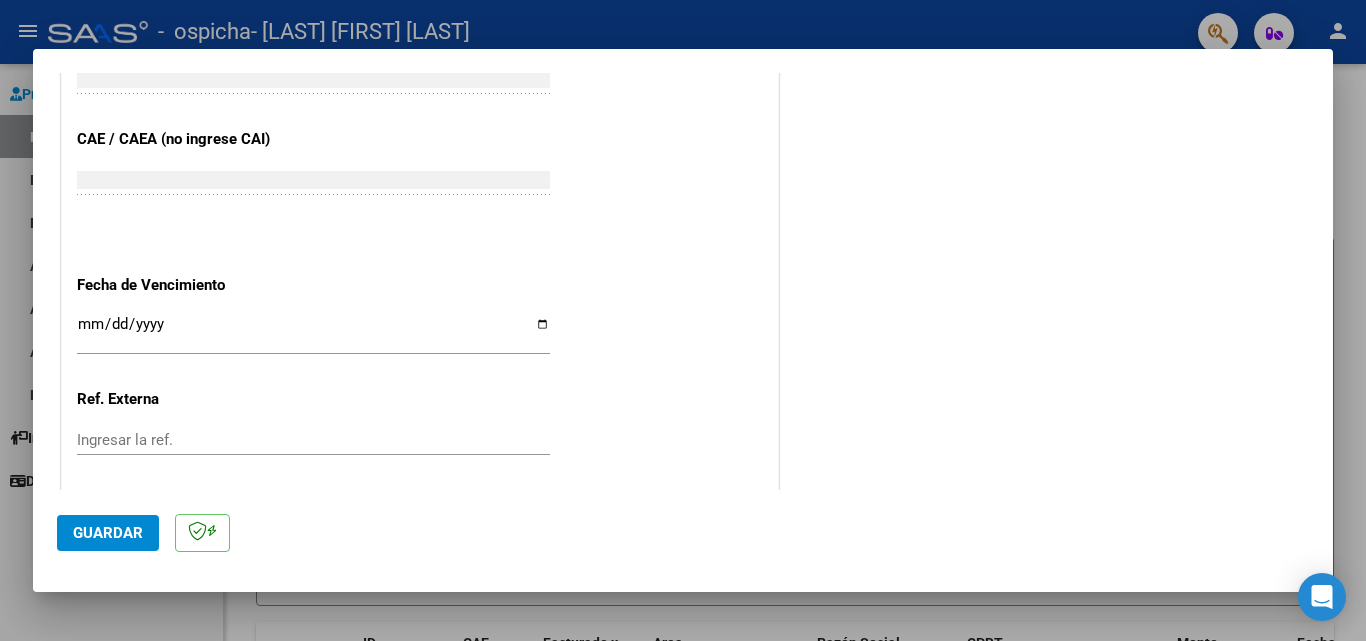 type on "202506" 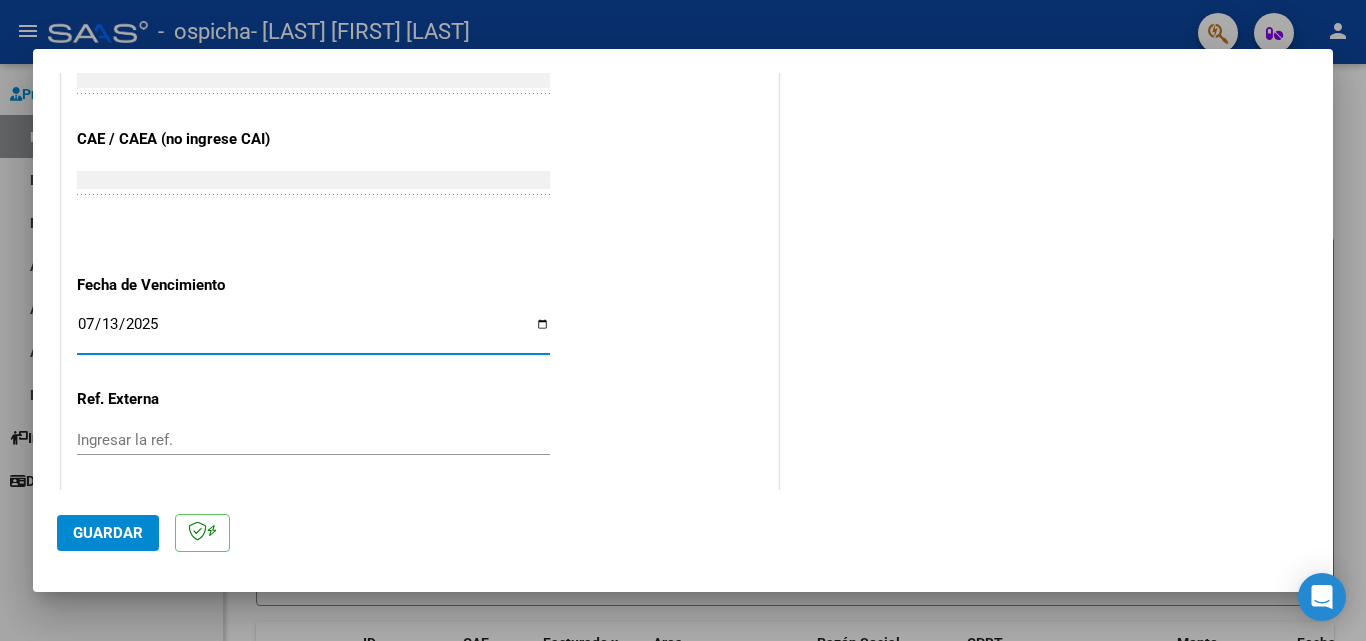 type on "2025-07-13" 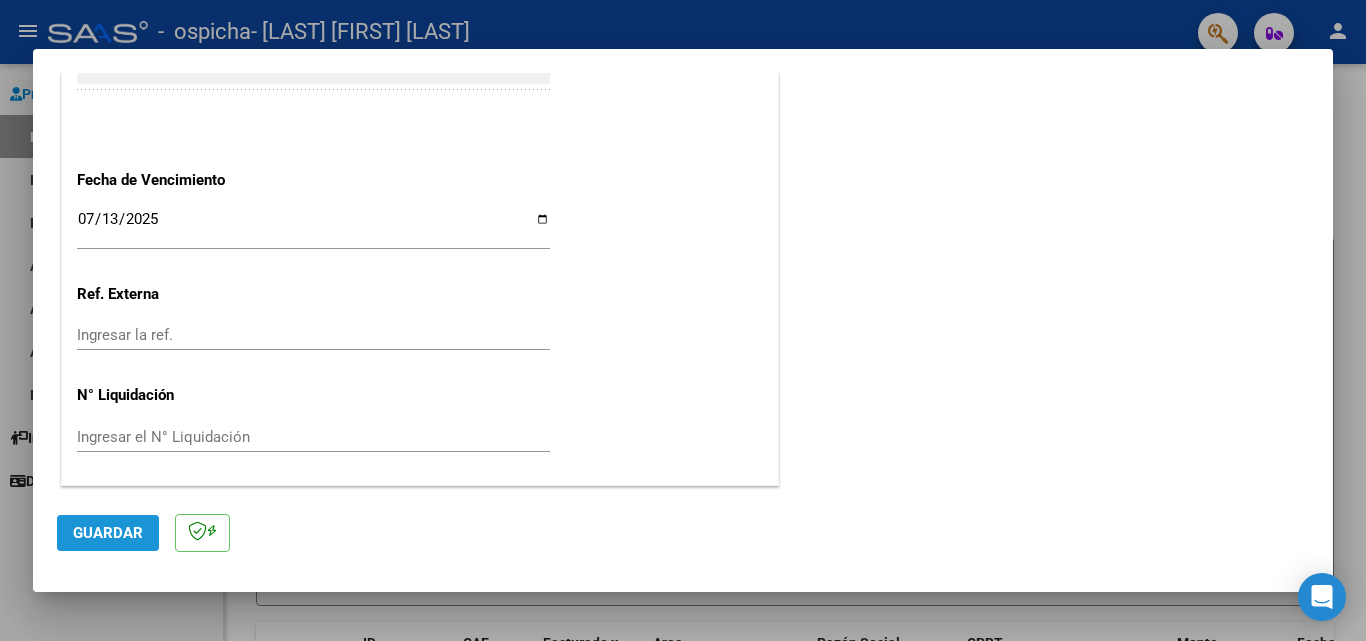 click on "Guardar" 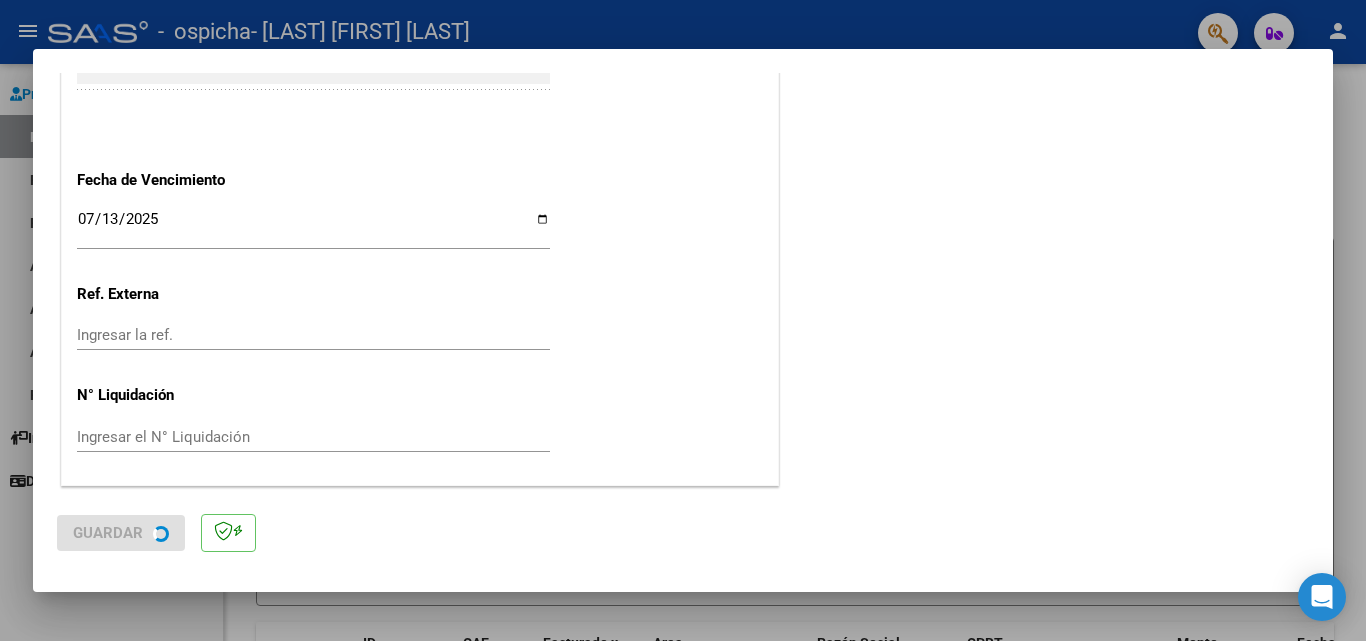 scroll, scrollTop: 0, scrollLeft: 0, axis: both 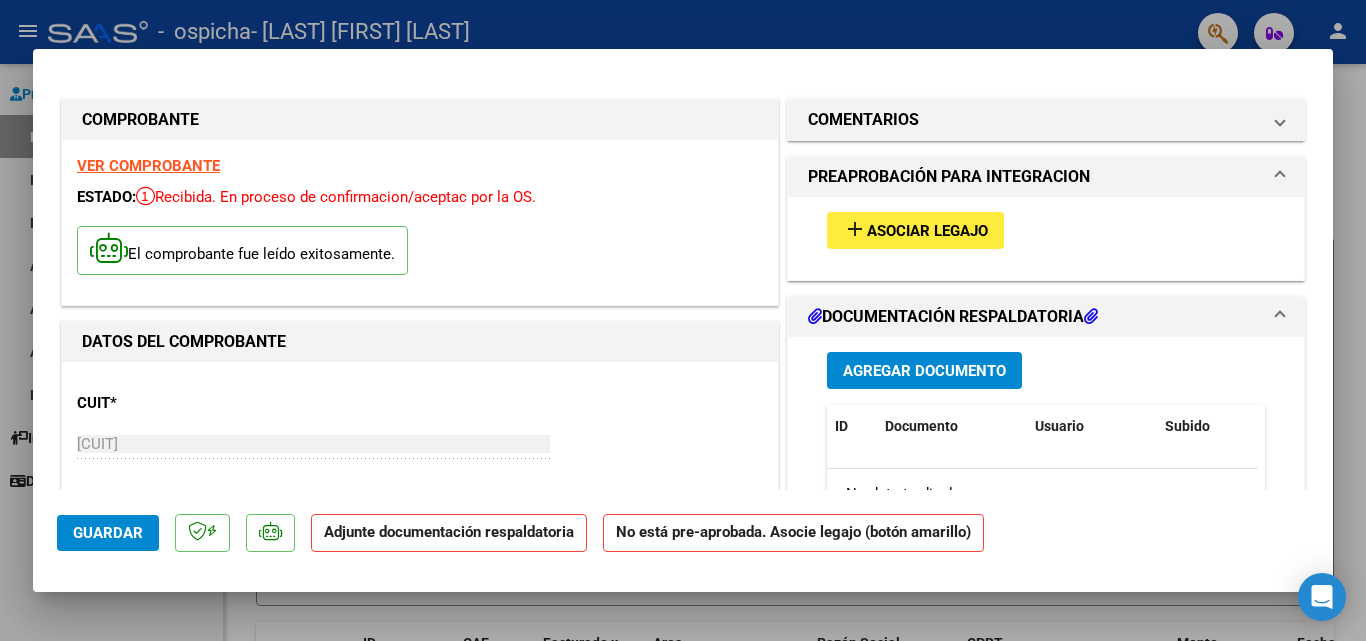 click on "Asociar Legajo" at bounding box center [927, 231] 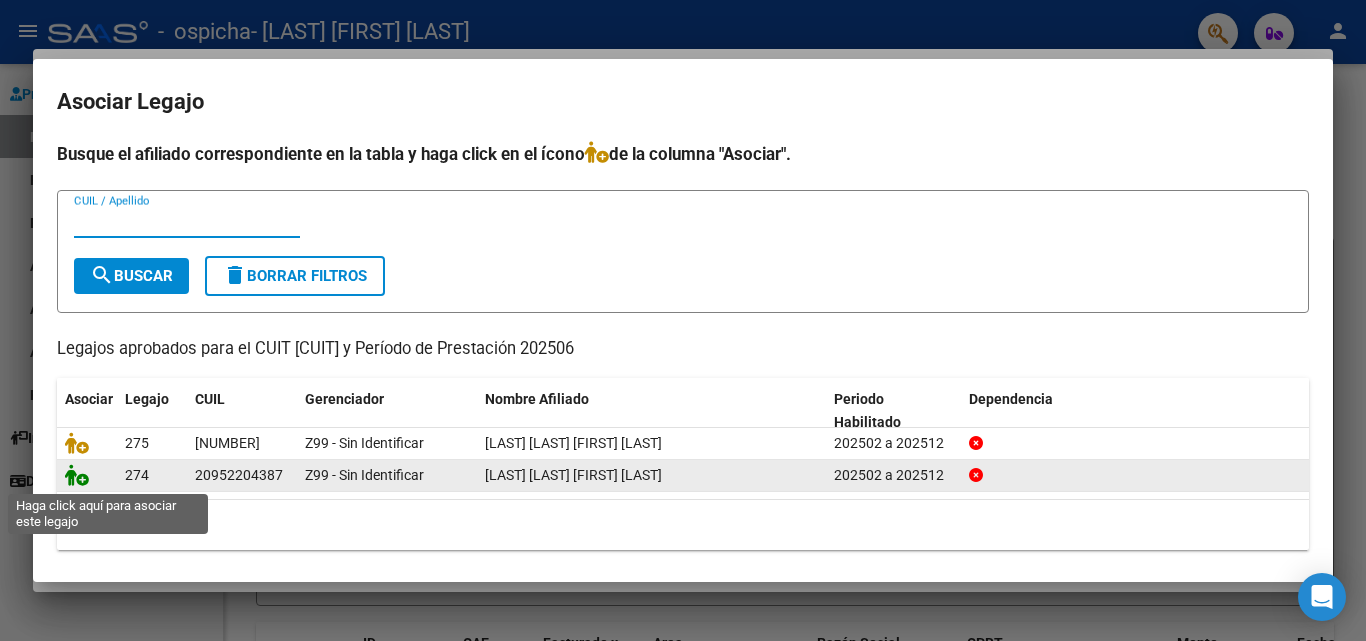click 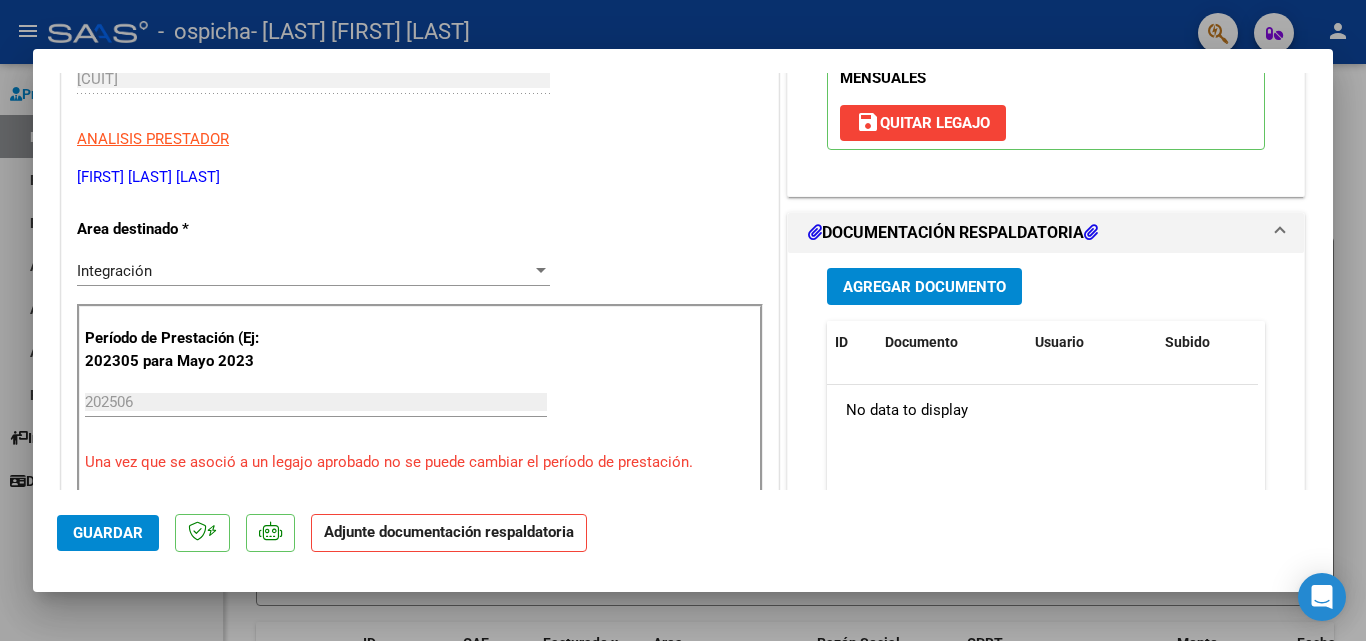 scroll, scrollTop: 400, scrollLeft: 0, axis: vertical 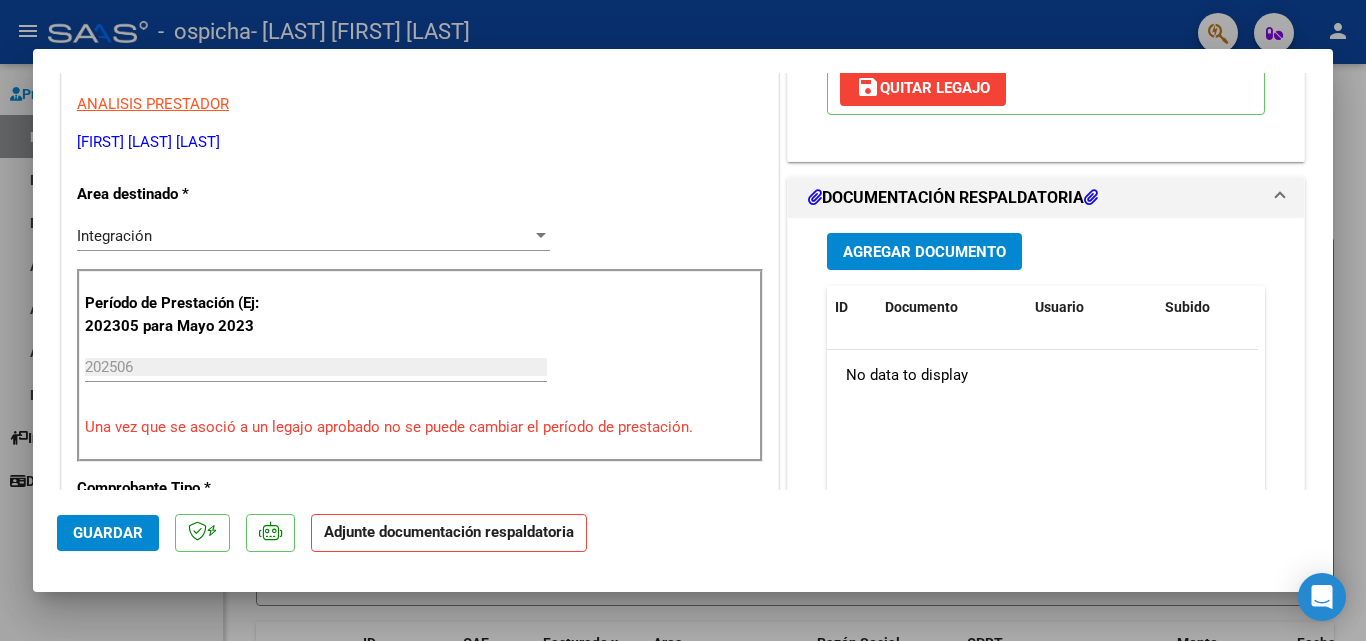 click on "Agregar Documento" at bounding box center (924, 252) 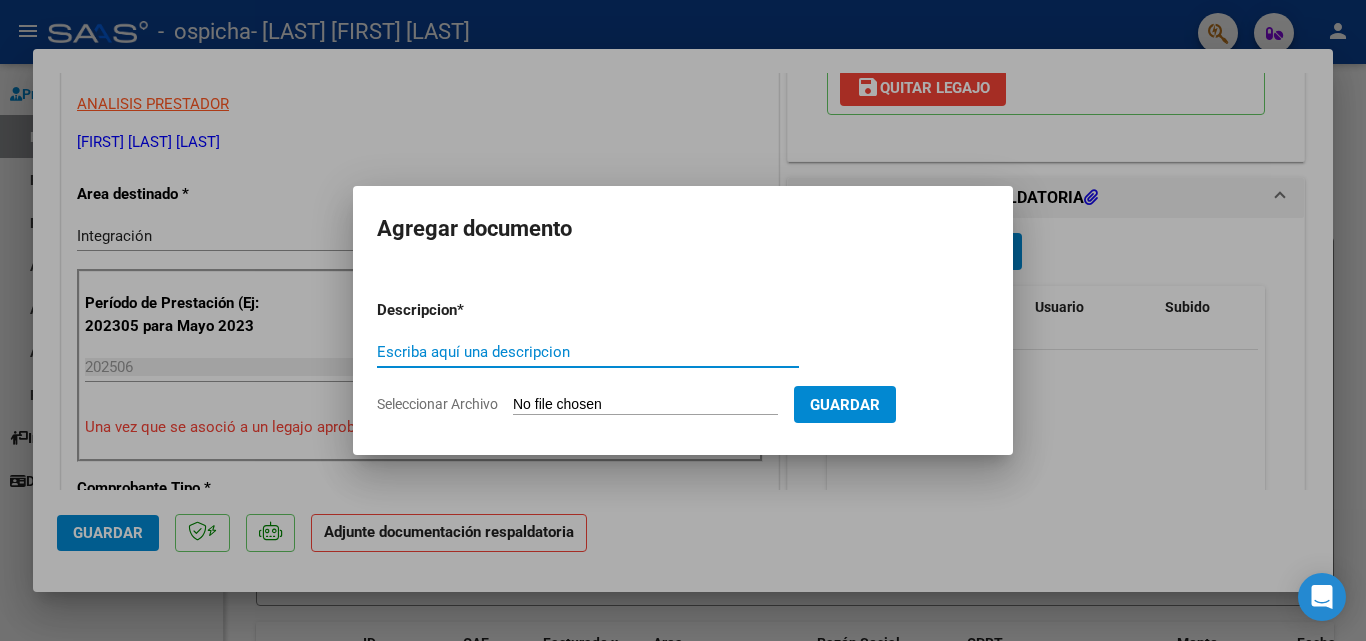 click on "Escriba aquí una descripcion" at bounding box center (588, 352) 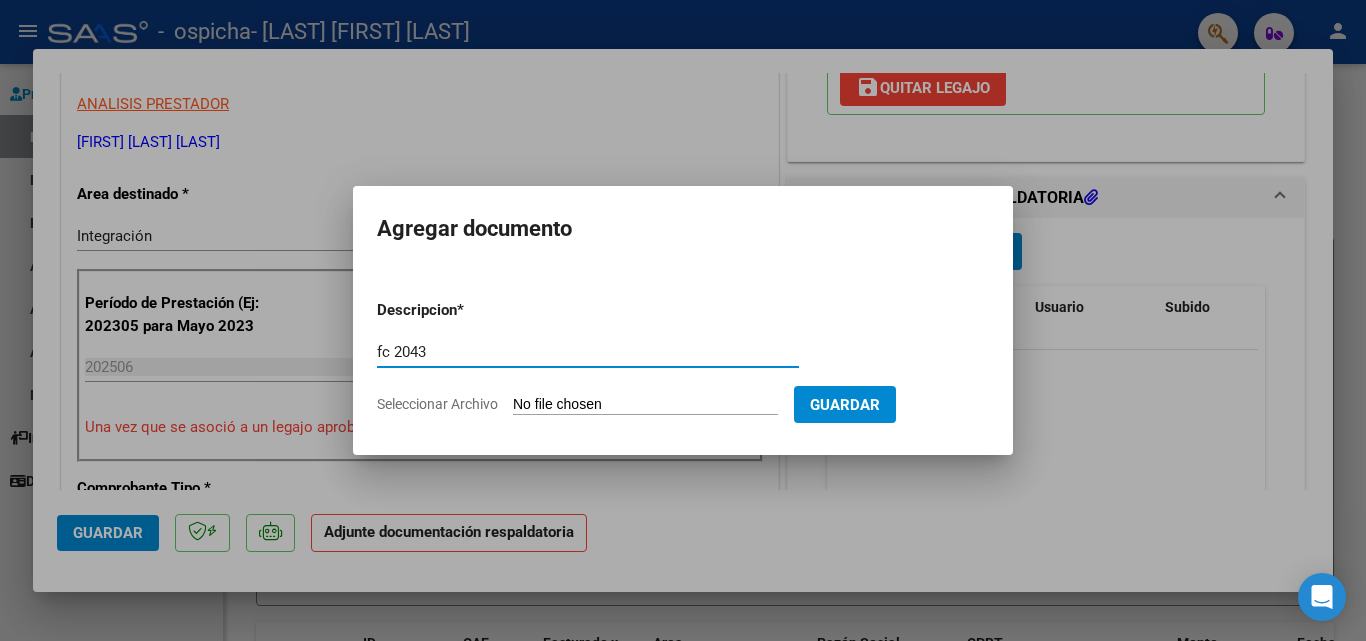 type on "fc 2043" 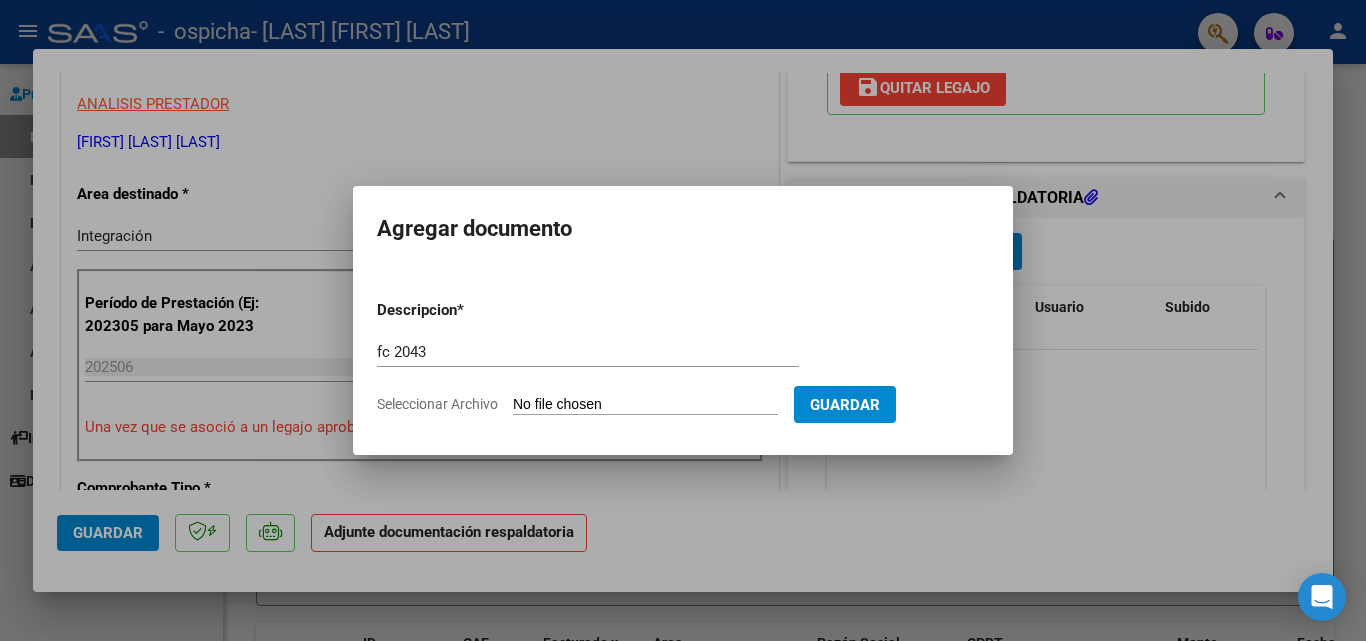 type on "C:\fakepath\[NUMBER]_[NUMBER]_[NUMBER]_[NUMBER].pdf" 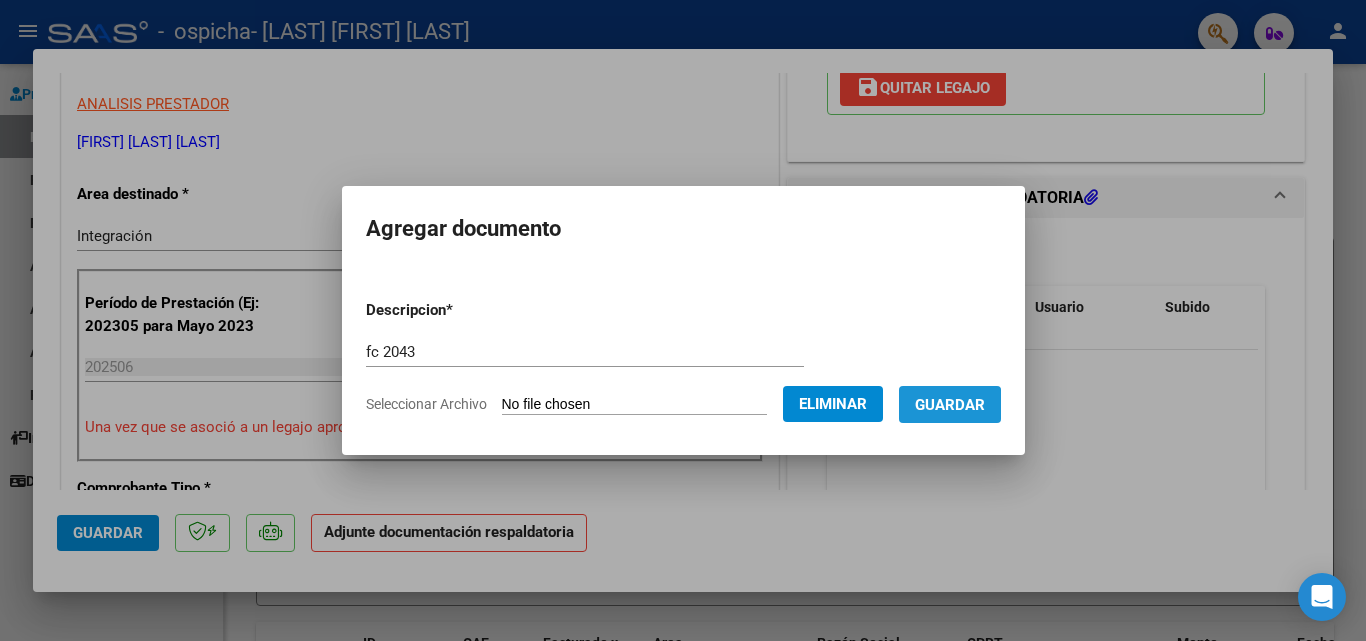 click on "Guardar" at bounding box center (950, 405) 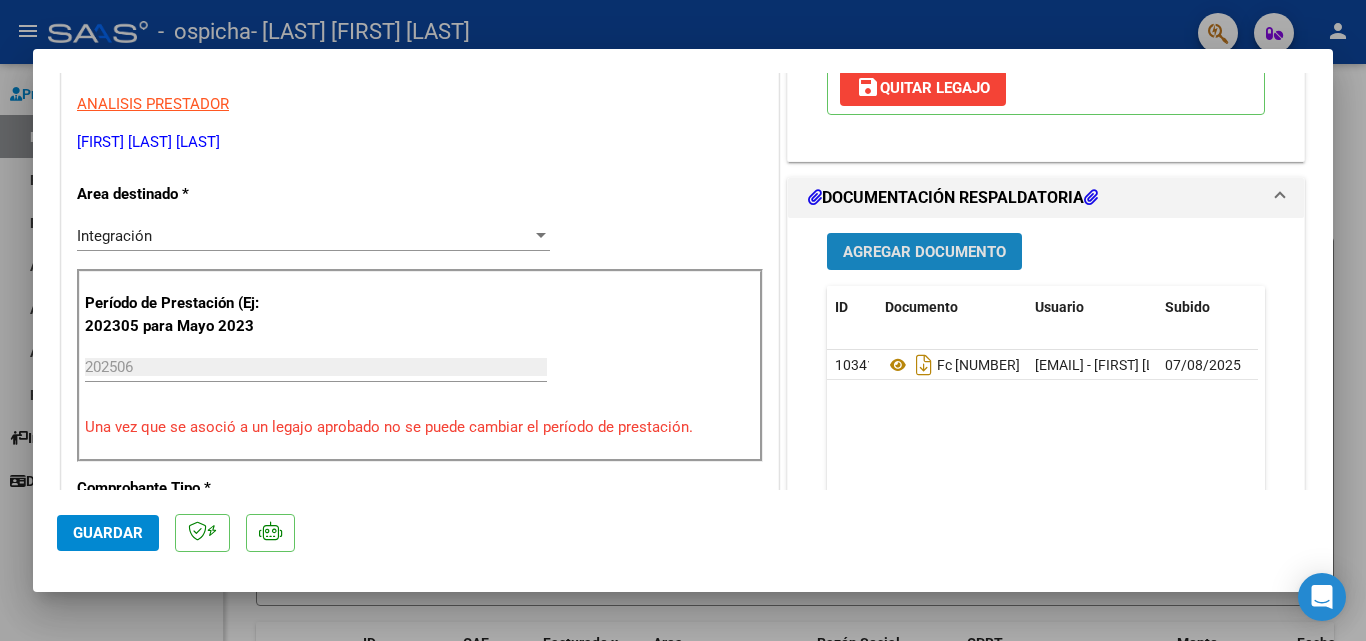click on "Agregar Documento" at bounding box center [924, 252] 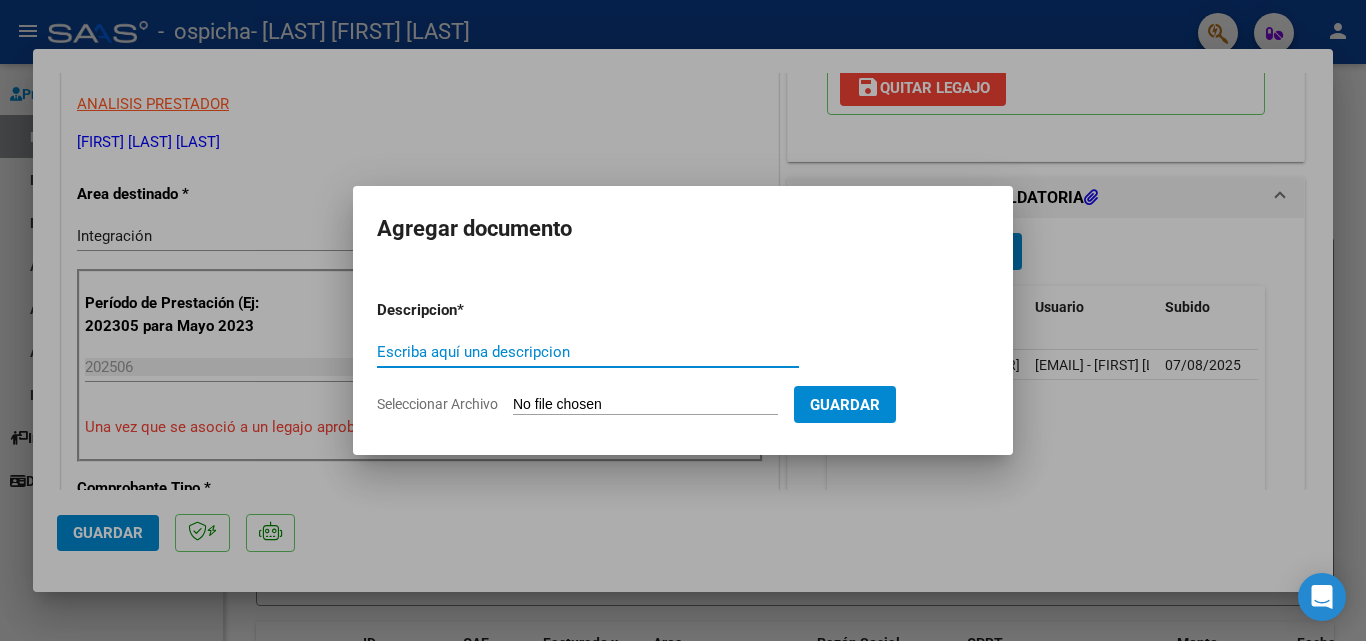 click on "Escriba aquí una descripcion" at bounding box center [588, 352] 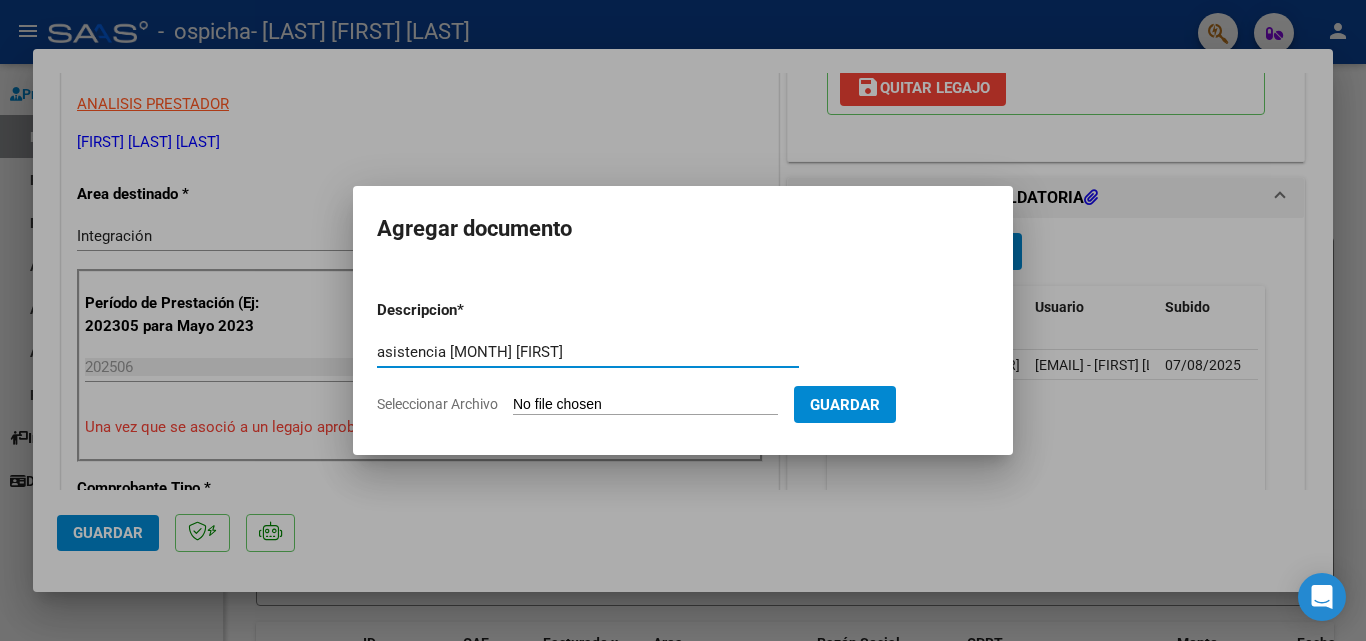 type on "asistencia [MONTH] [FIRST]" 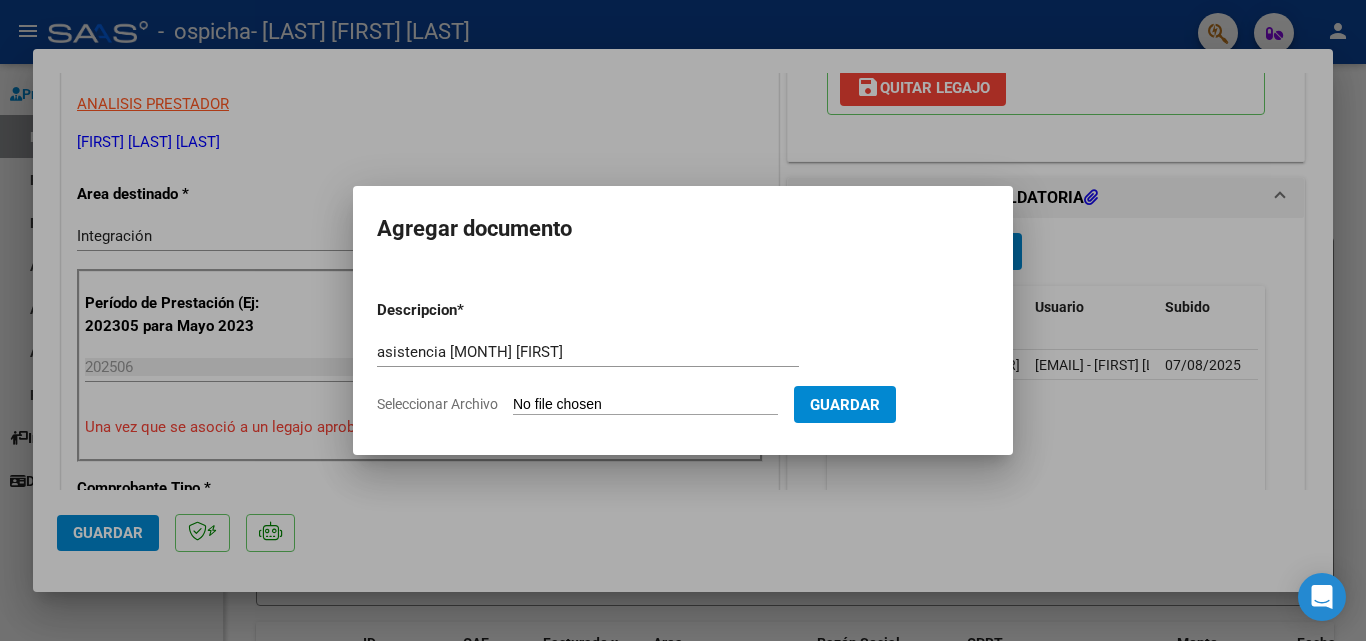 type on "C:\fakepath\ASISTENCIA [LAST] D [MONTH].jpg" 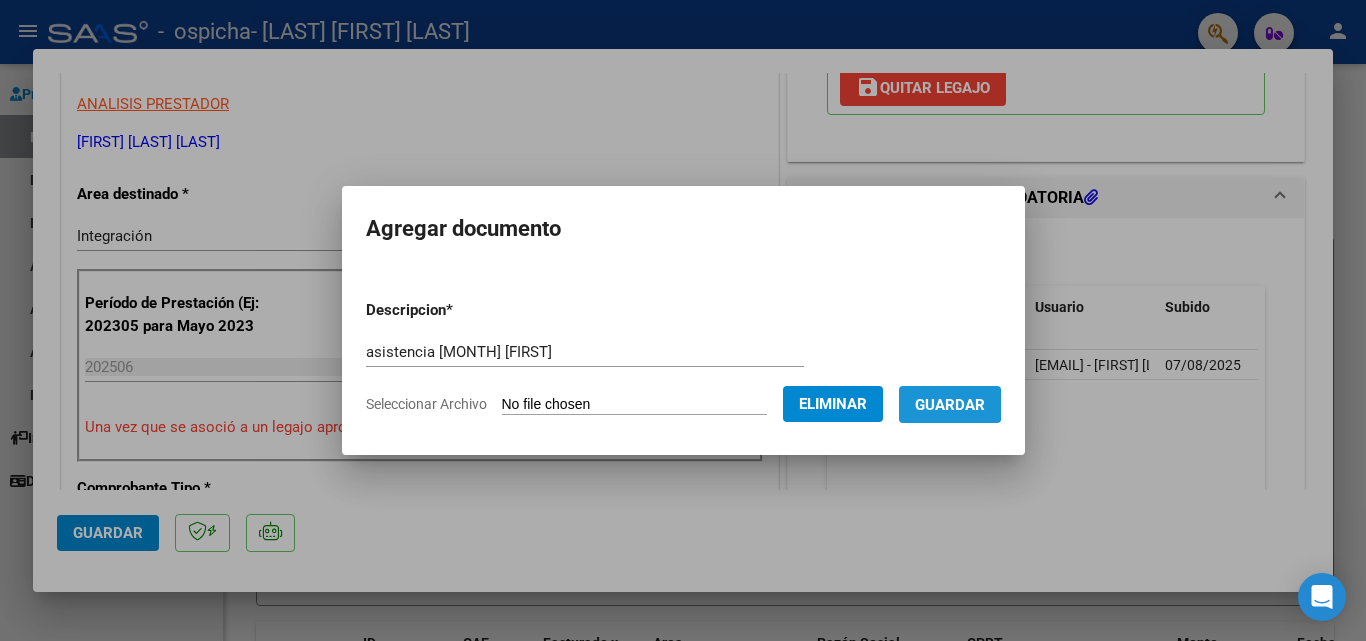 click on "Guardar" at bounding box center (950, 405) 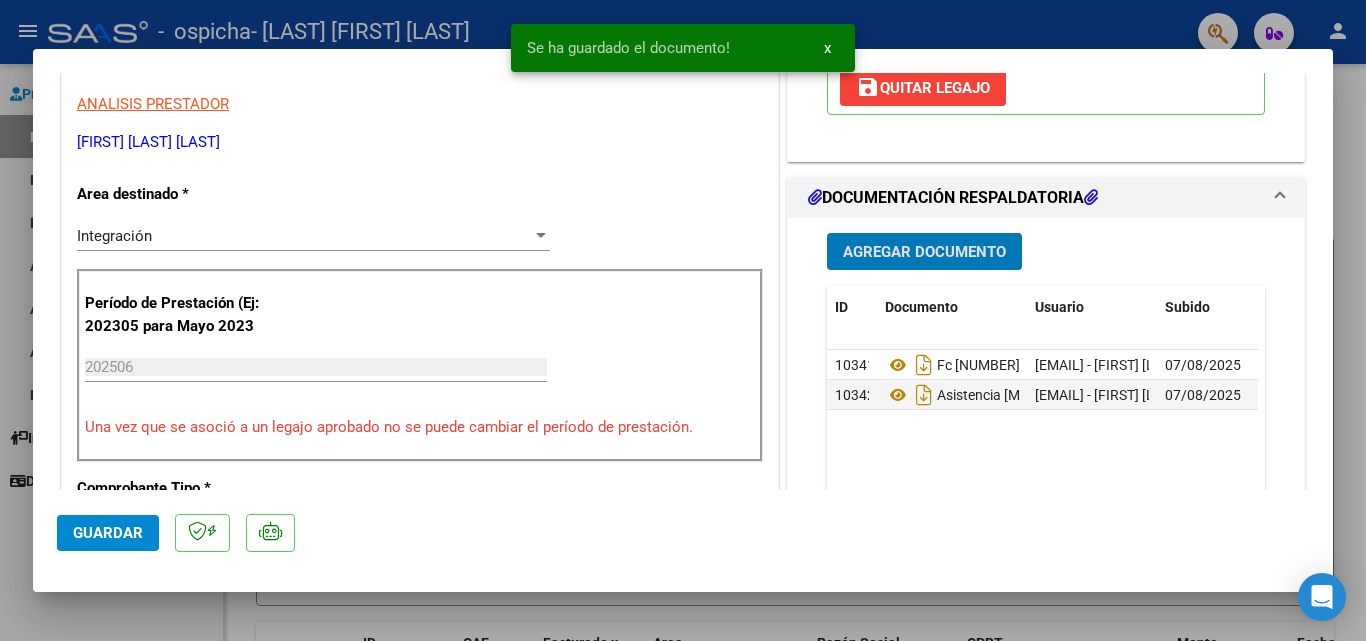 click at bounding box center [683, 320] 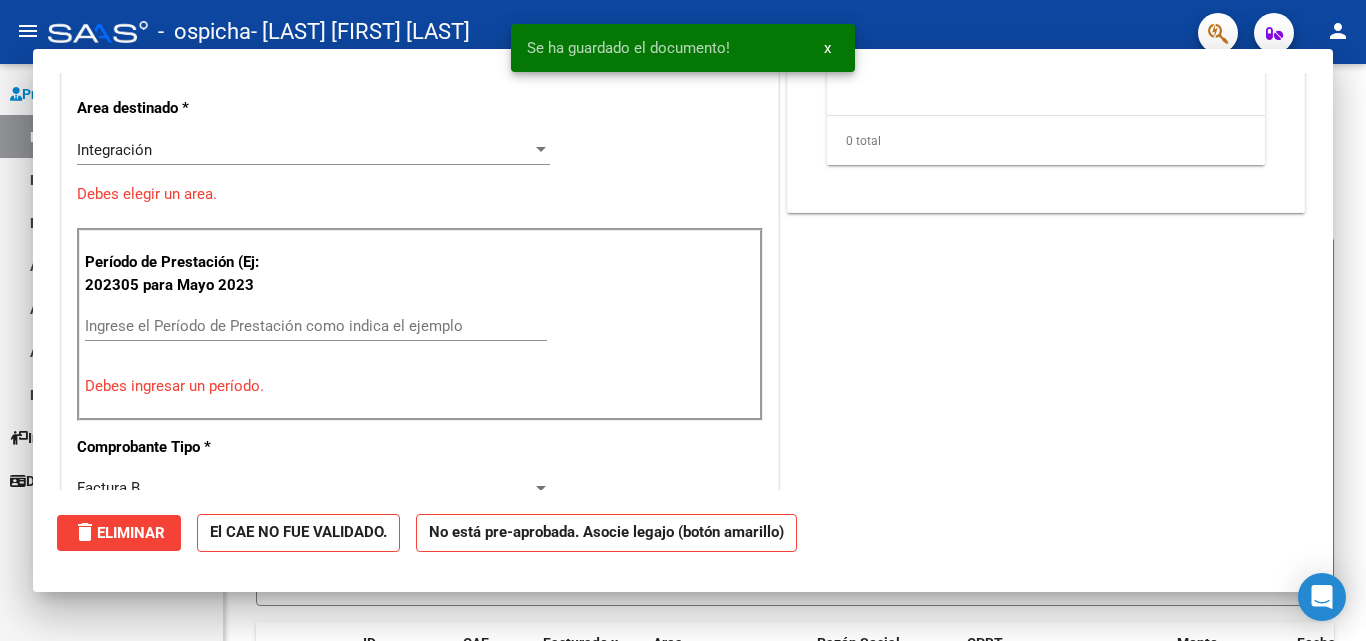 scroll, scrollTop: 339, scrollLeft: 0, axis: vertical 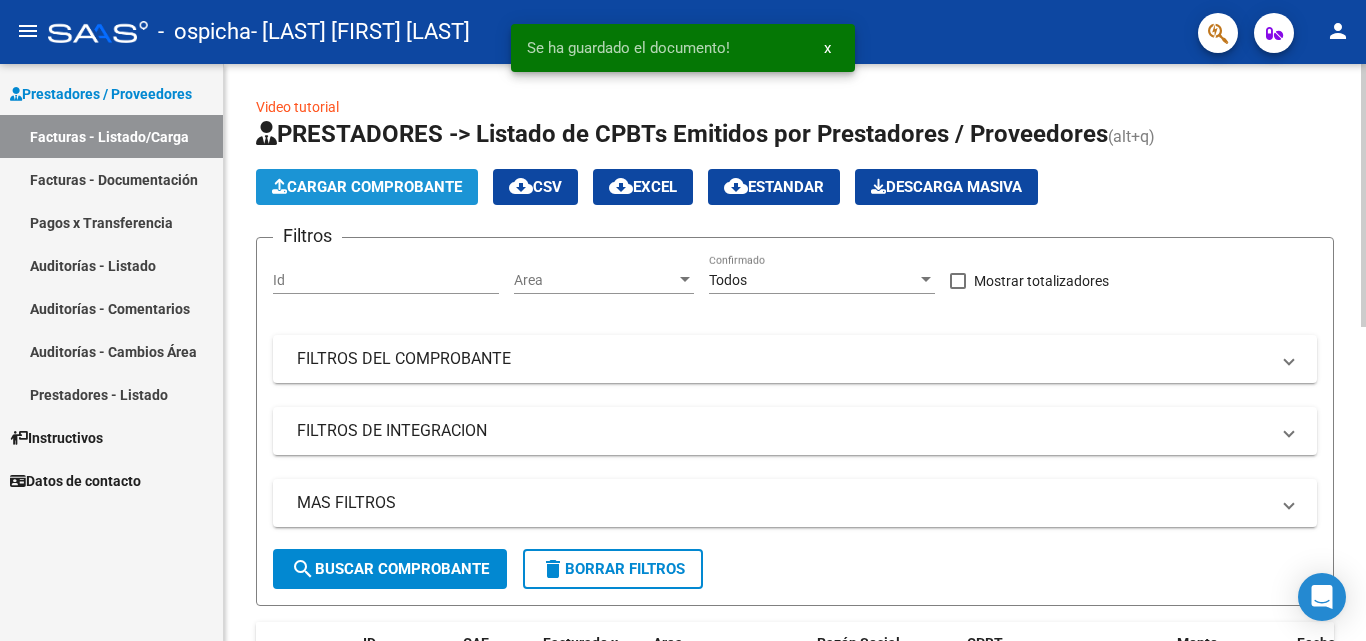 click on "Cargar Comprobante" 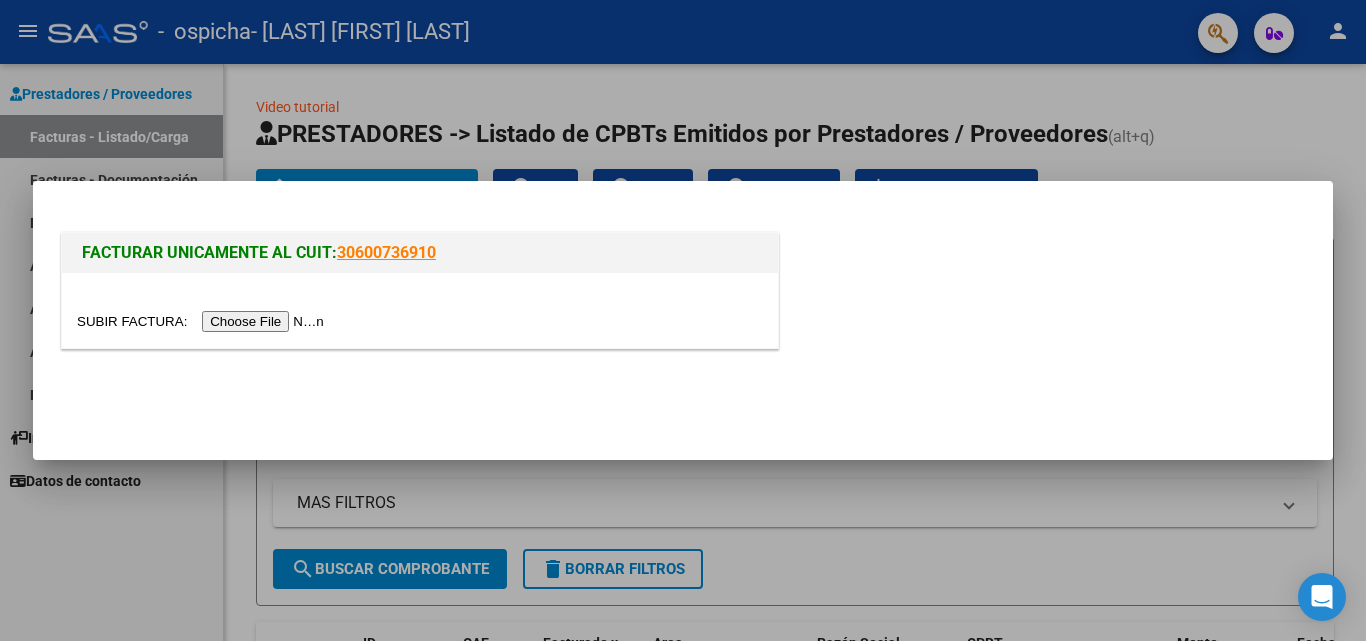 click at bounding box center [203, 321] 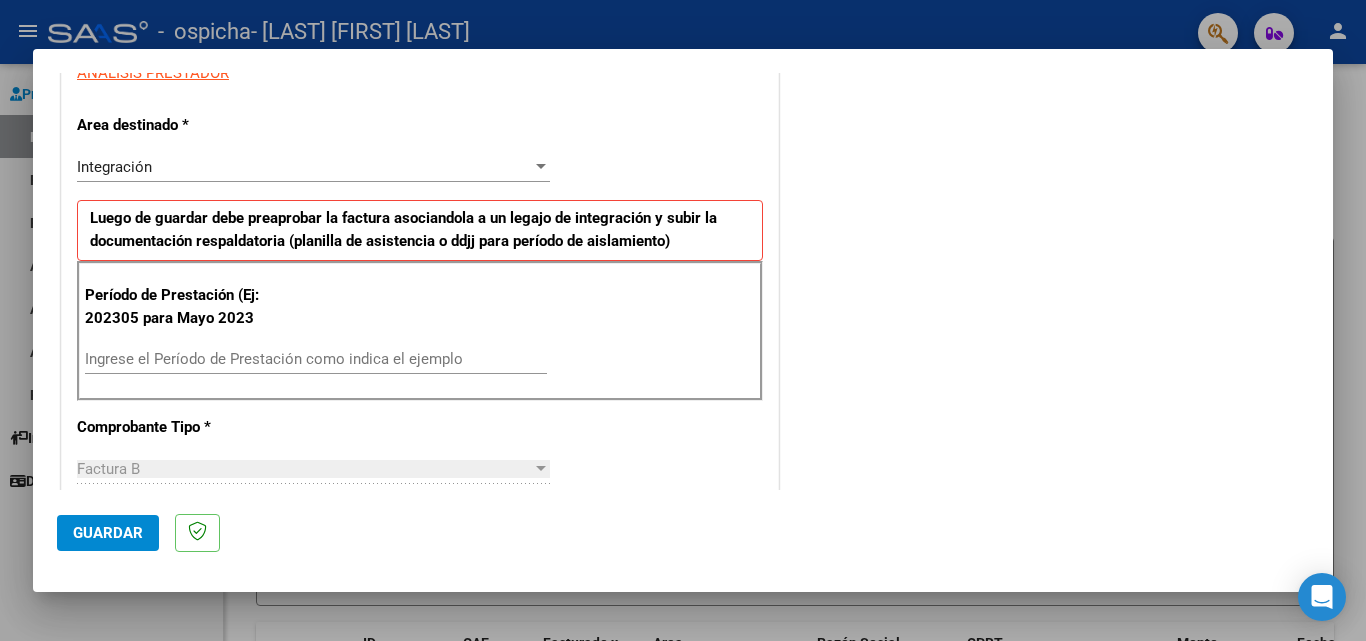 scroll, scrollTop: 400, scrollLeft: 0, axis: vertical 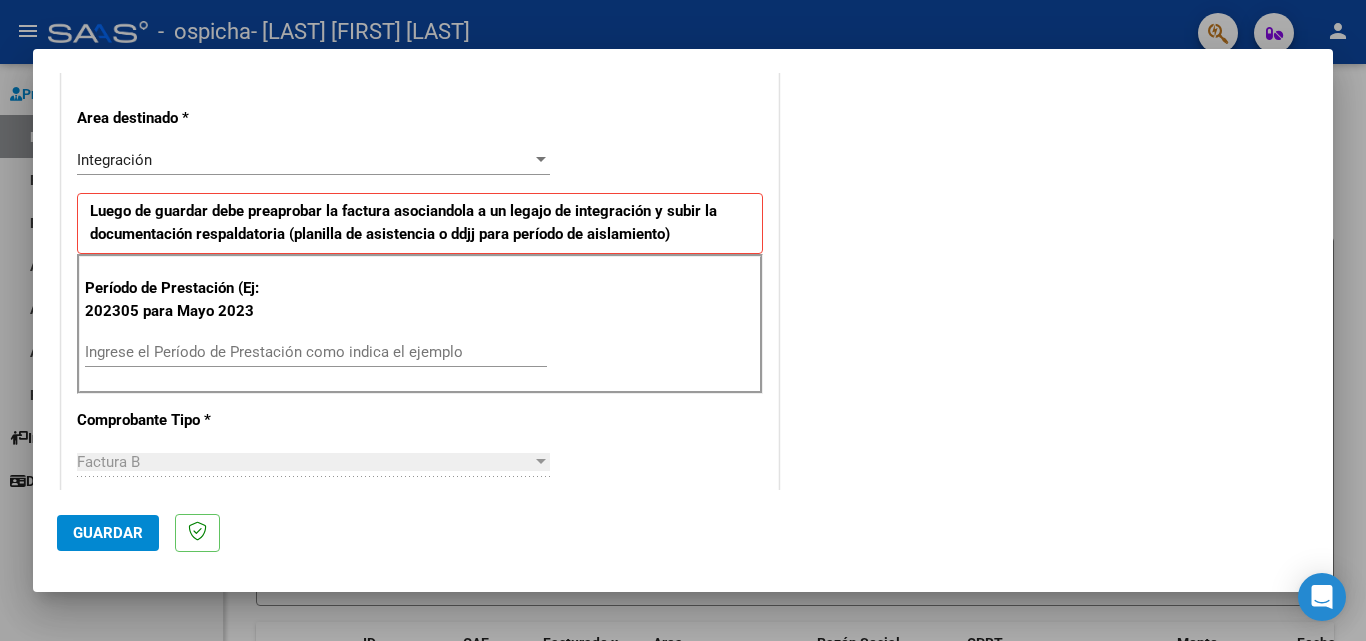 click on "Ingrese el Período de Prestación como indica el ejemplo" at bounding box center [316, 352] 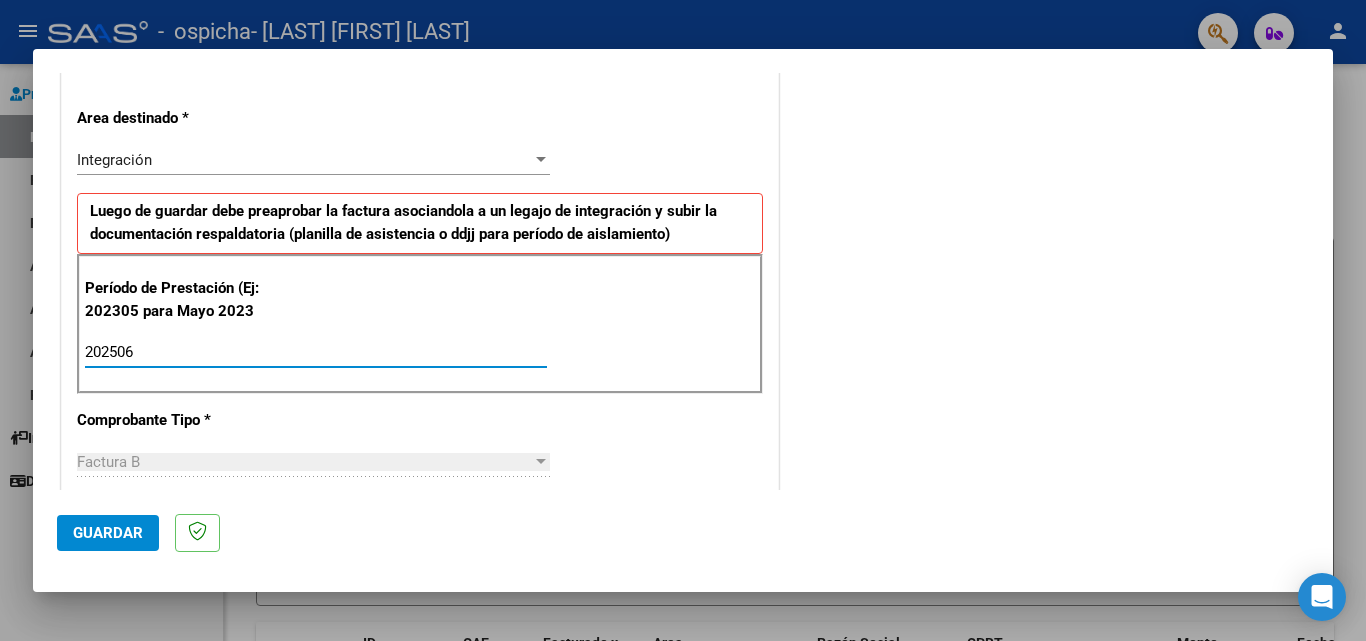 type on "202506" 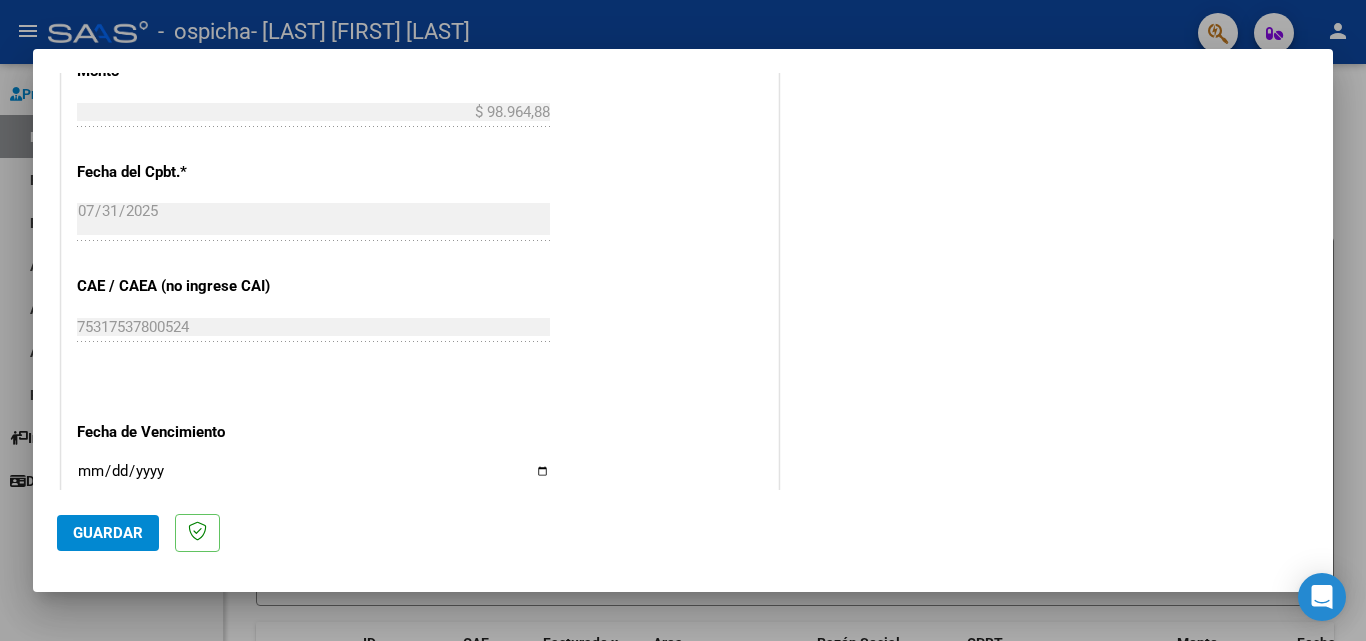 scroll, scrollTop: 1100, scrollLeft: 0, axis: vertical 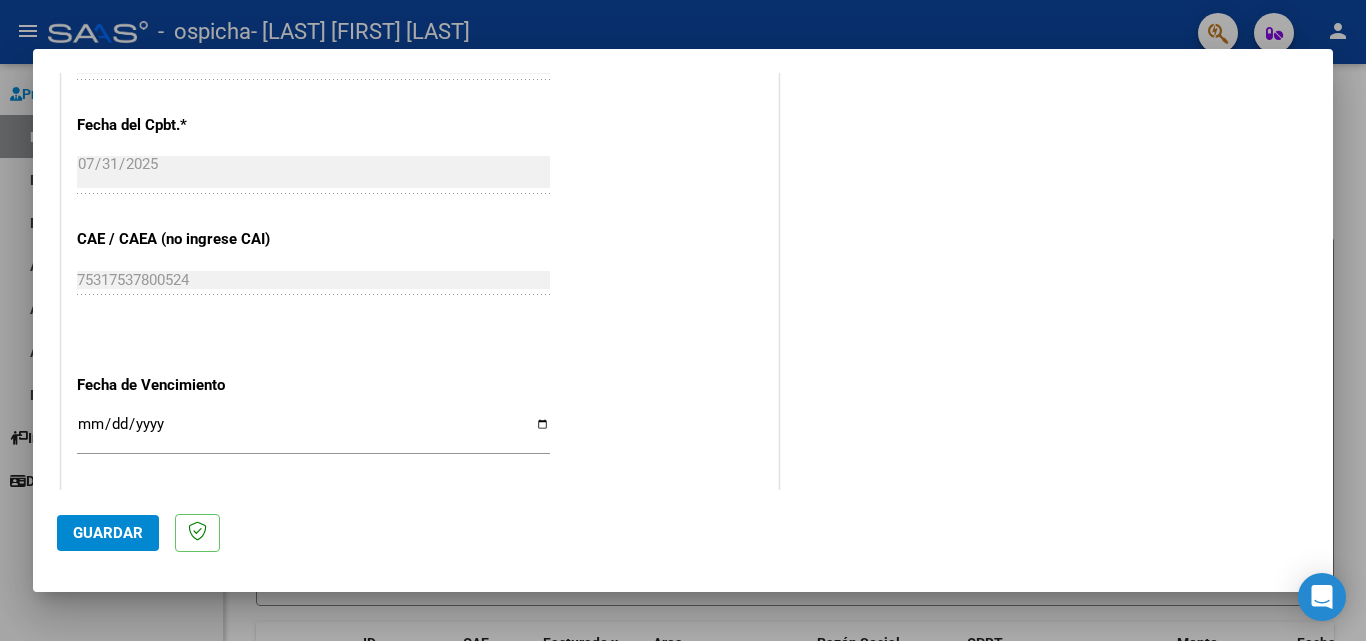 click on "Ingresar la fecha" at bounding box center [313, 432] 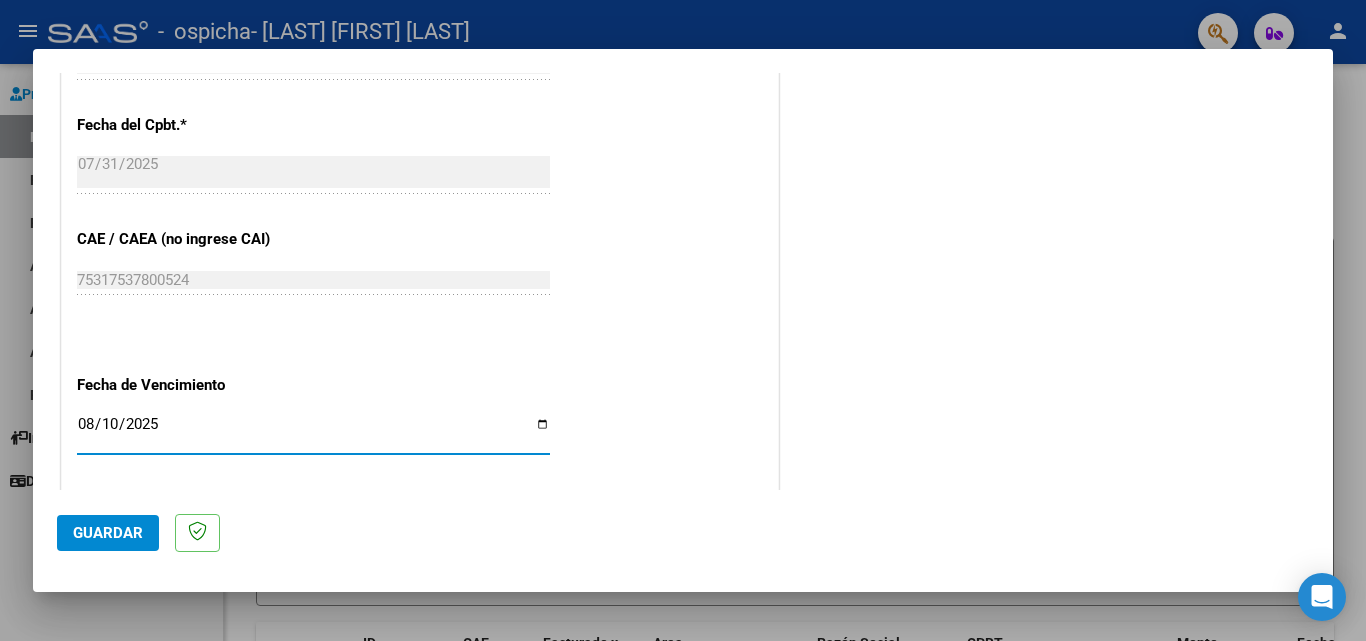 type on "2025-08-10" 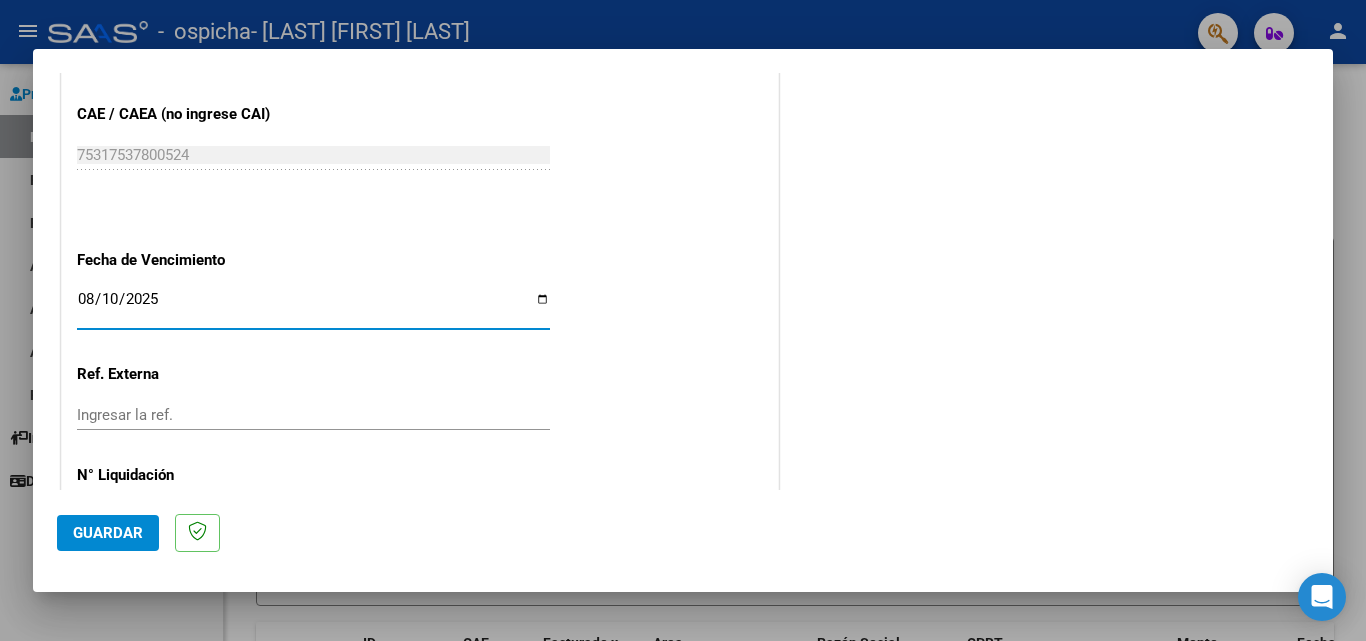 scroll, scrollTop: 1305, scrollLeft: 0, axis: vertical 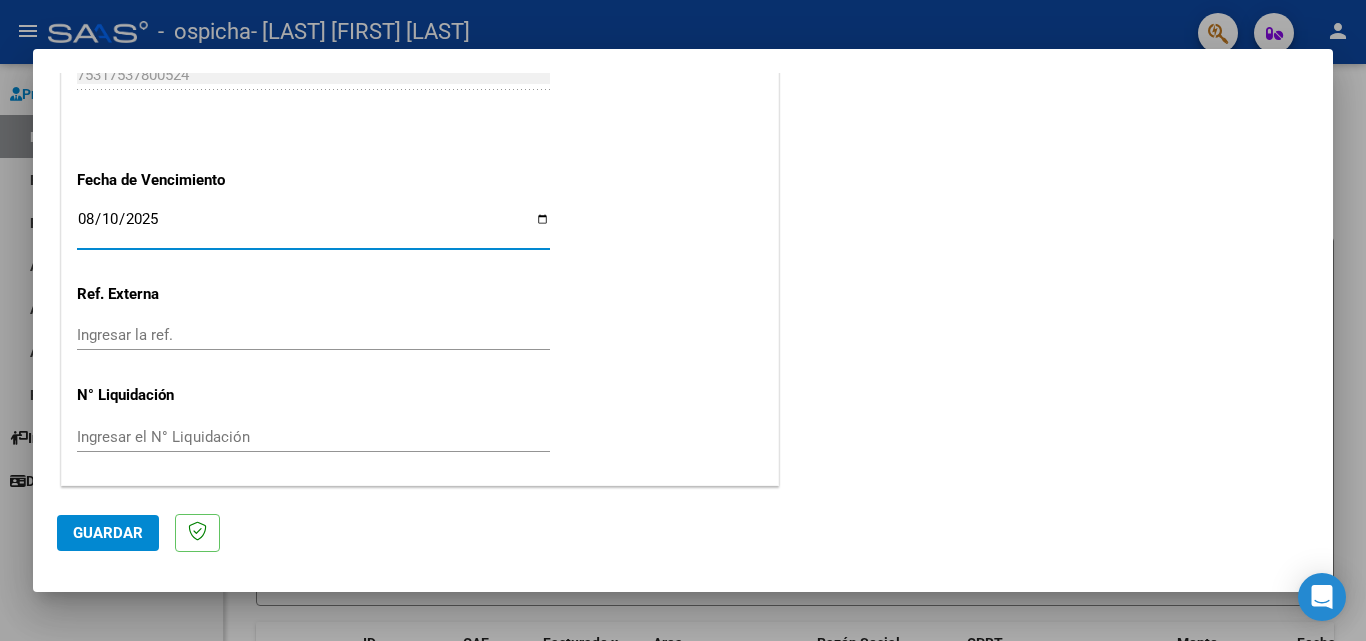 click on "Guardar" 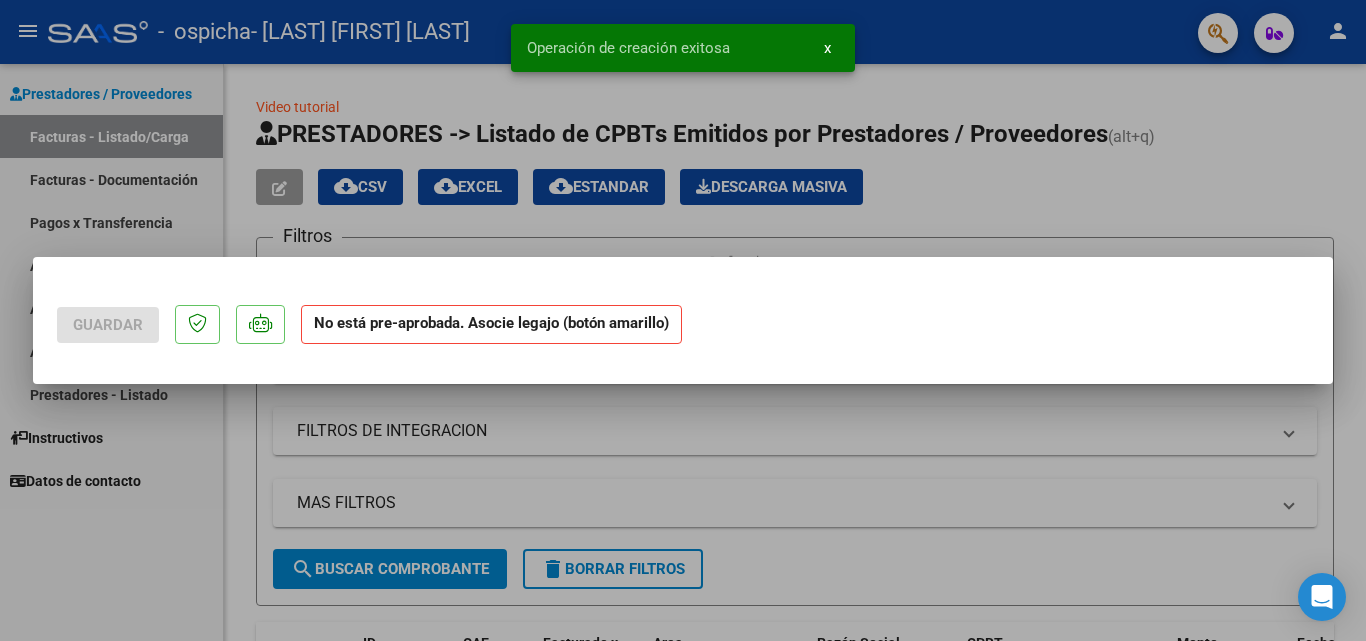 scroll, scrollTop: 0, scrollLeft: 0, axis: both 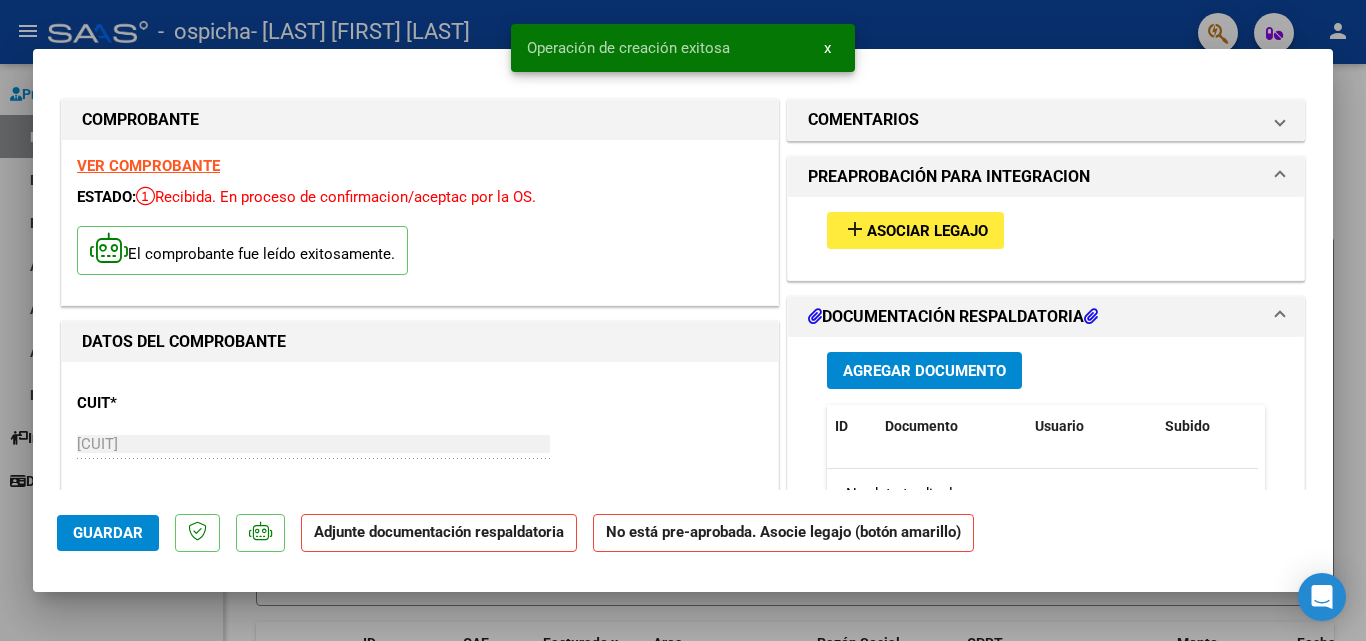 click on "Asociar Legajo" at bounding box center (927, 231) 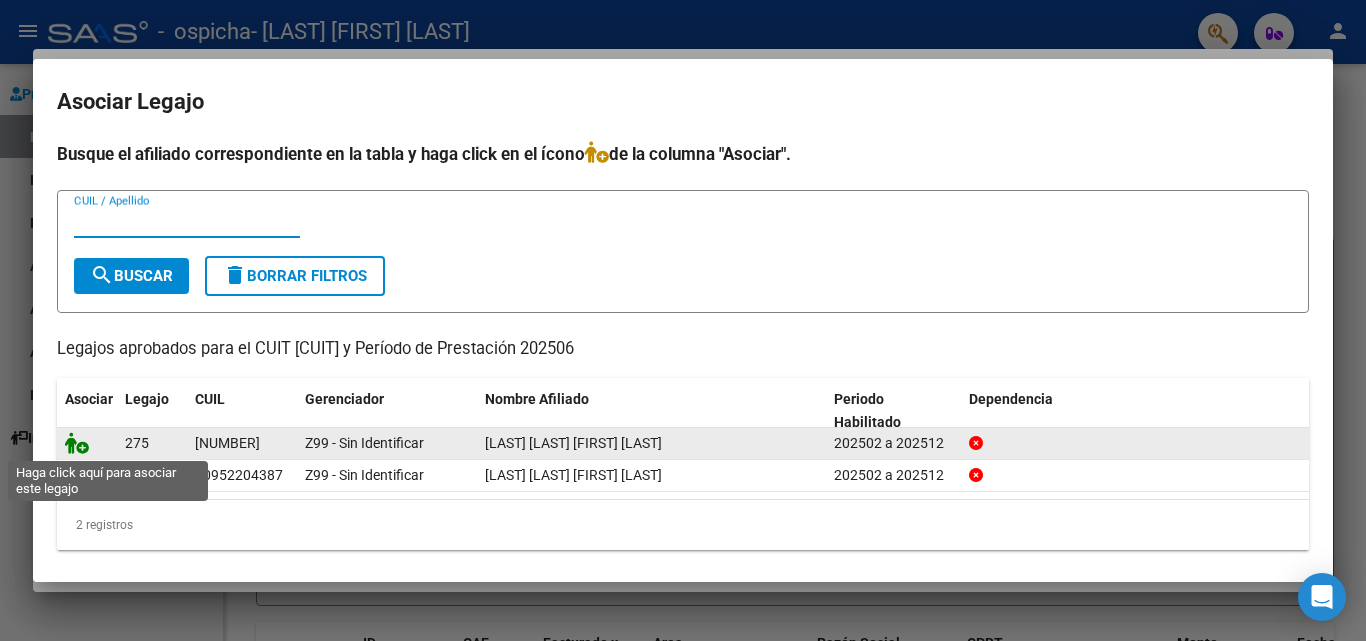 click 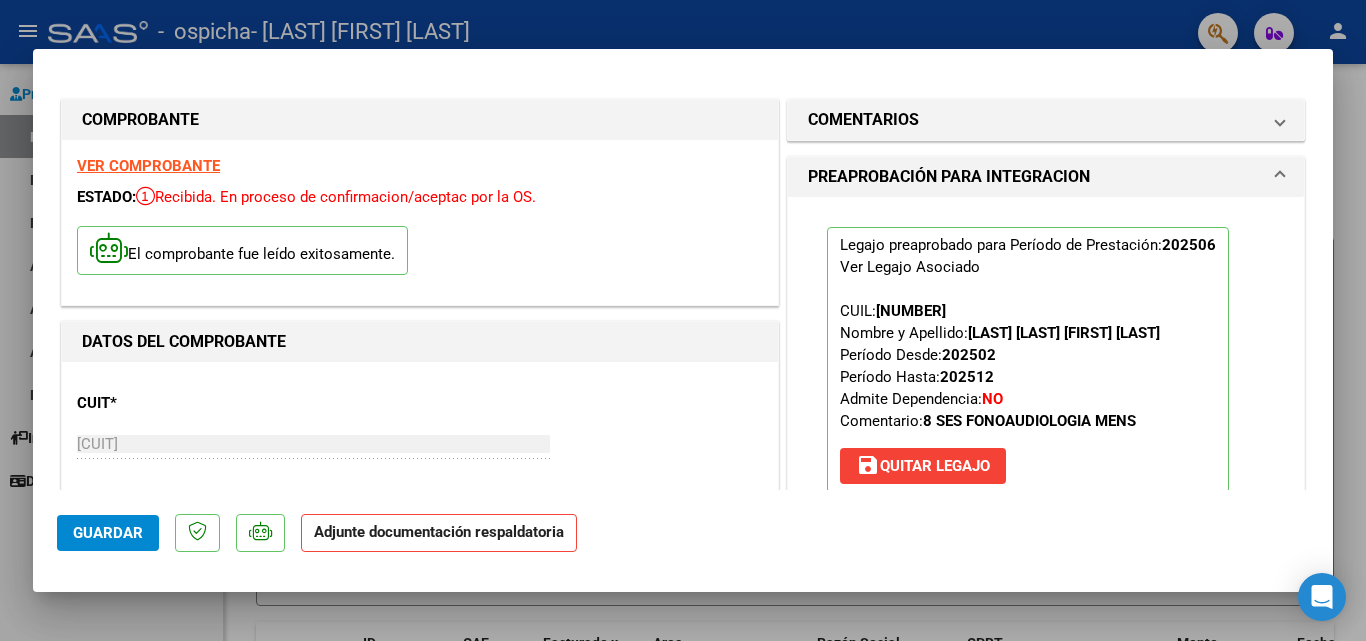 scroll, scrollTop: 200, scrollLeft: 0, axis: vertical 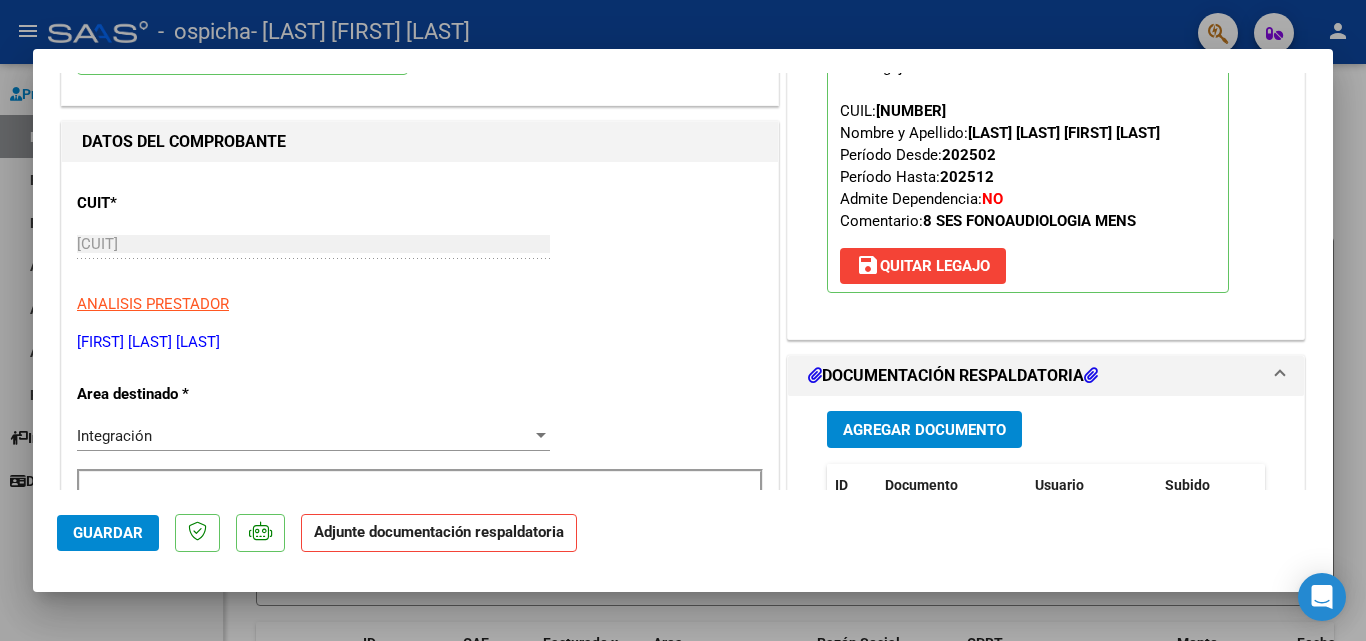 click on "Agregar Documento" at bounding box center (924, 430) 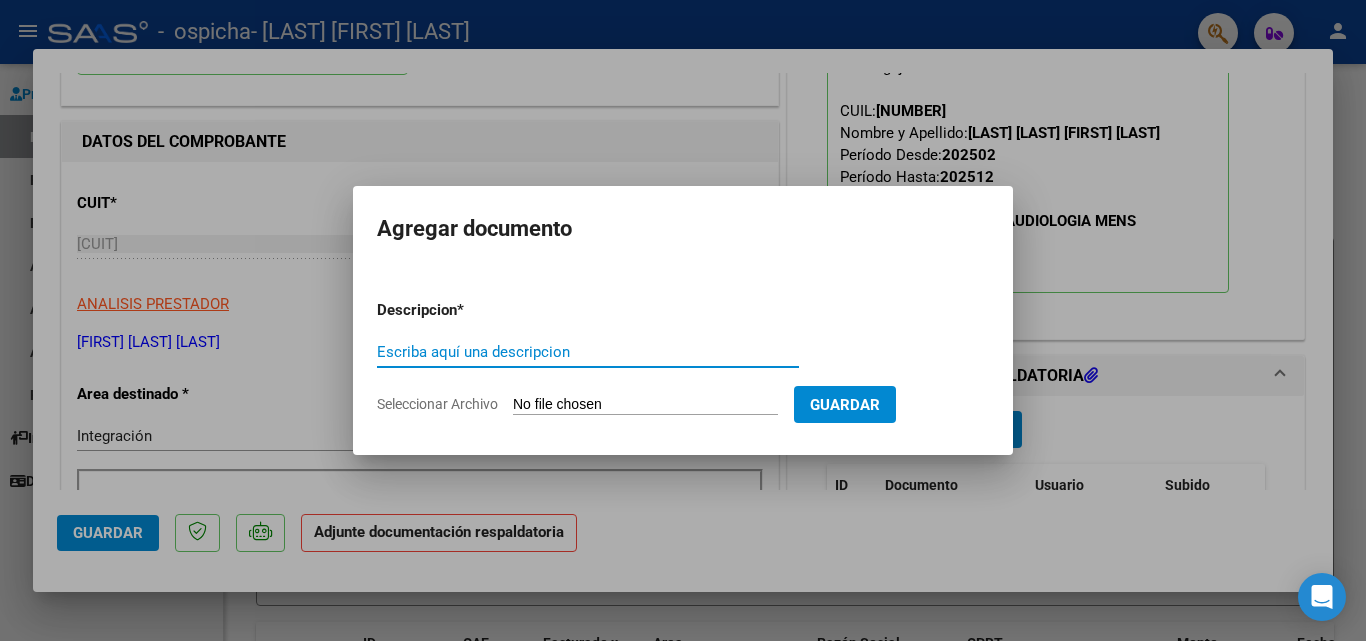 click on "Escriba aquí una descripcion" at bounding box center [588, 352] 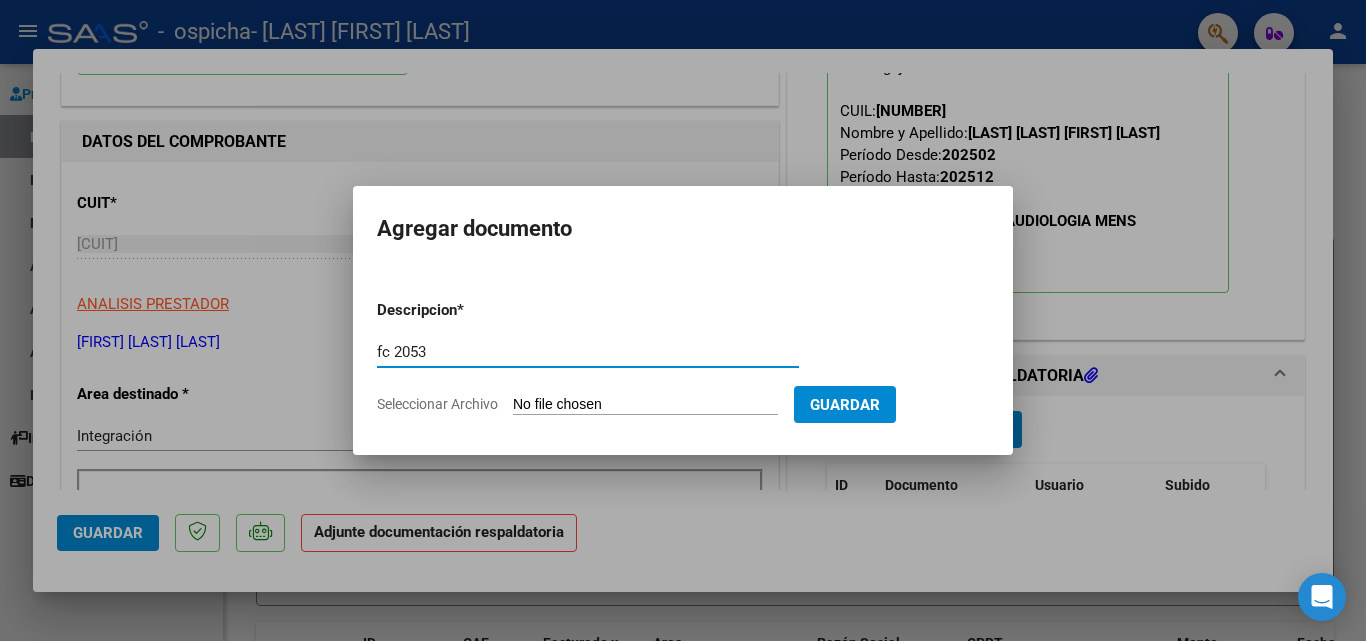 type on "fc 2053" 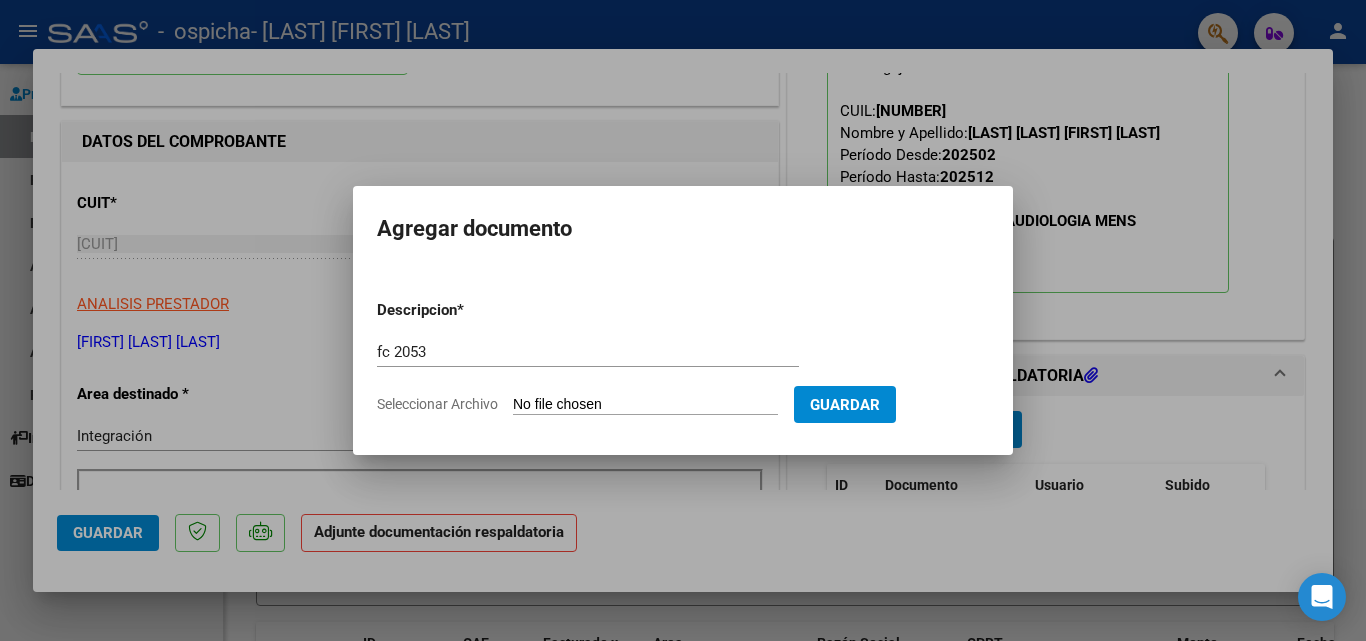 type on "C:\fakepath\[NUMBER]_[NUMBER]_[NUMBER]_[NUMBER].pdf" 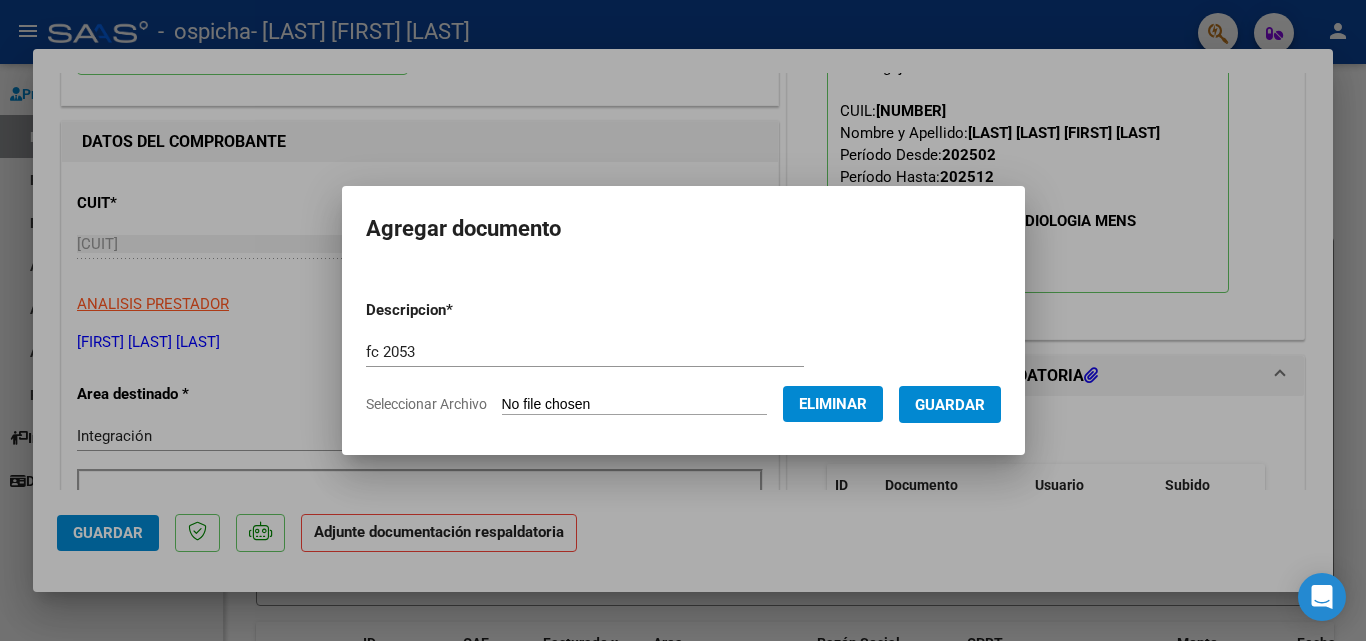 click on "Guardar" at bounding box center (950, 405) 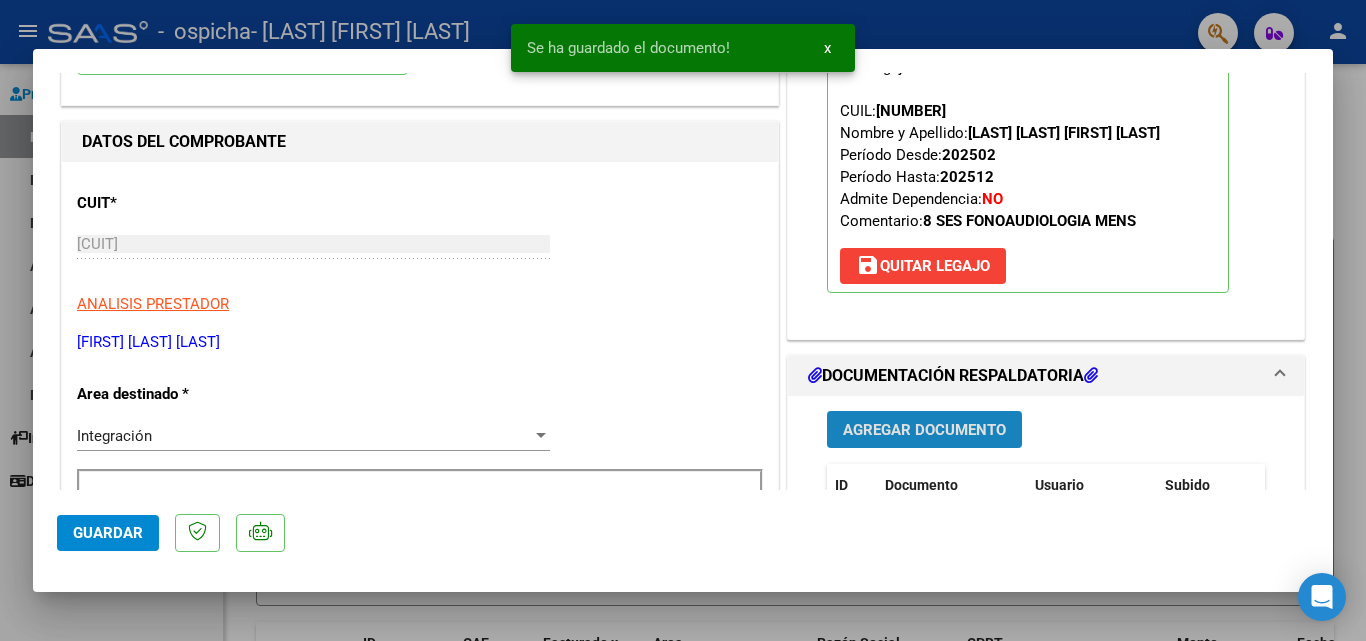 click on "Agregar Documento" at bounding box center [924, 430] 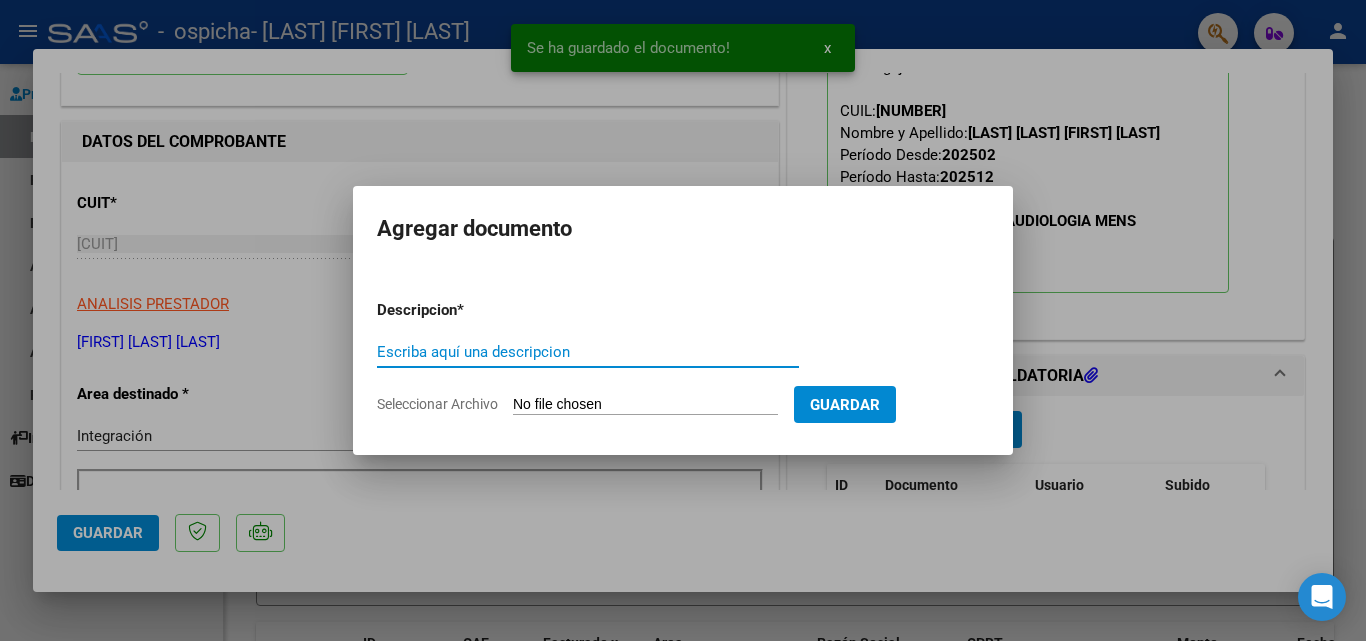 click on "Escriba aquí una descripcion" at bounding box center [588, 352] 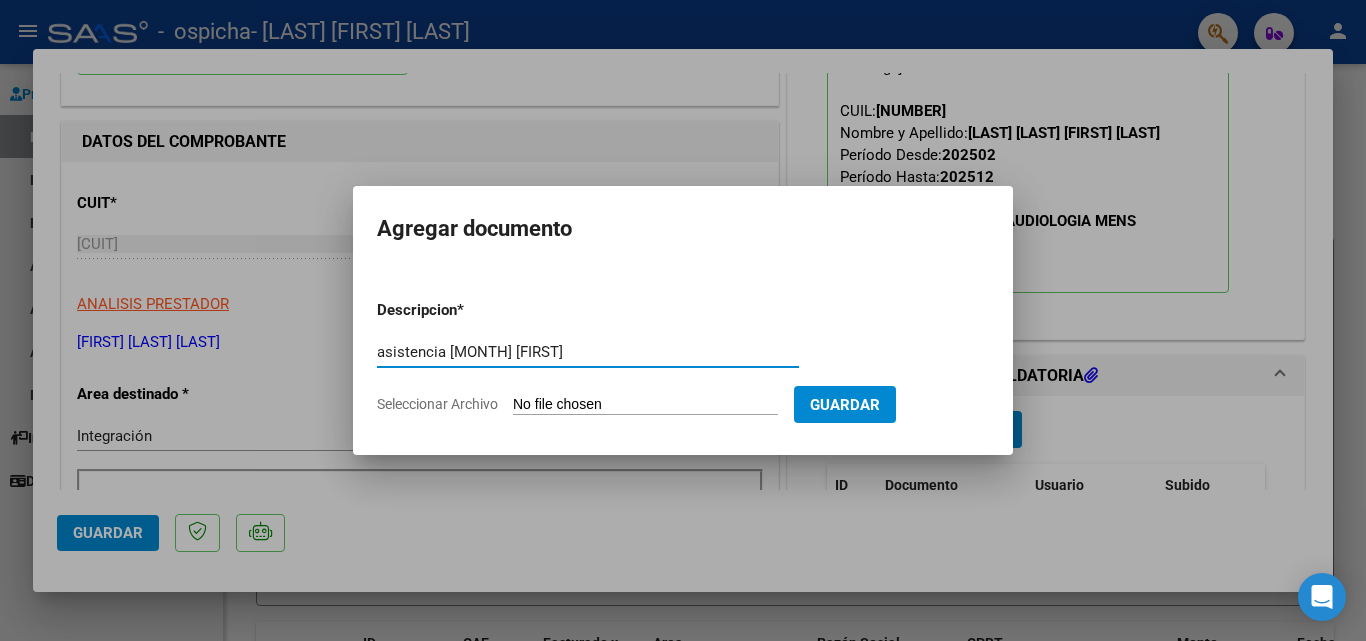 type on "asistencia [MONTH] [FIRST]" 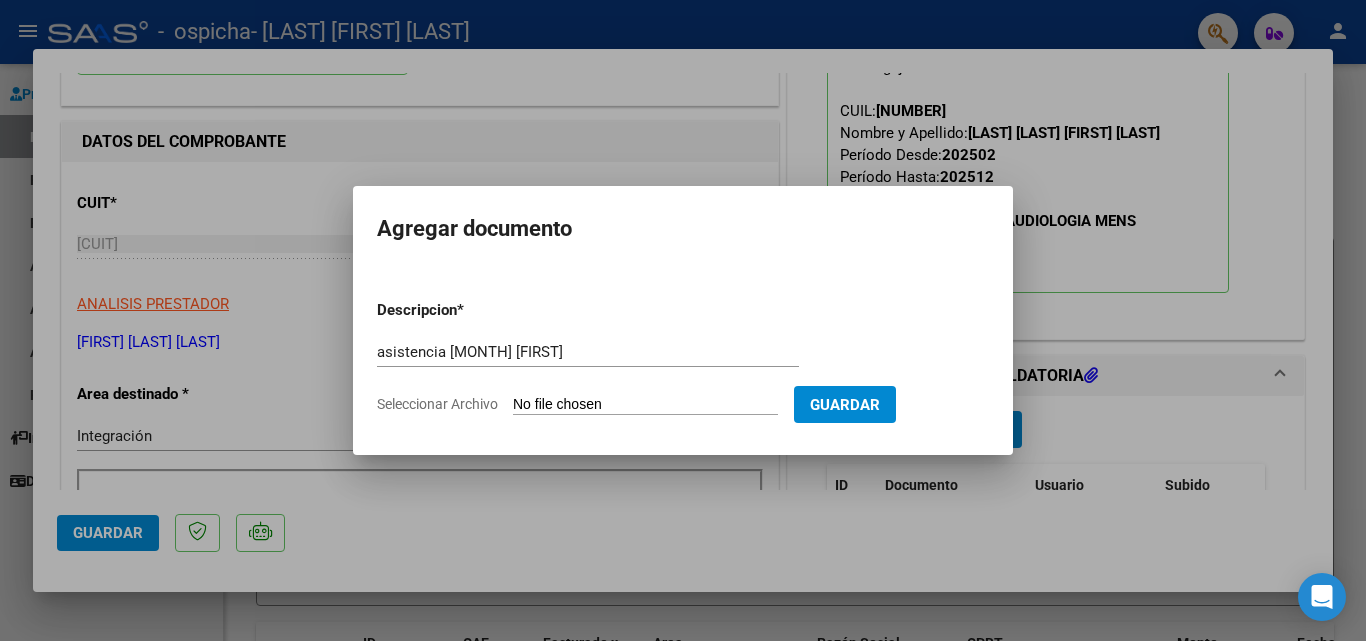 click on "Seleccionar Archivo" at bounding box center (645, 405) 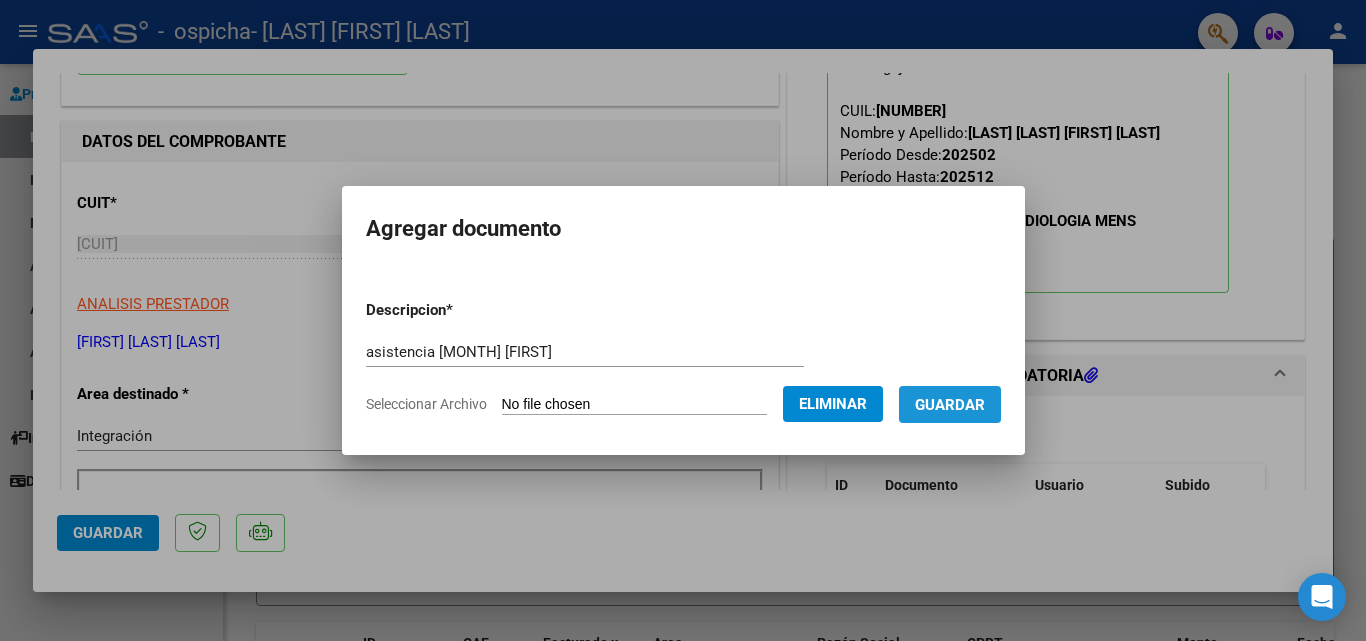 click on "Guardar" at bounding box center [950, 405] 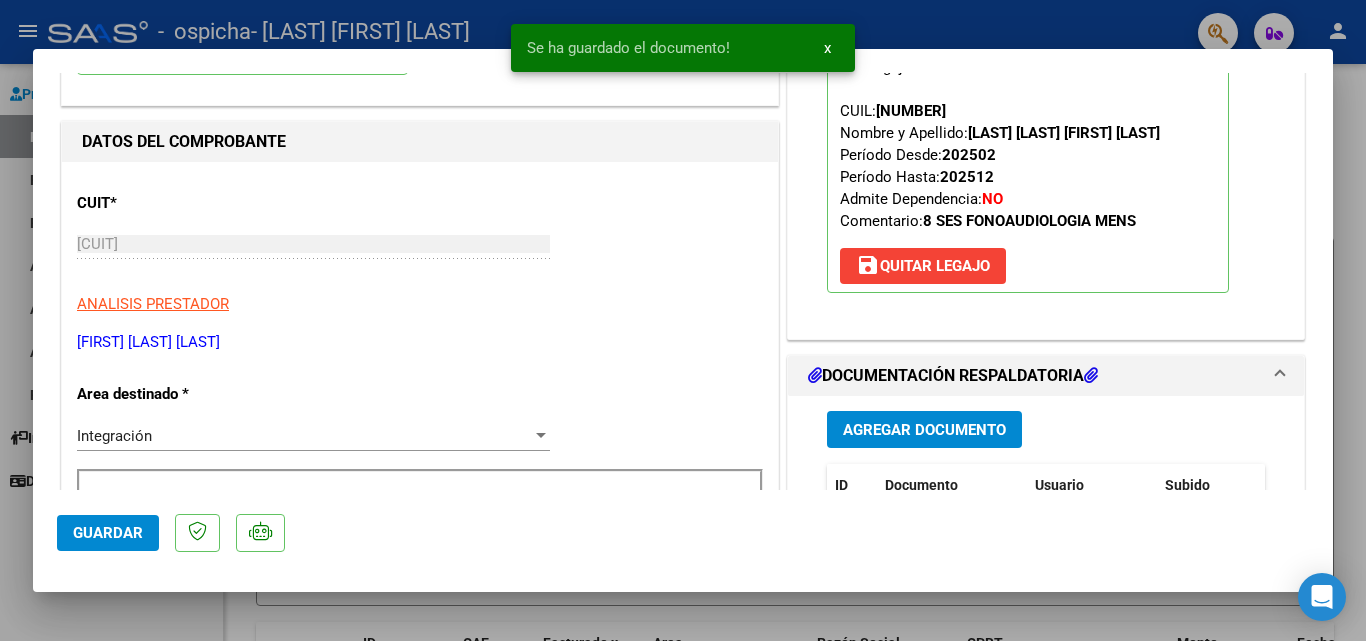 click at bounding box center (683, 320) 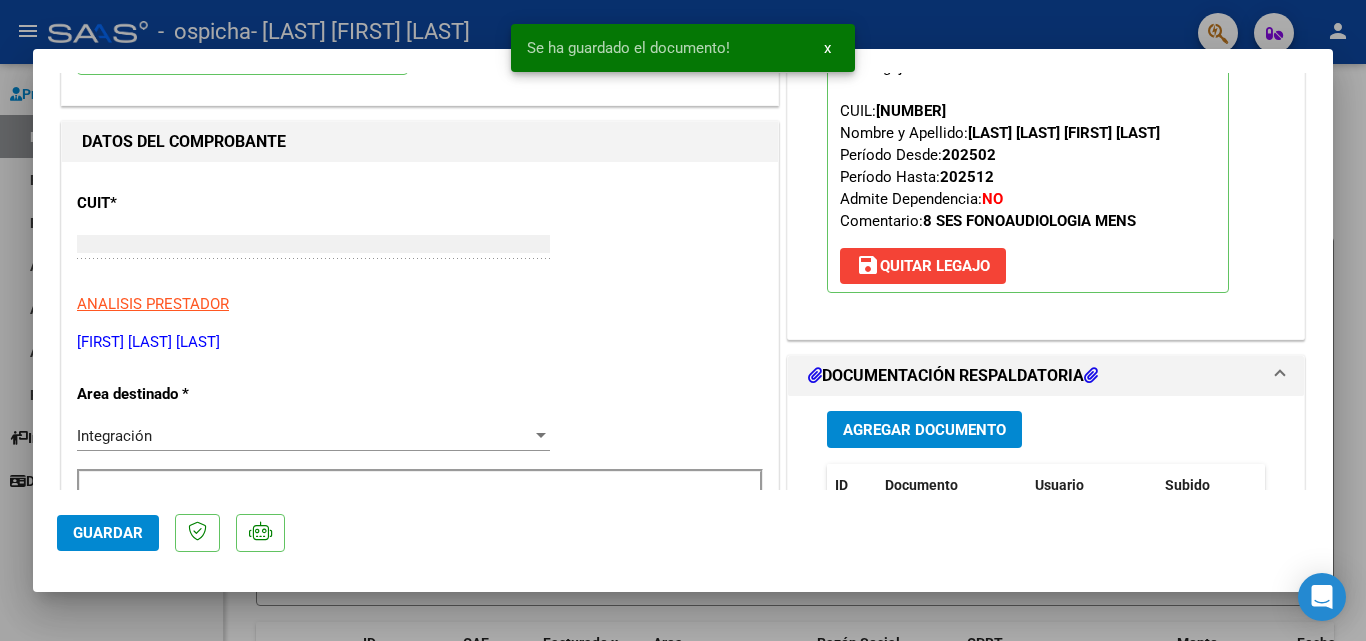 scroll, scrollTop: 212, scrollLeft: 0, axis: vertical 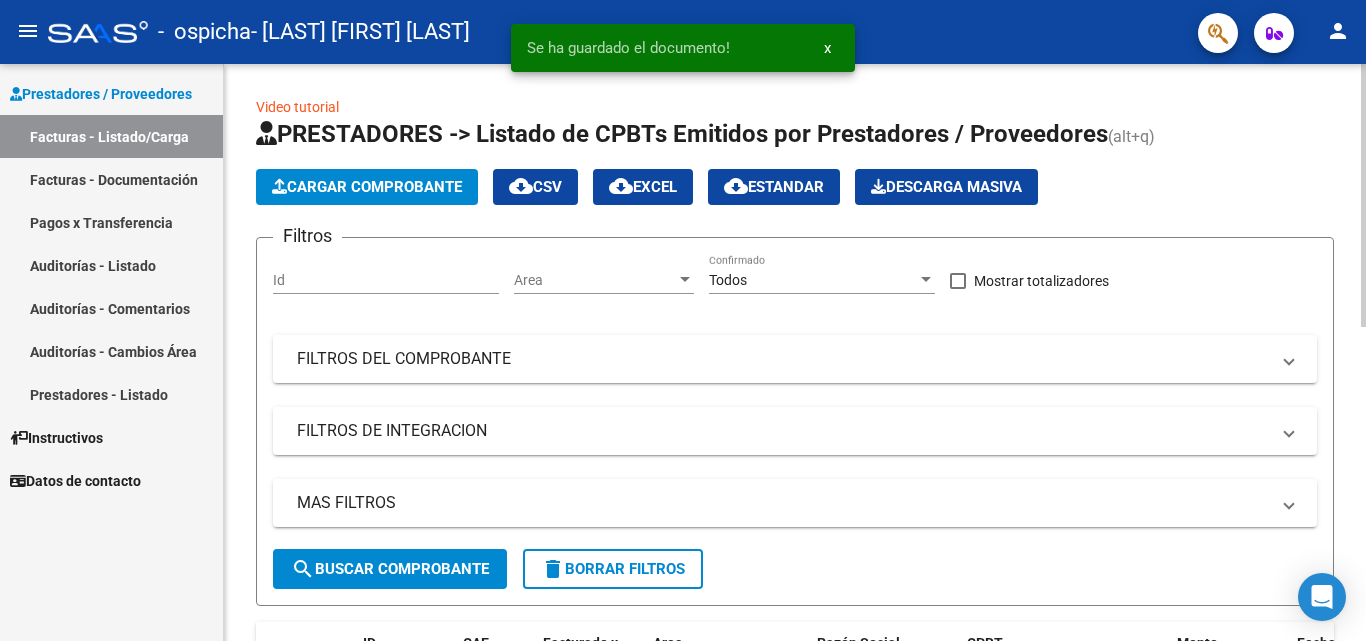 click on "Cargar Comprobante" 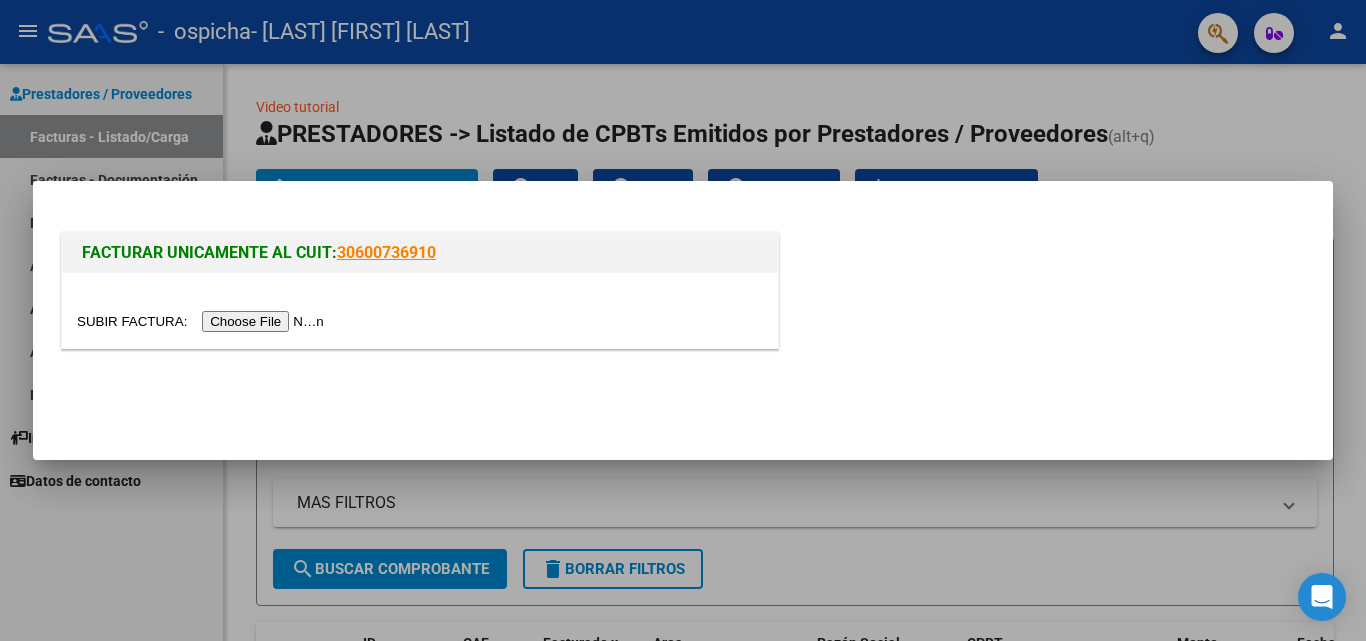 click at bounding box center [203, 321] 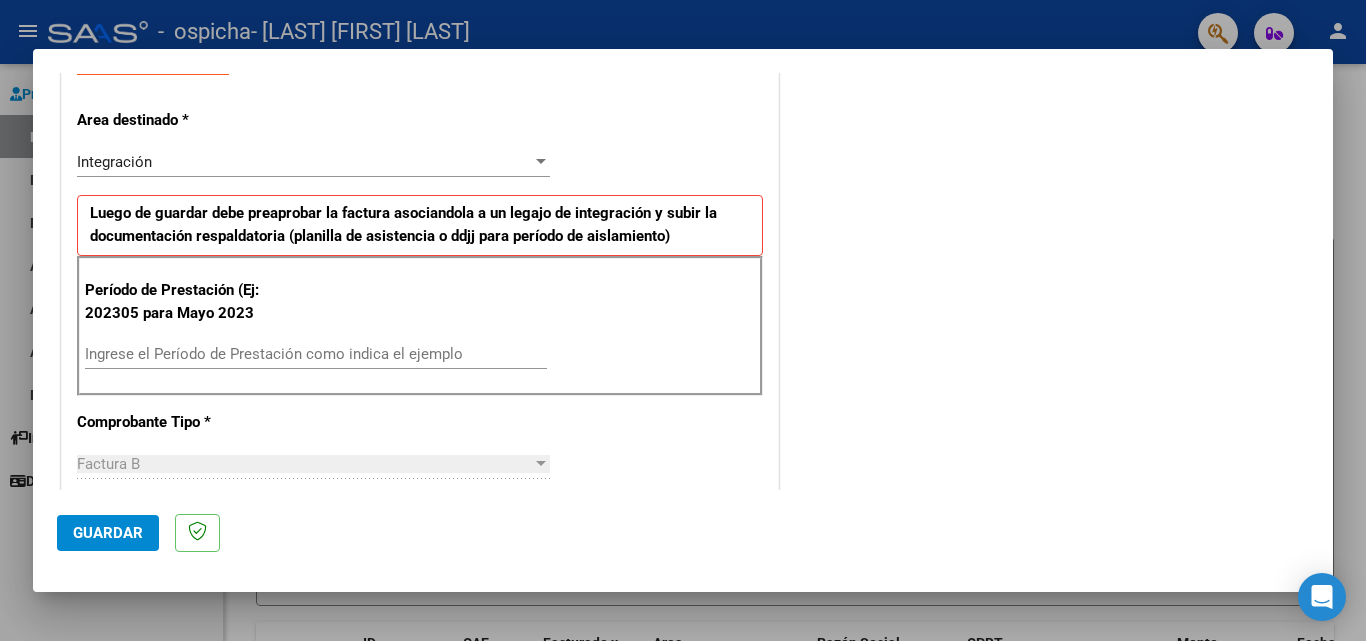 scroll, scrollTop: 400, scrollLeft: 0, axis: vertical 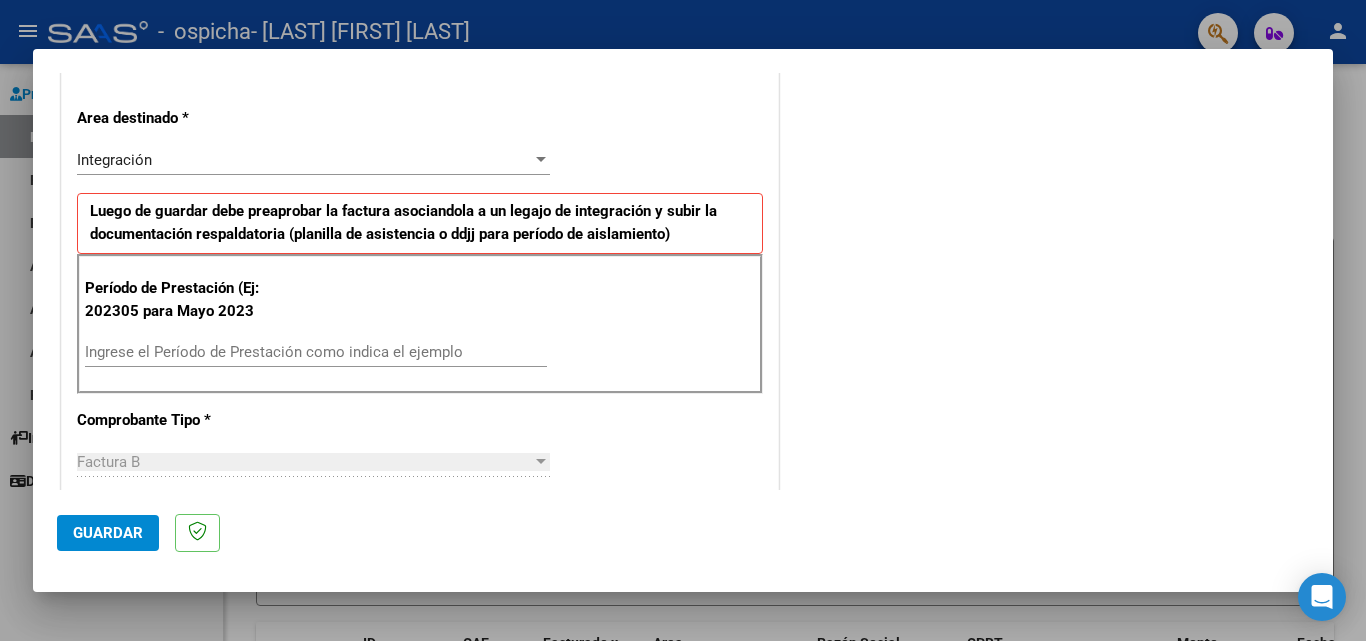 click on "Ingrese el Período de Prestación como indica el ejemplo" at bounding box center (316, 352) 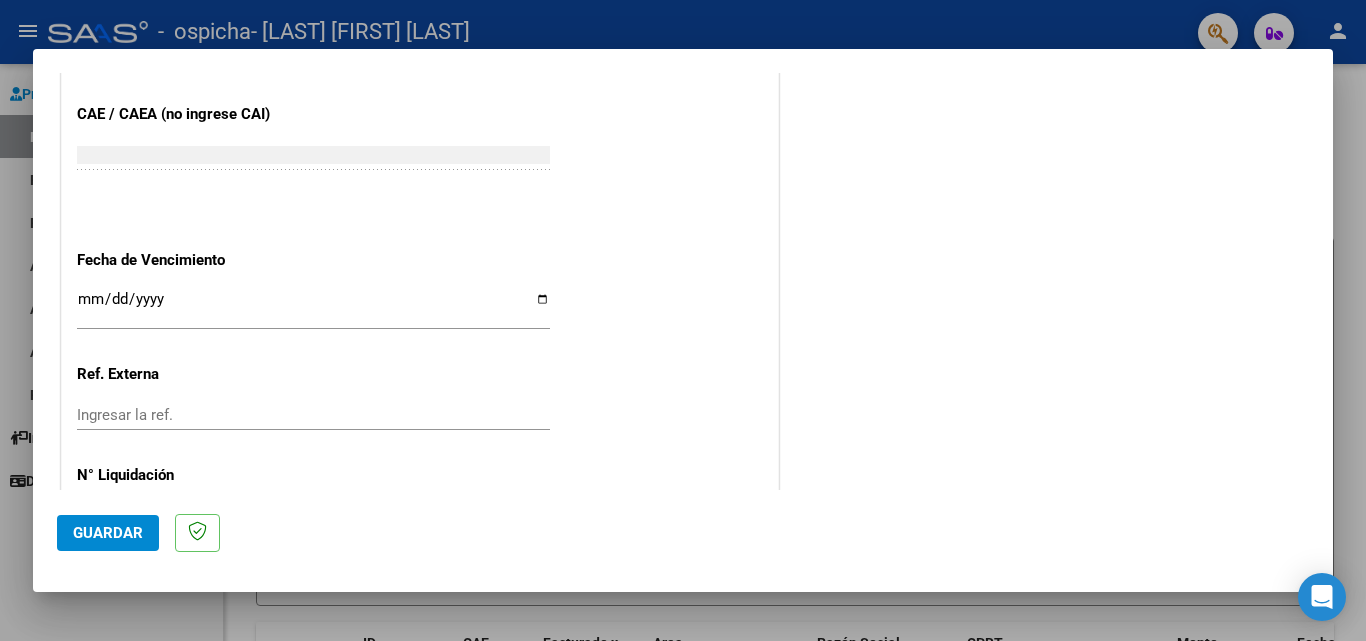 scroll, scrollTop: 1300, scrollLeft: 0, axis: vertical 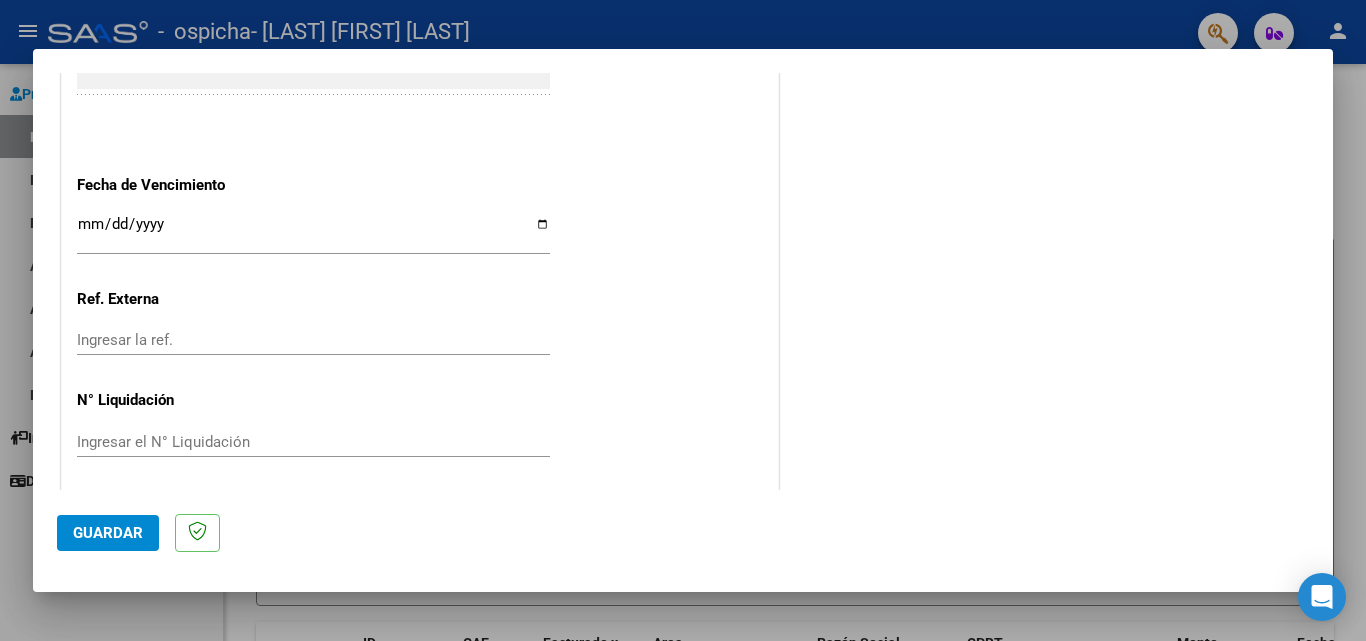 type on "202507" 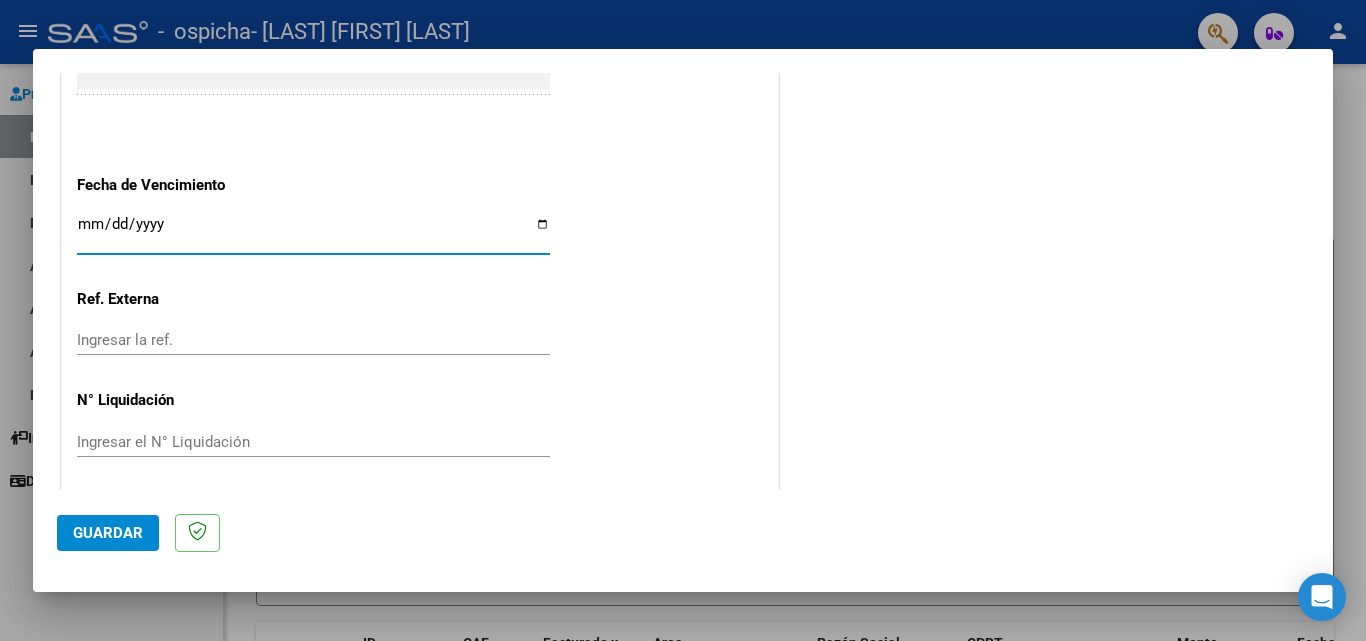 type on "2025-08-11" 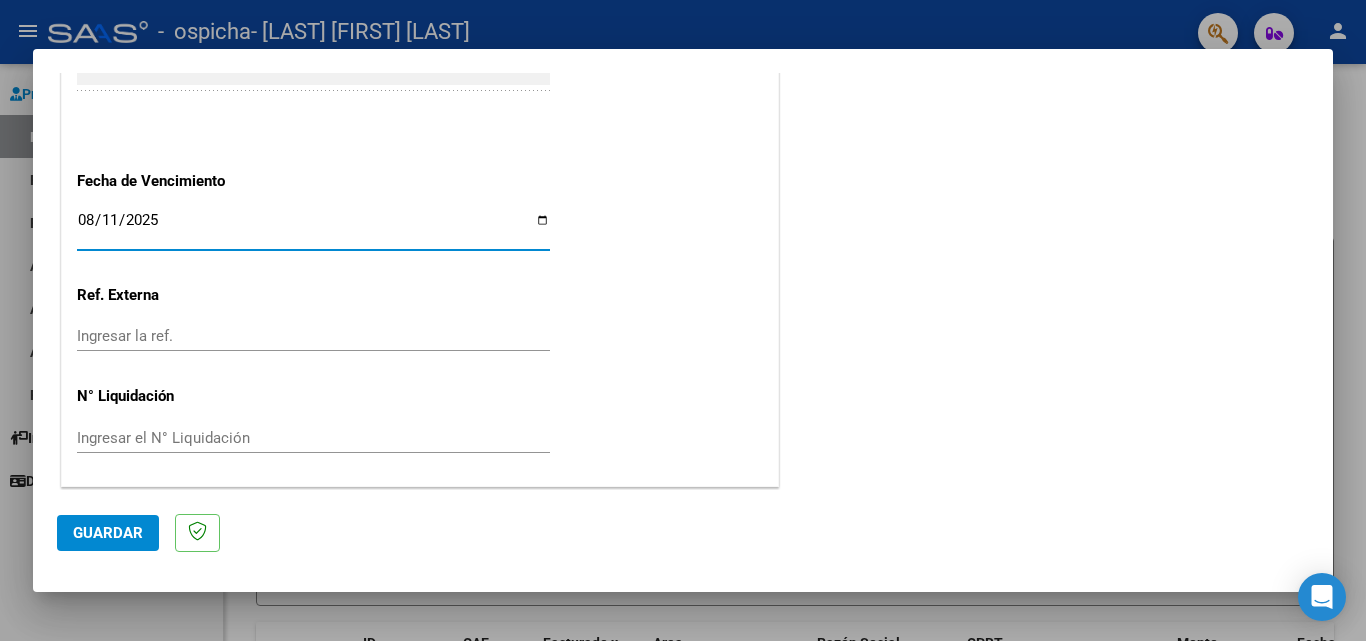 scroll, scrollTop: 1305, scrollLeft: 0, axis: vertical 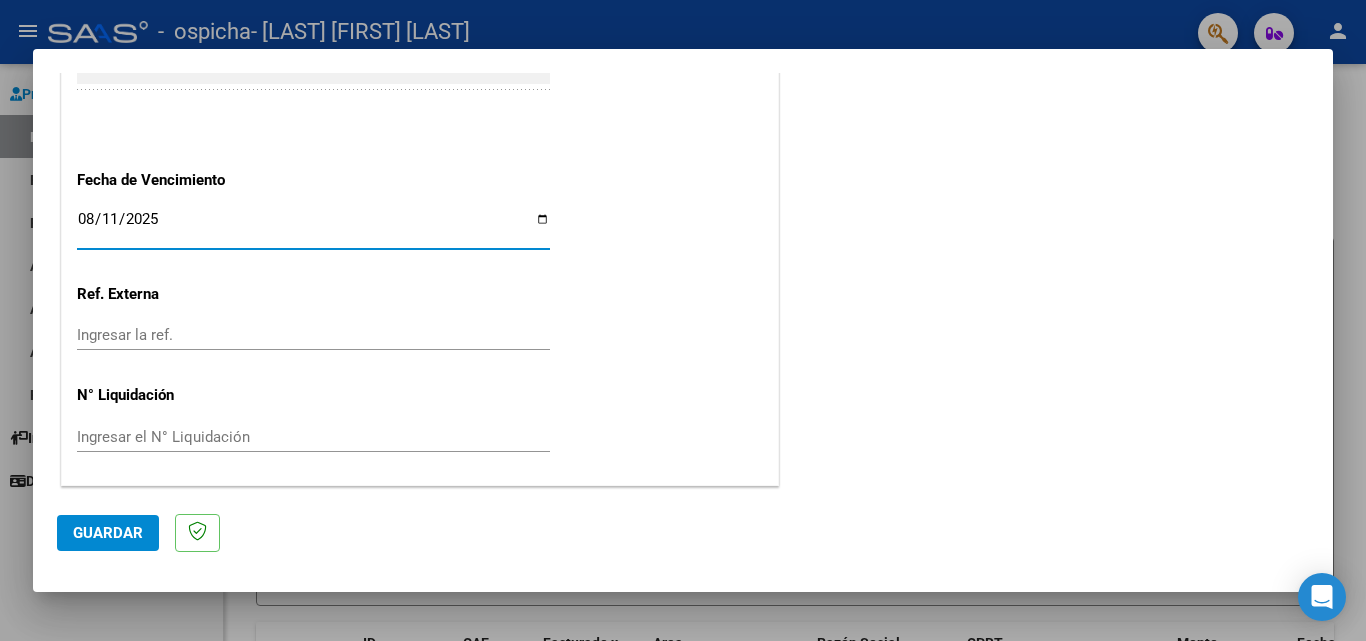 click on "Guardar" 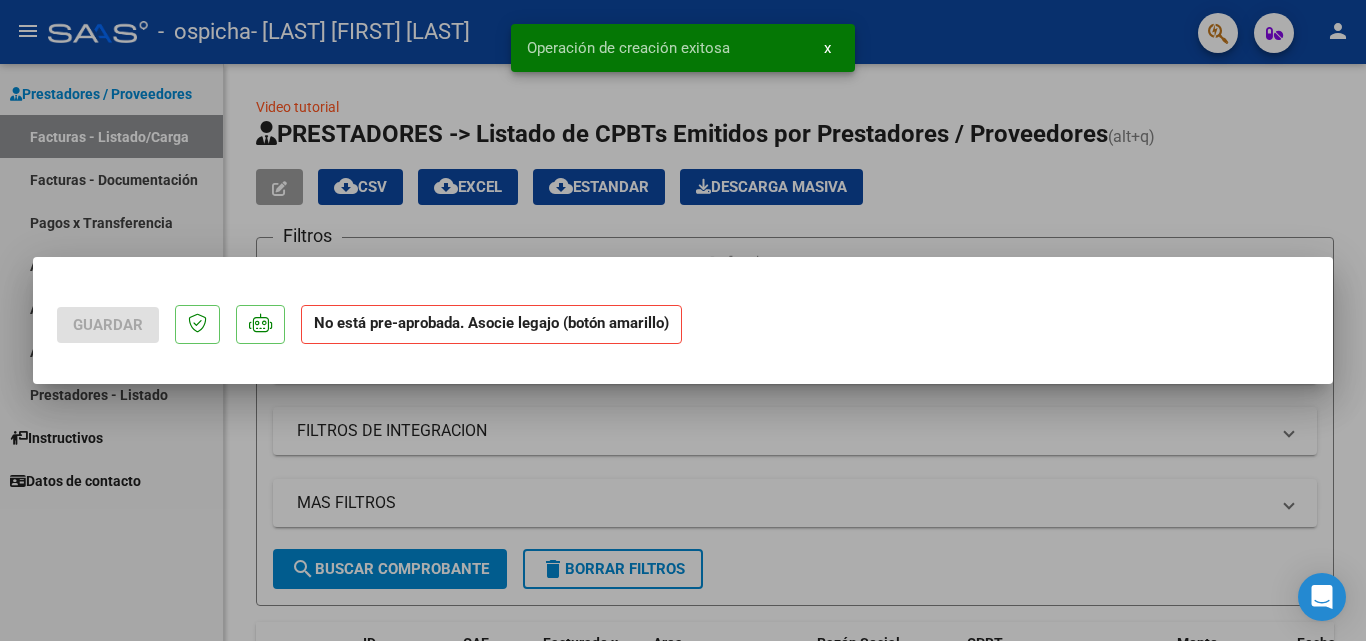 scroll, scrollTop: 0, scrollLeft: 0, axis: both 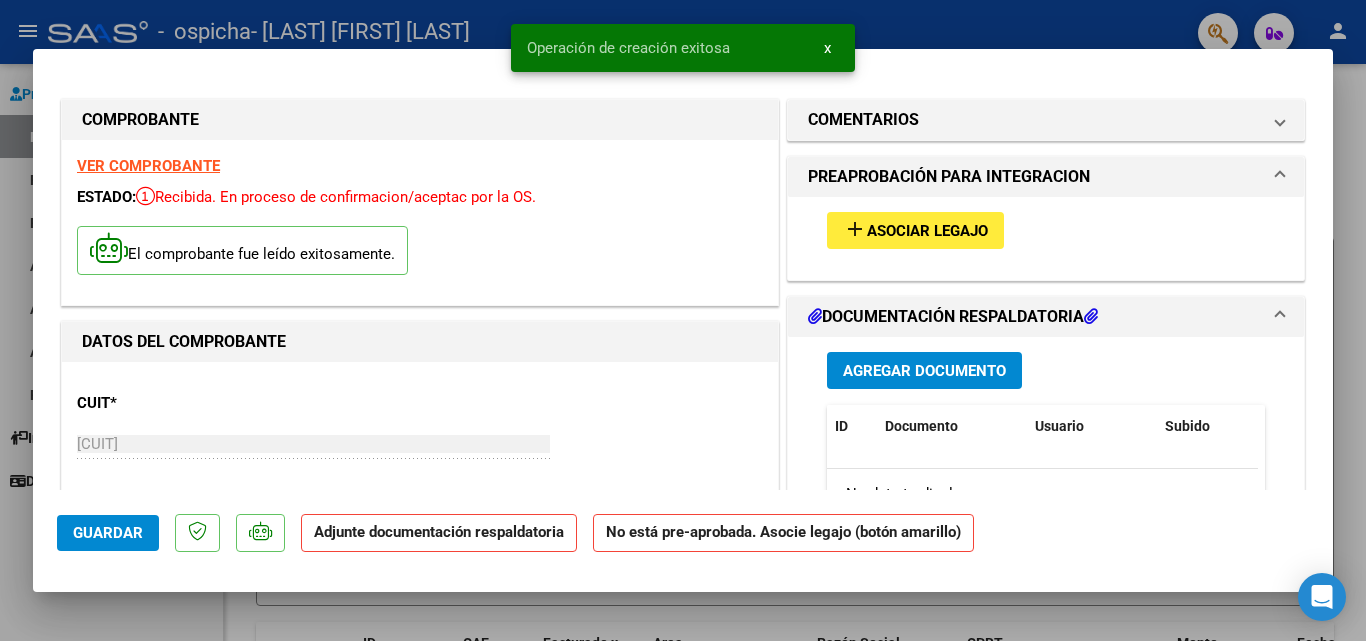 click on "Asociar Legajo" at bounding box center [927, 231] 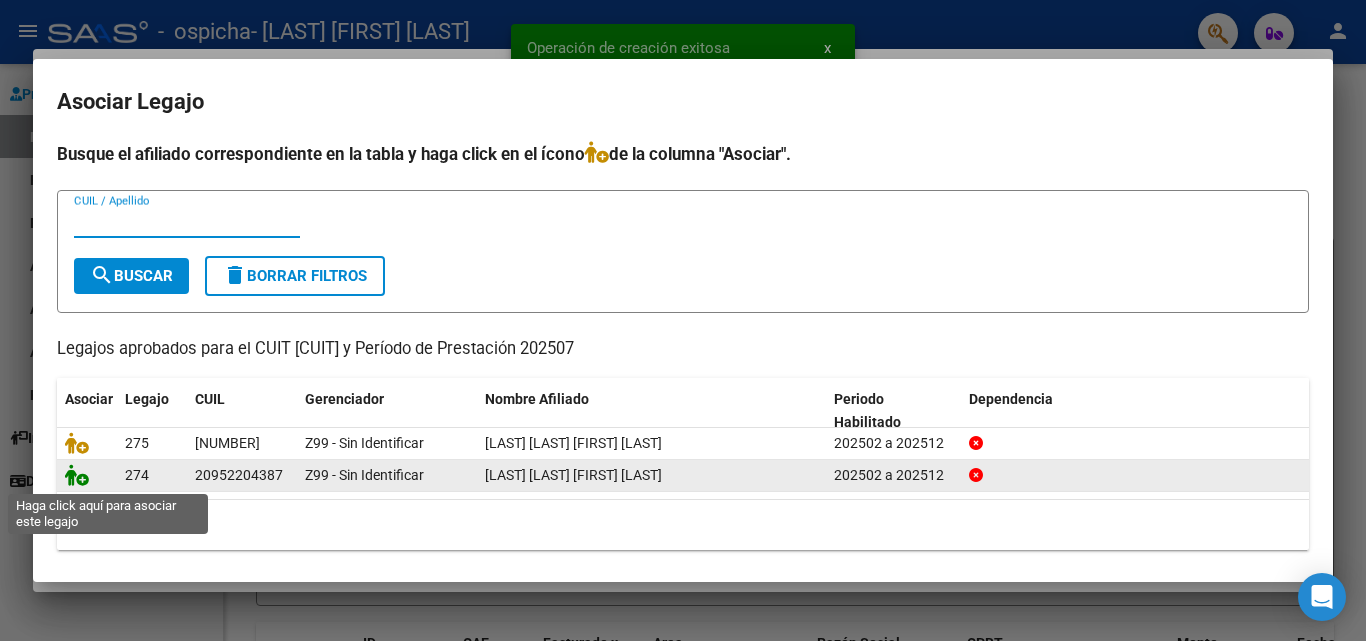 click 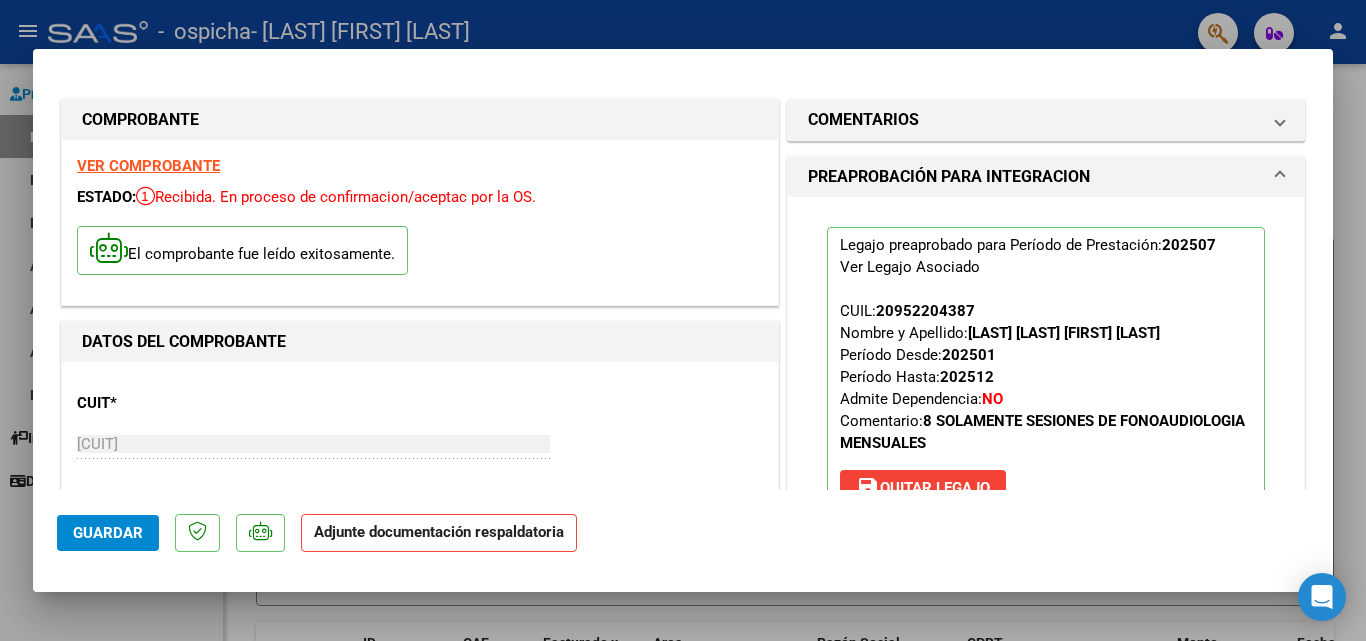 scroll, scrollTop: 300, scrollLeft: 0, axis: vertical 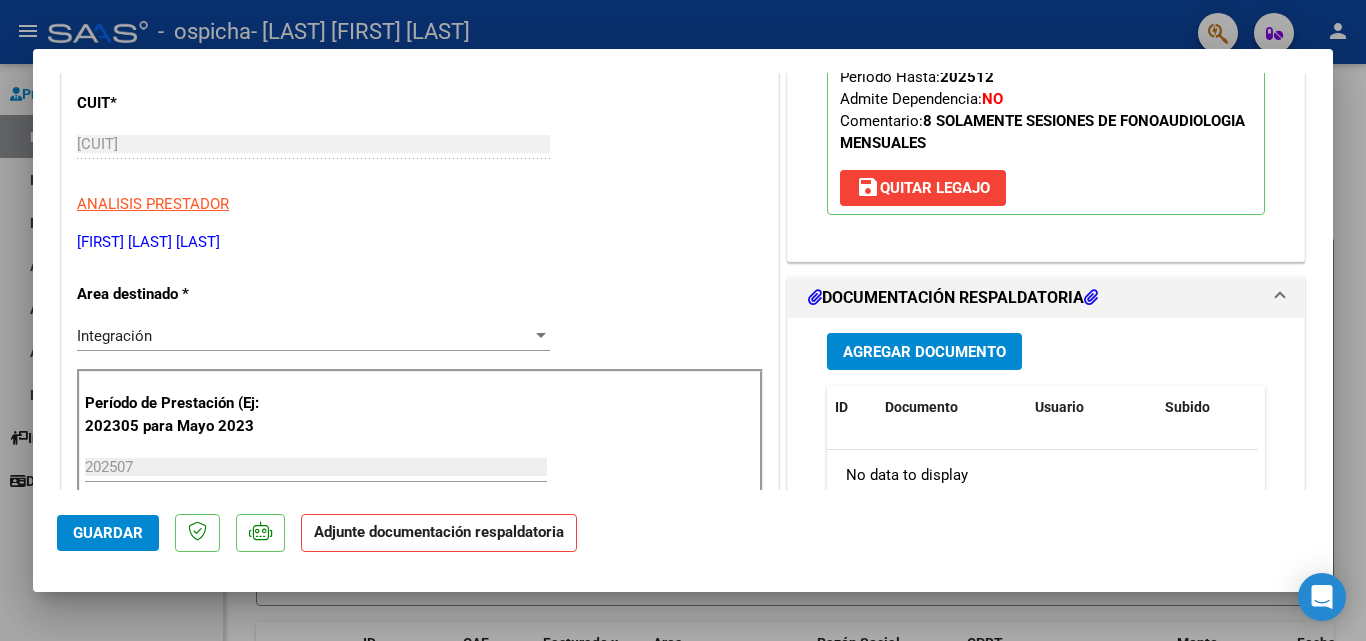 click on "Agregar Documento" at bounding box center [924, 352] 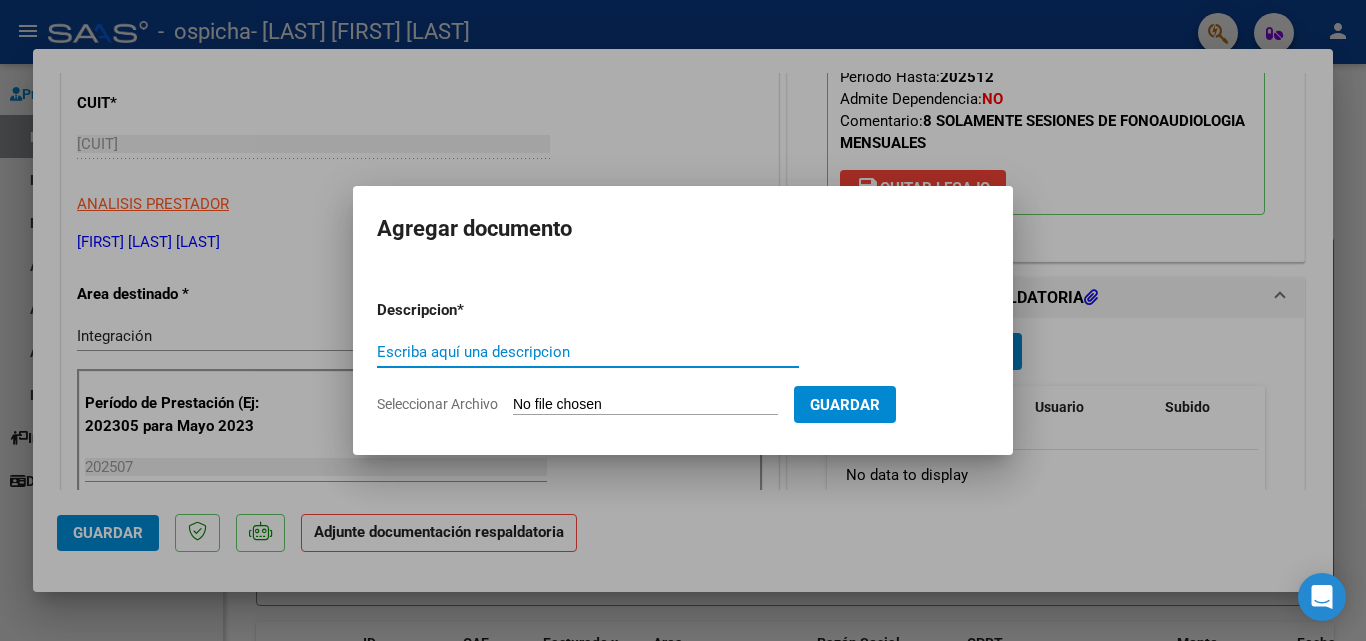 click on "Escriba aquí una descripcion" at bounding box center (588, 352) 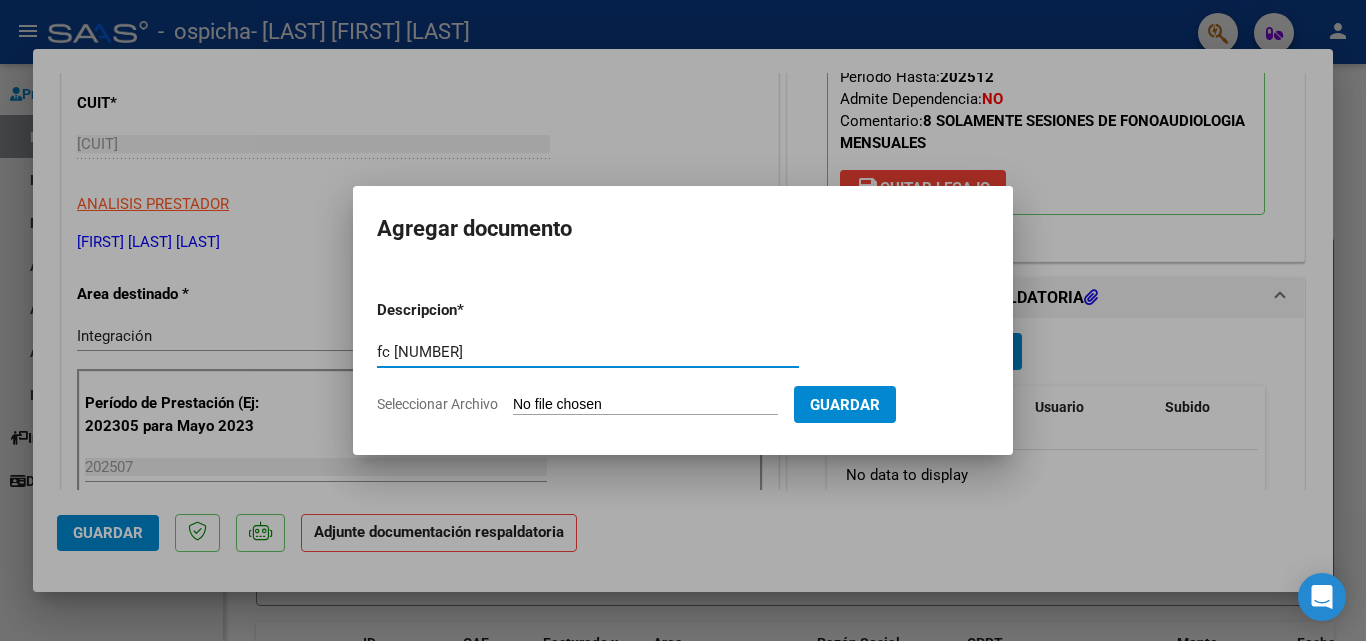 type on "fc [NUMBER]" 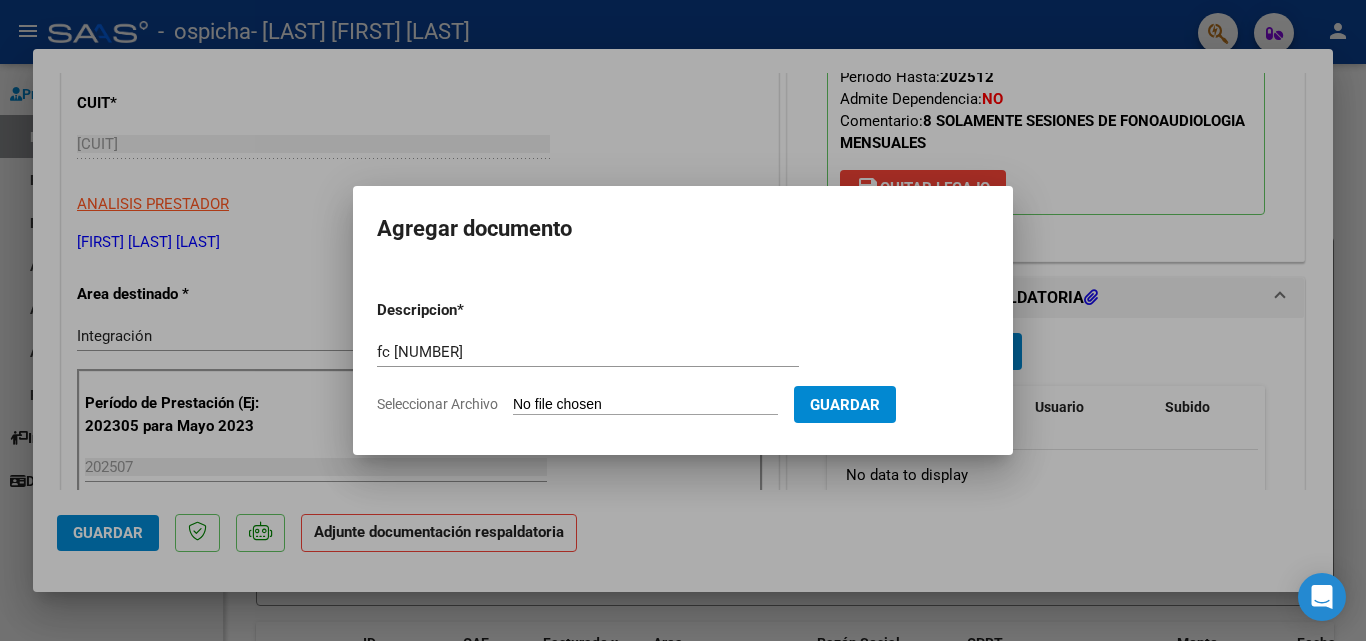 type on "C:\fakepath\[NUMBER]_[NUMBER]_[NUMBER]_[NUMBER].pdf" 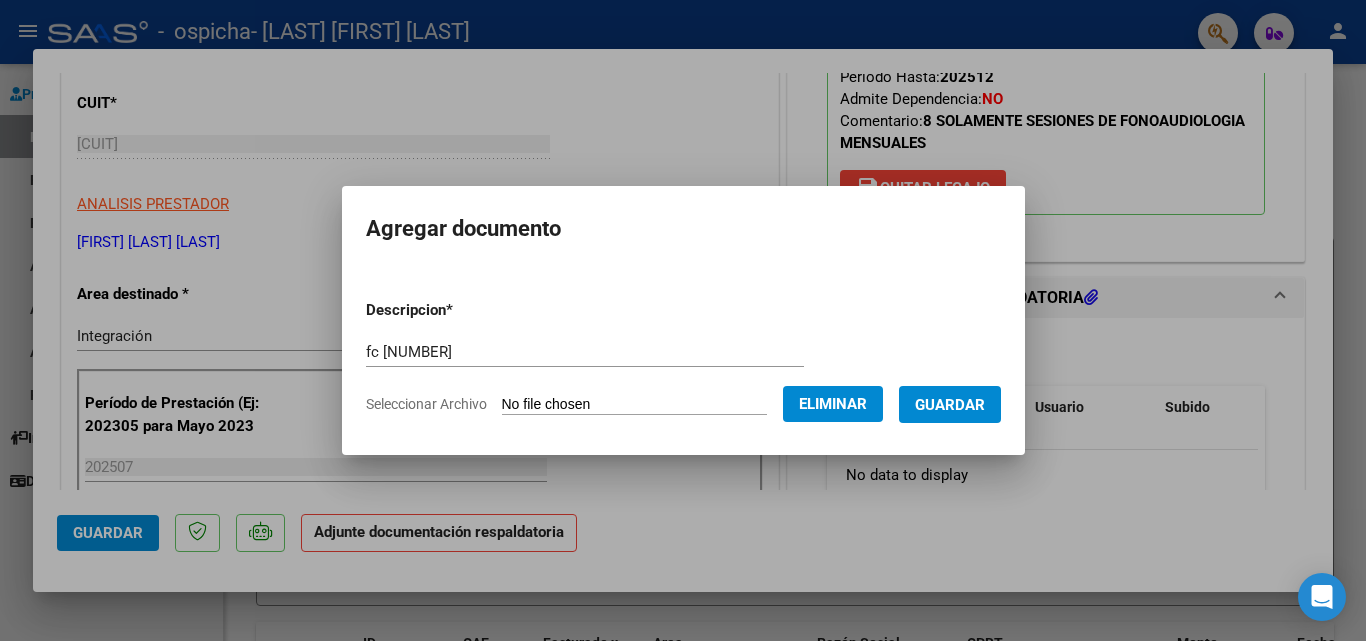 click on "Guardar" at bounding box center (950, 405) 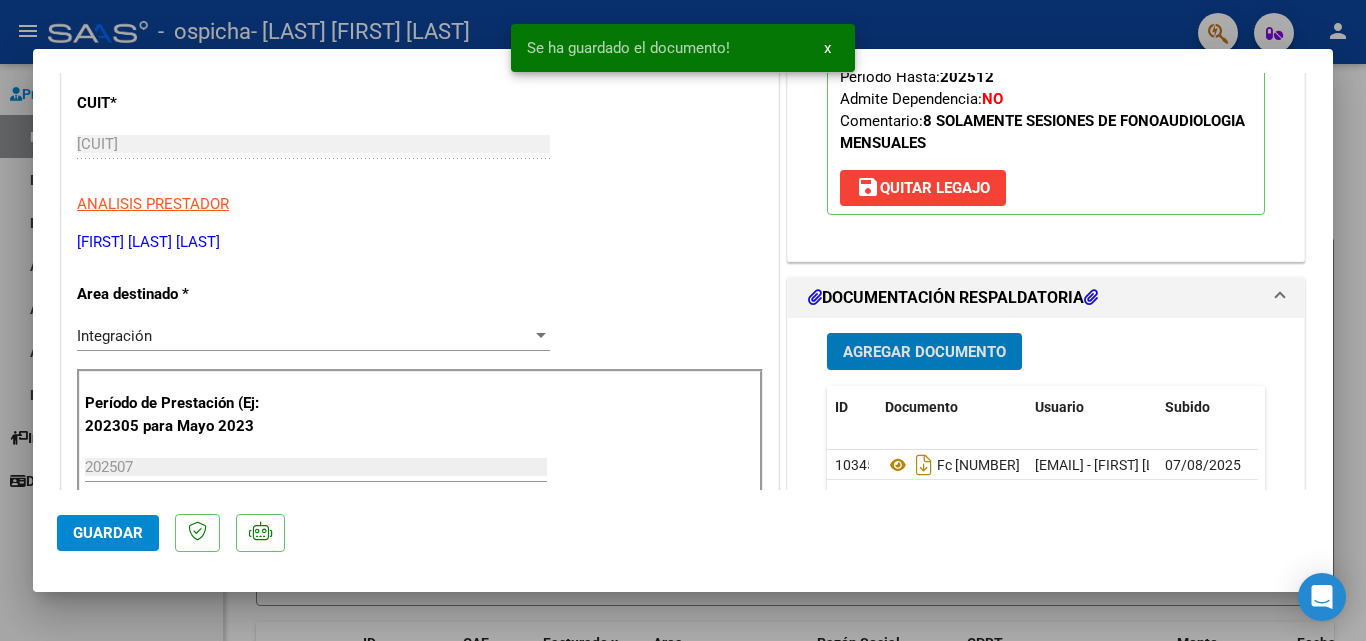 click on "Agregar Documento" at bounding box center [924, 352] 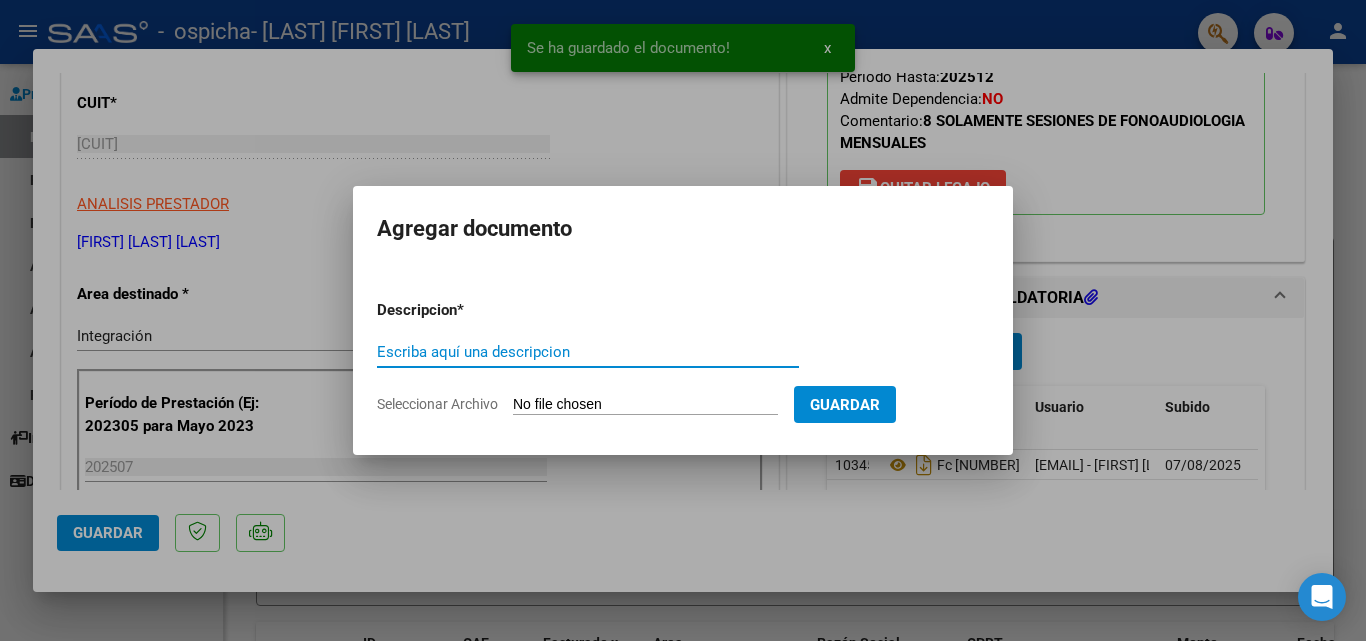 click on "Escriba aquí una descripcion" at bounding box center [588, 352] 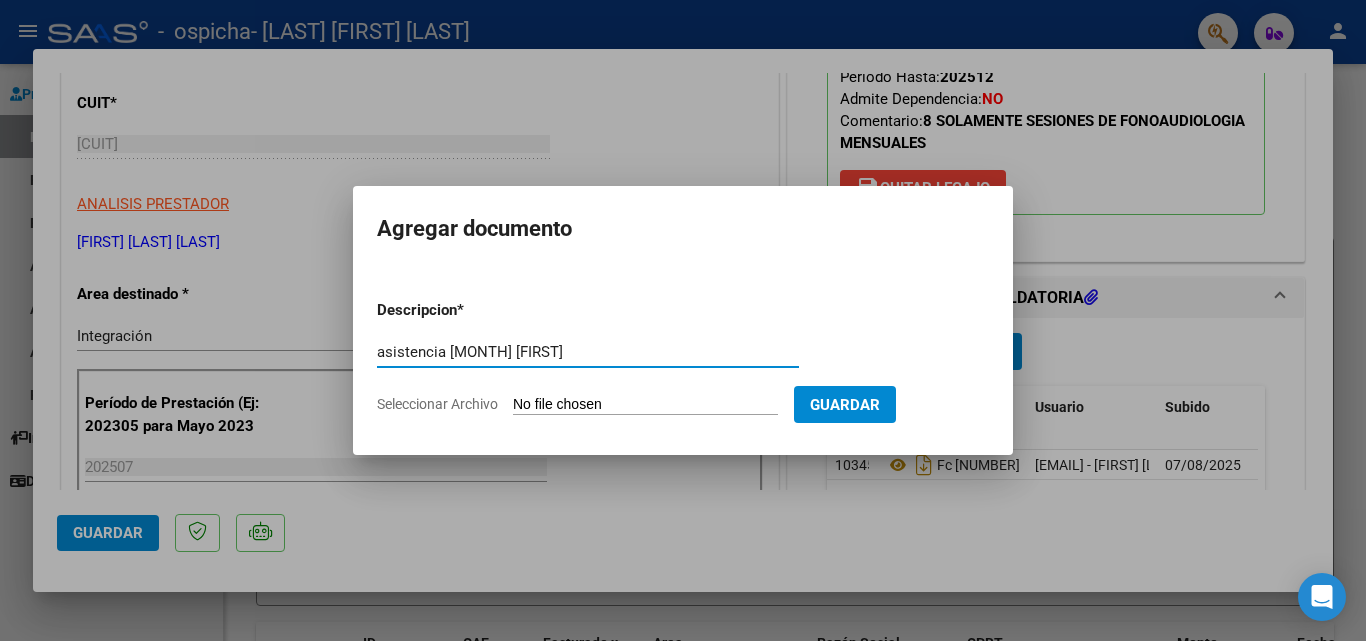 type on "asistencia [MONTH] [FIRST]" 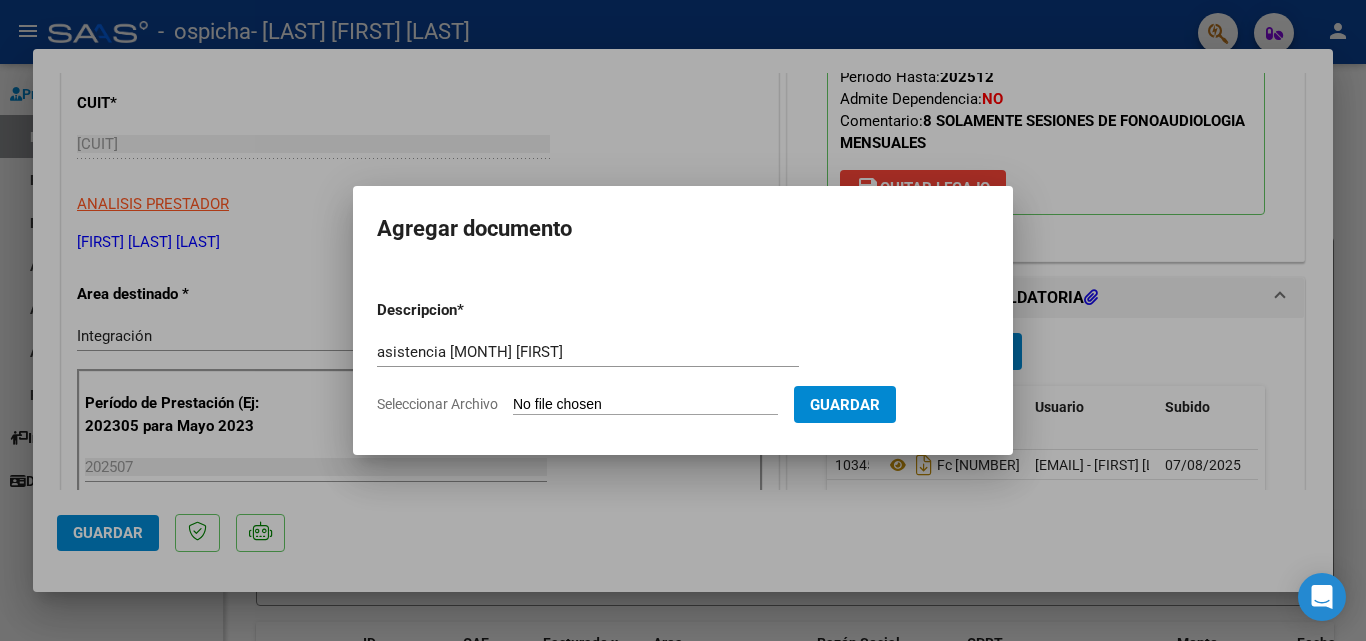 type on "C:\fakepath\ASISTENCIA [LAST] D [MONTH].jpg" 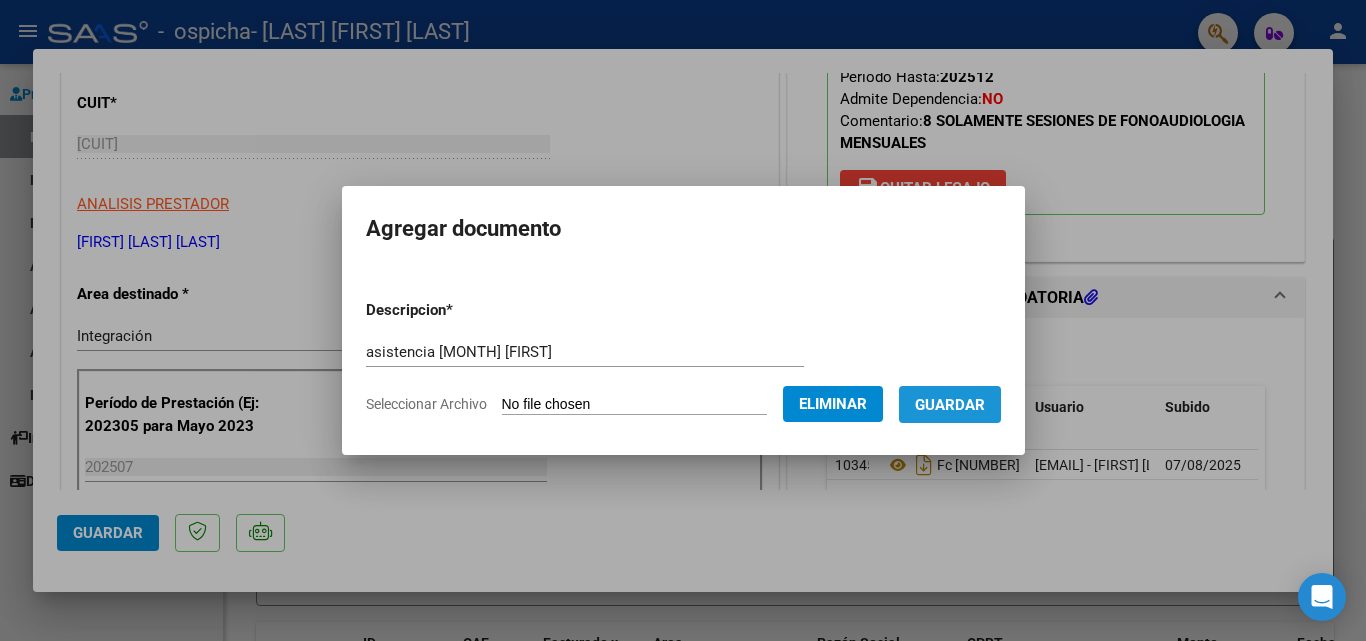 click on "Guardar" at bounding box center (950, 404) 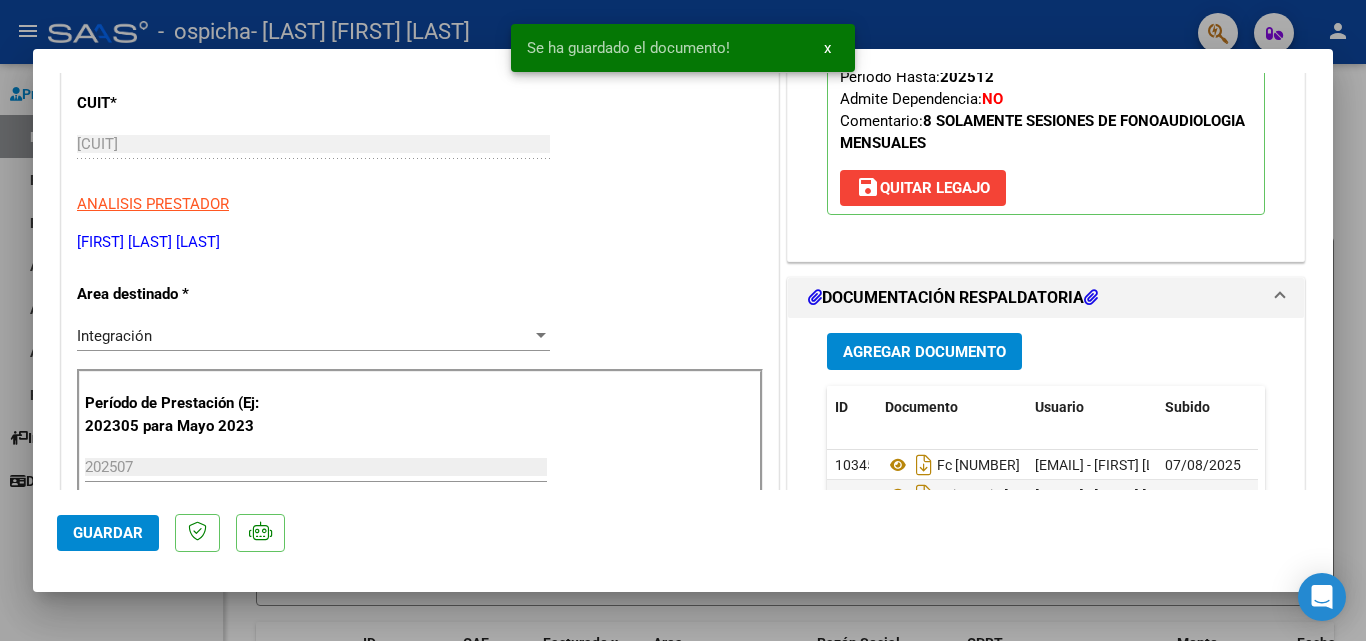 click at bounding box center (683, 320) 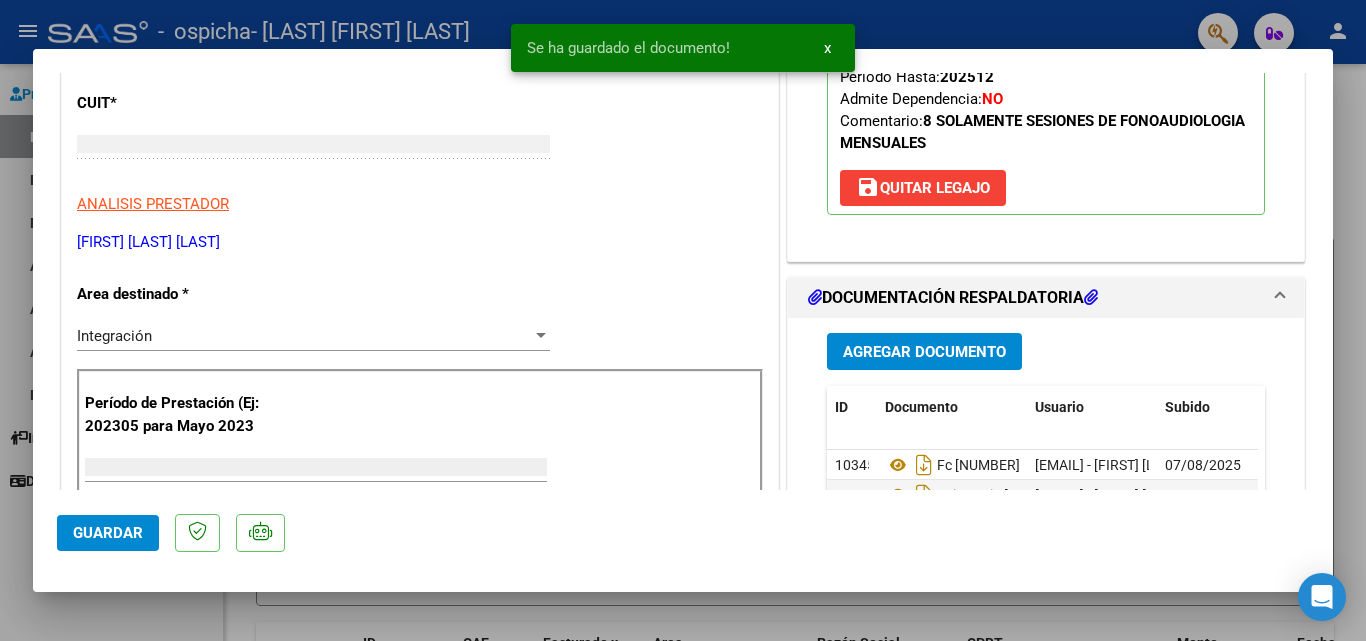 scroll, scrollTop: 0, scrollLeft: 0, axis: both 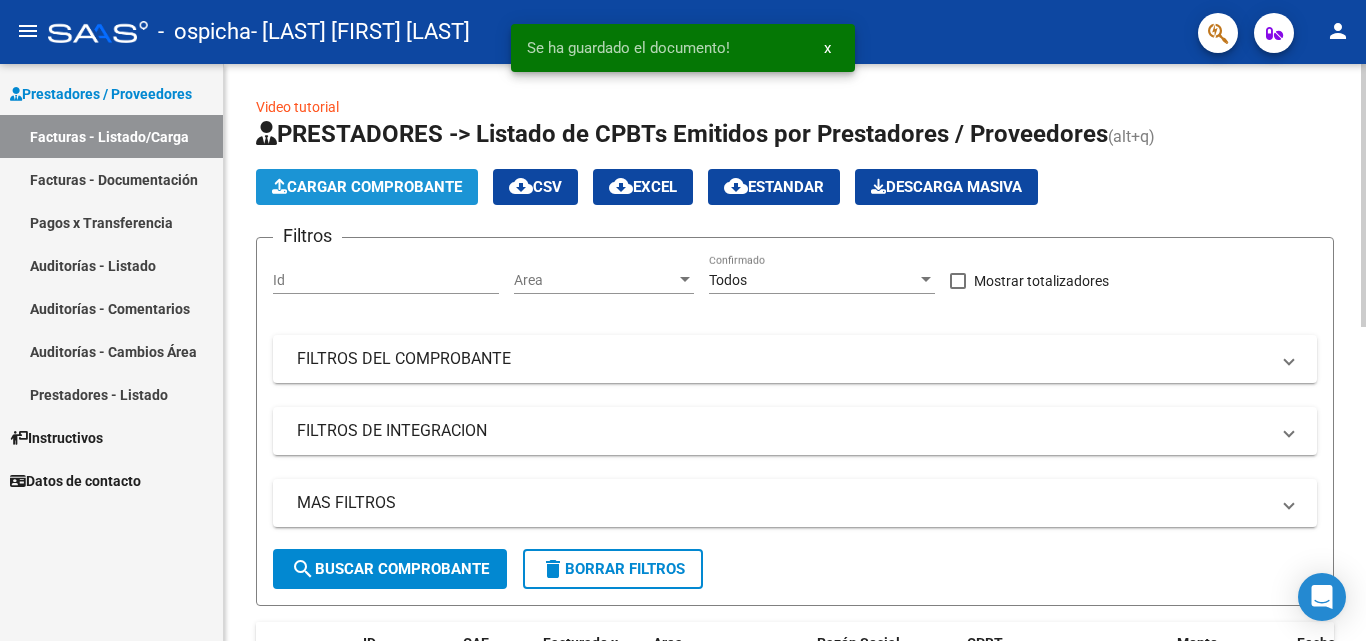 click on "Cargar Comprobante" 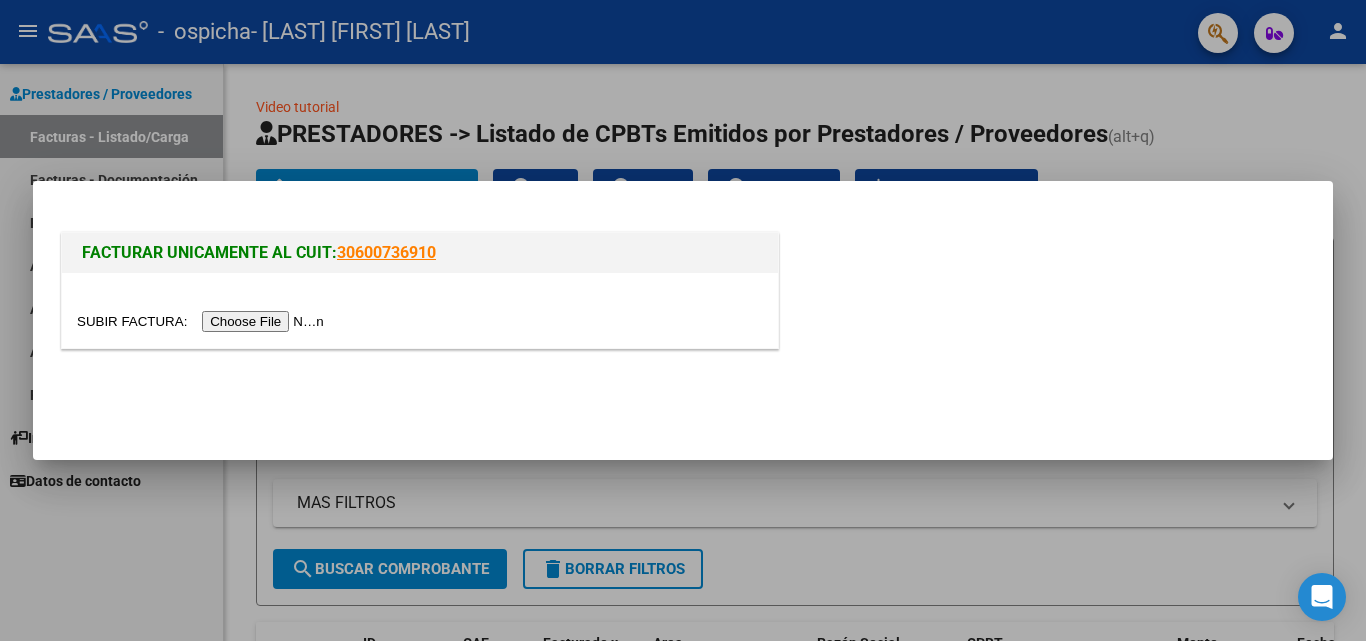 click at bounding box center (203, 321) 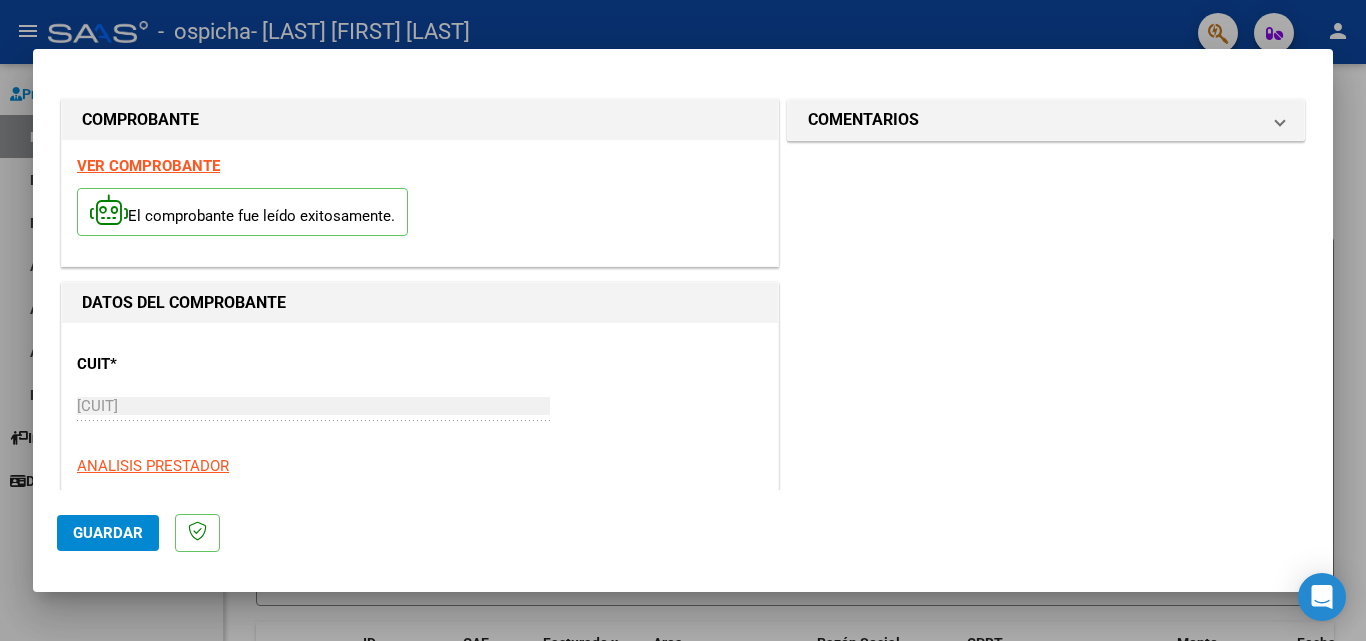 scroll, scrollTop: 300, scrollLeft: 0, axis: vertical 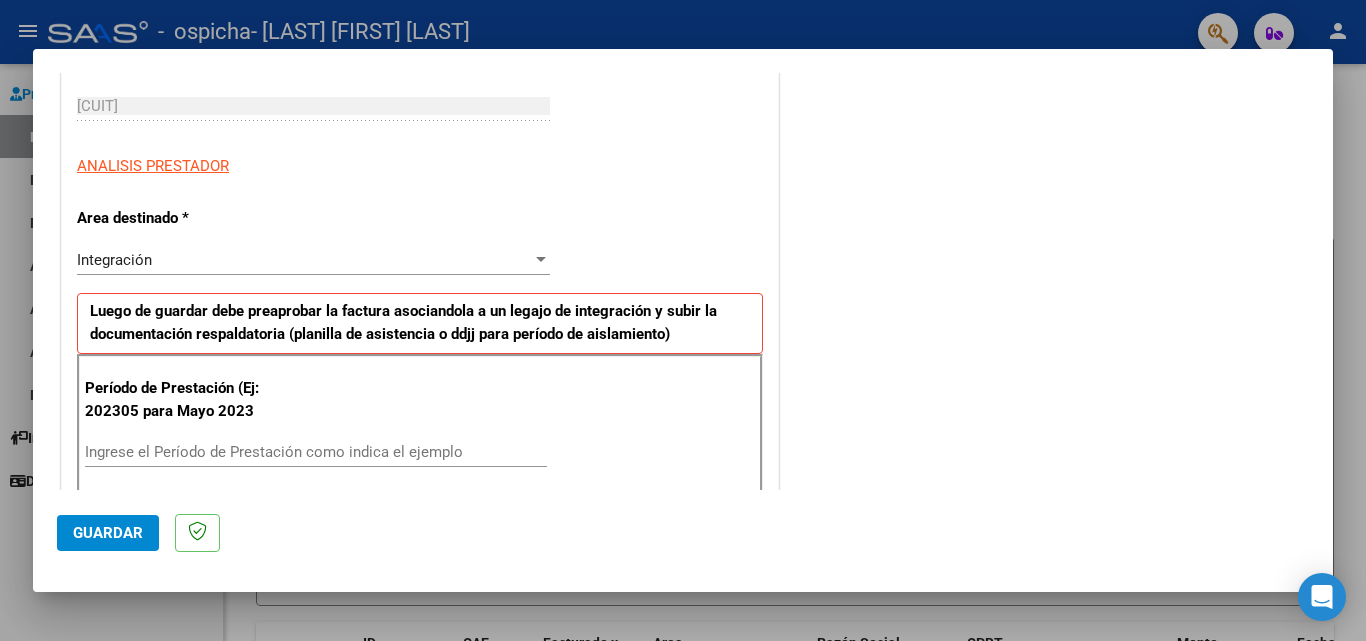 click on "Ingrese el Período de Prestación como indica el ejemplo" at bounding box center [316, 452] 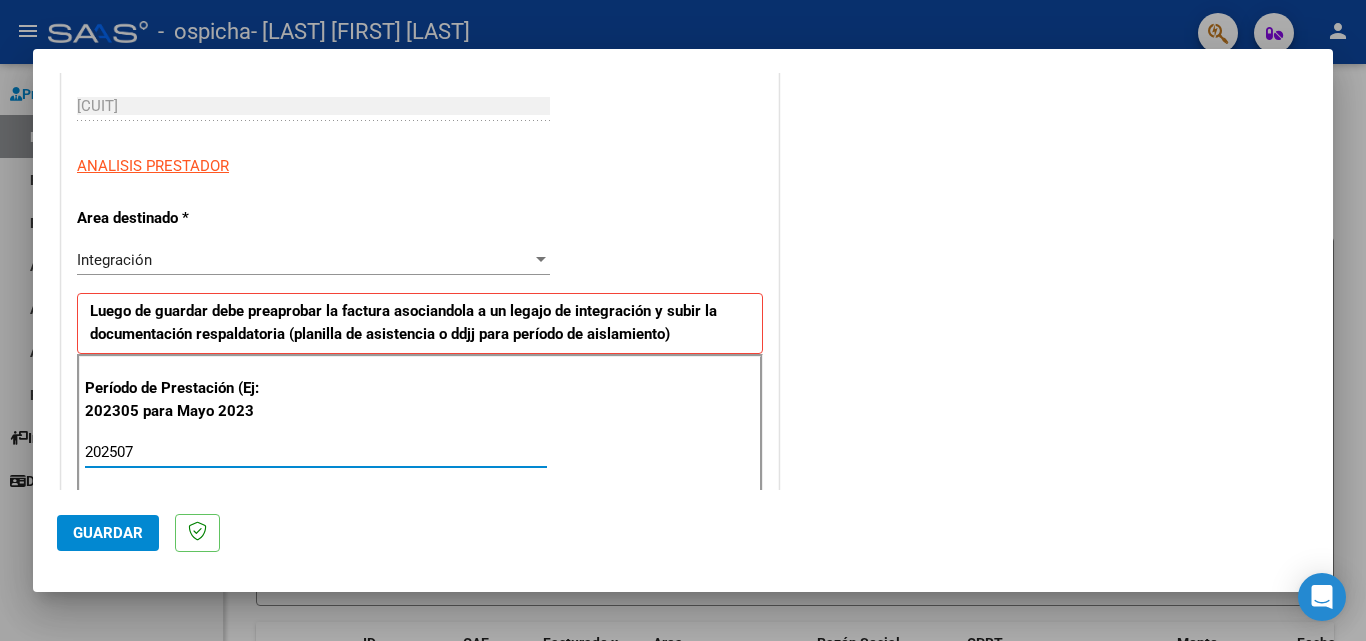 type on "202507" 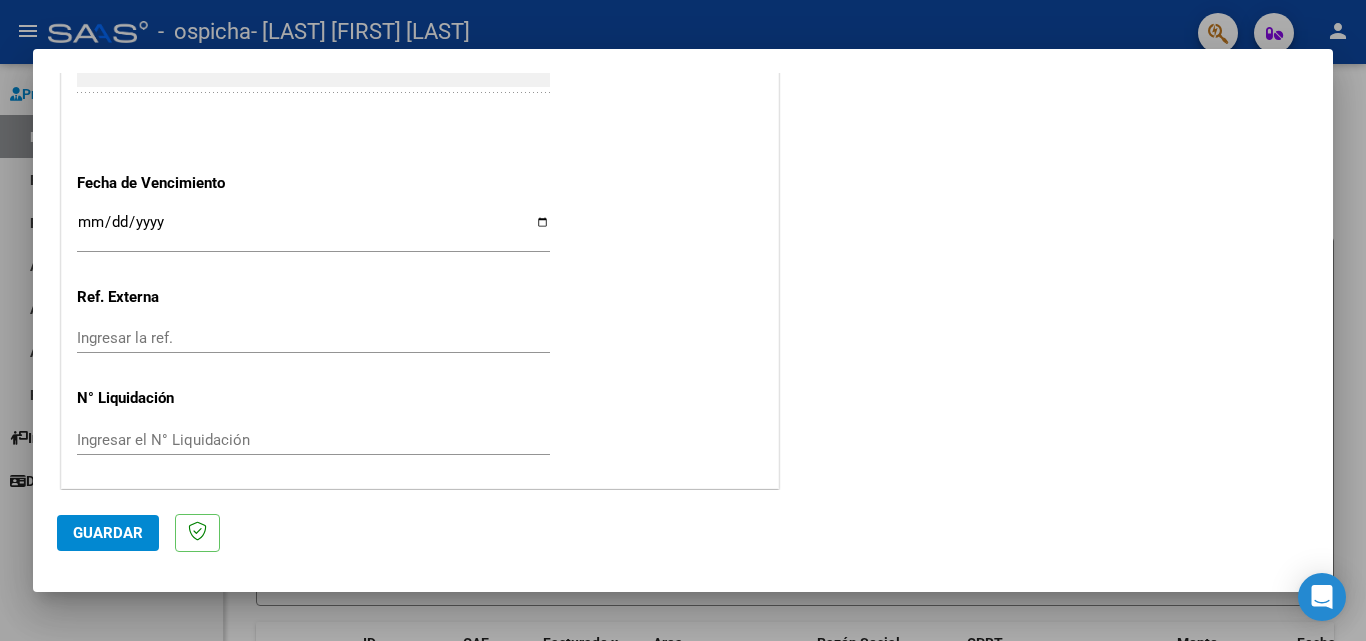 scroll, scrollTop: 1305, scrollLeft: 0, axis: vertical 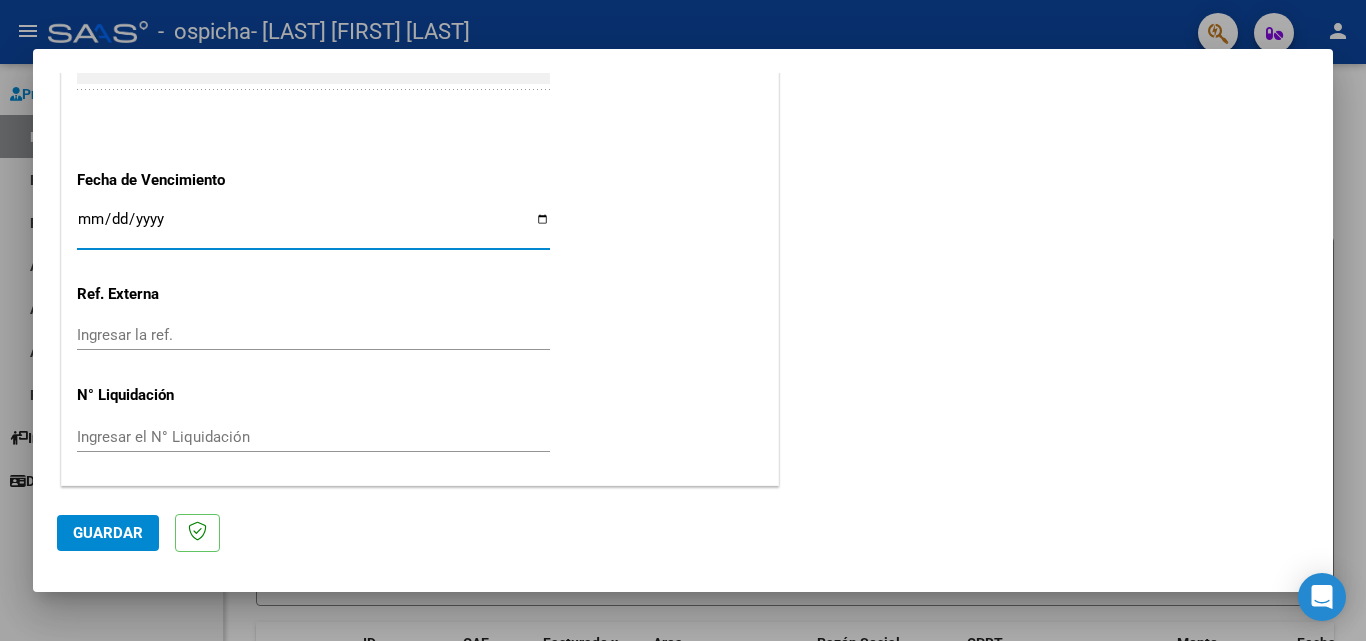click on "Ingresar la fecha" at bounding box center [313, 227] 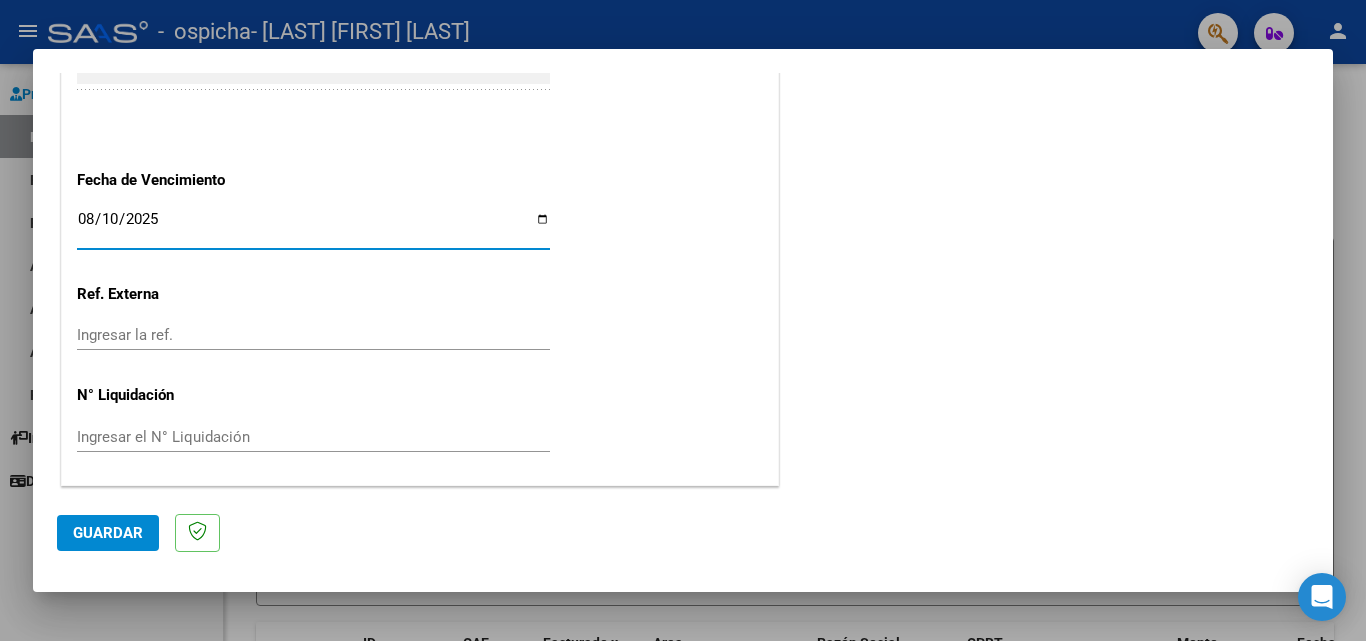 click on "2025-08-10" at bounding box center [313, 227] 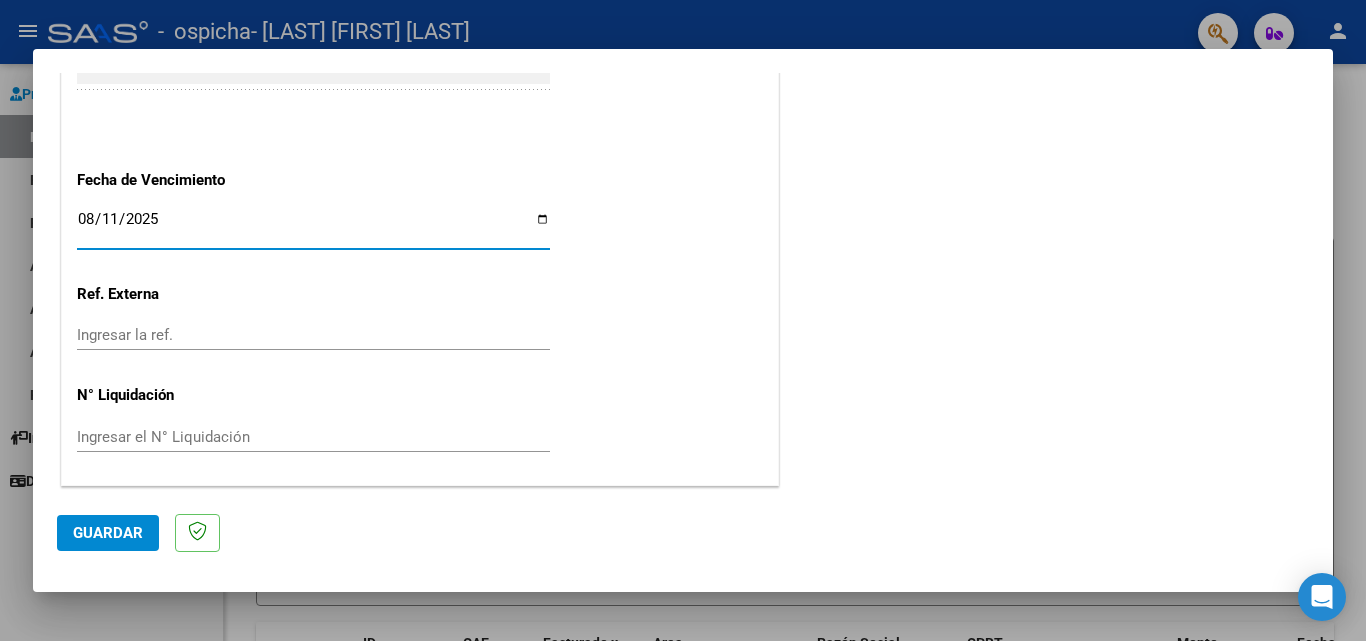 click on "Guardar" 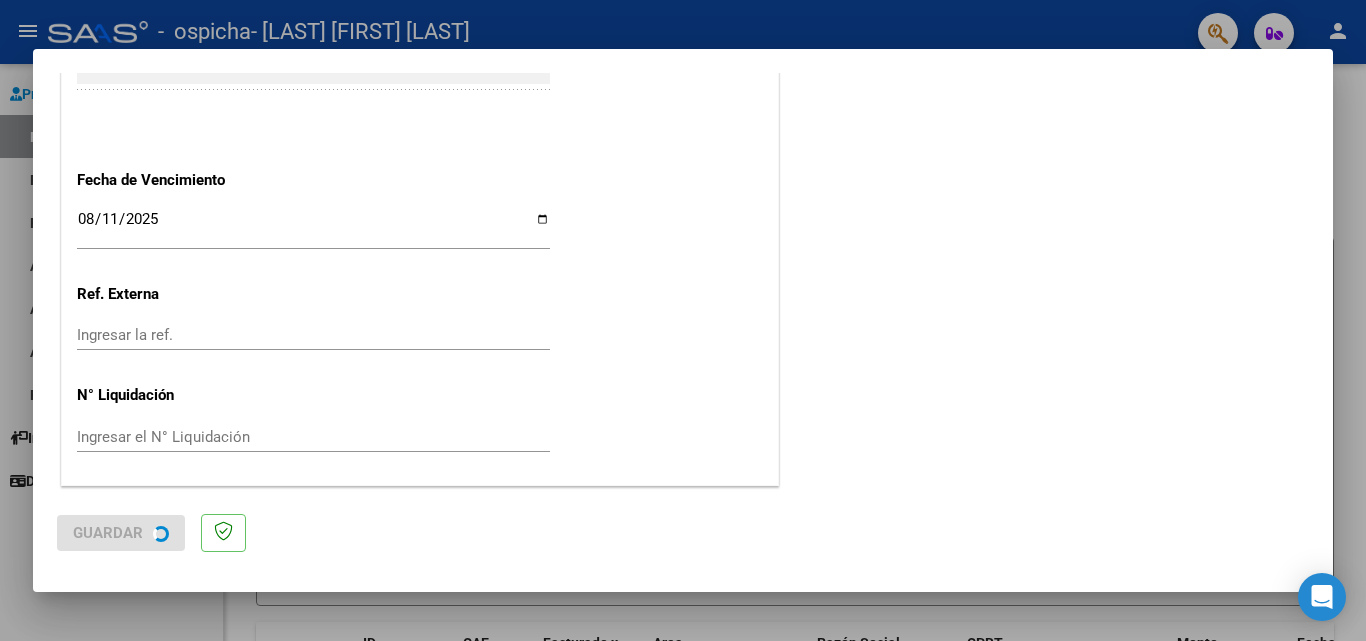 scroll, scrollTop: 0, scrollLeft: 0, axis: both 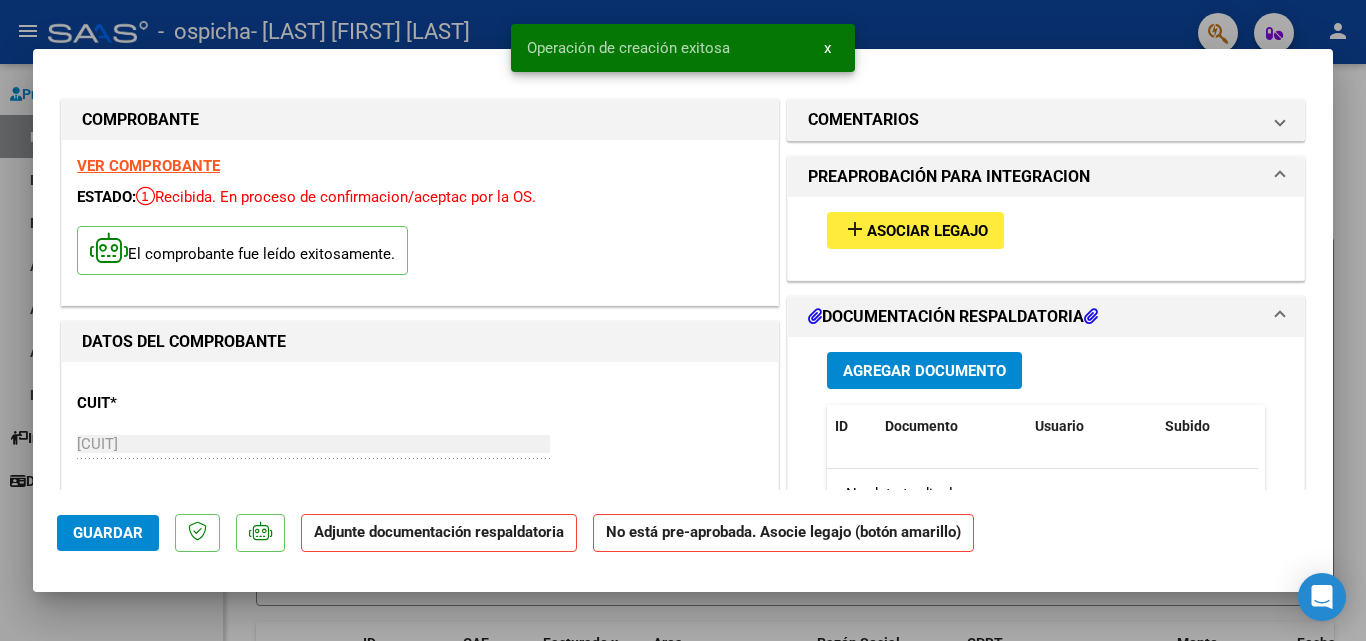 click on "Asociar Legajo" at bounding box center [927, 231] 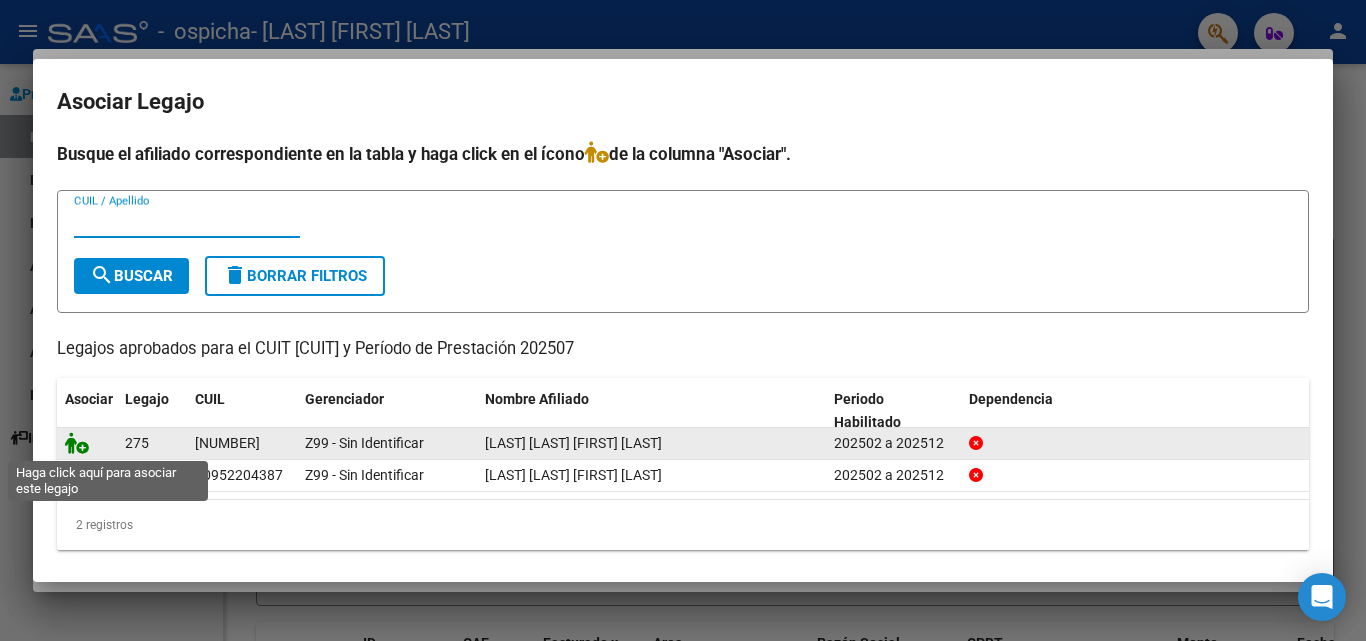 click 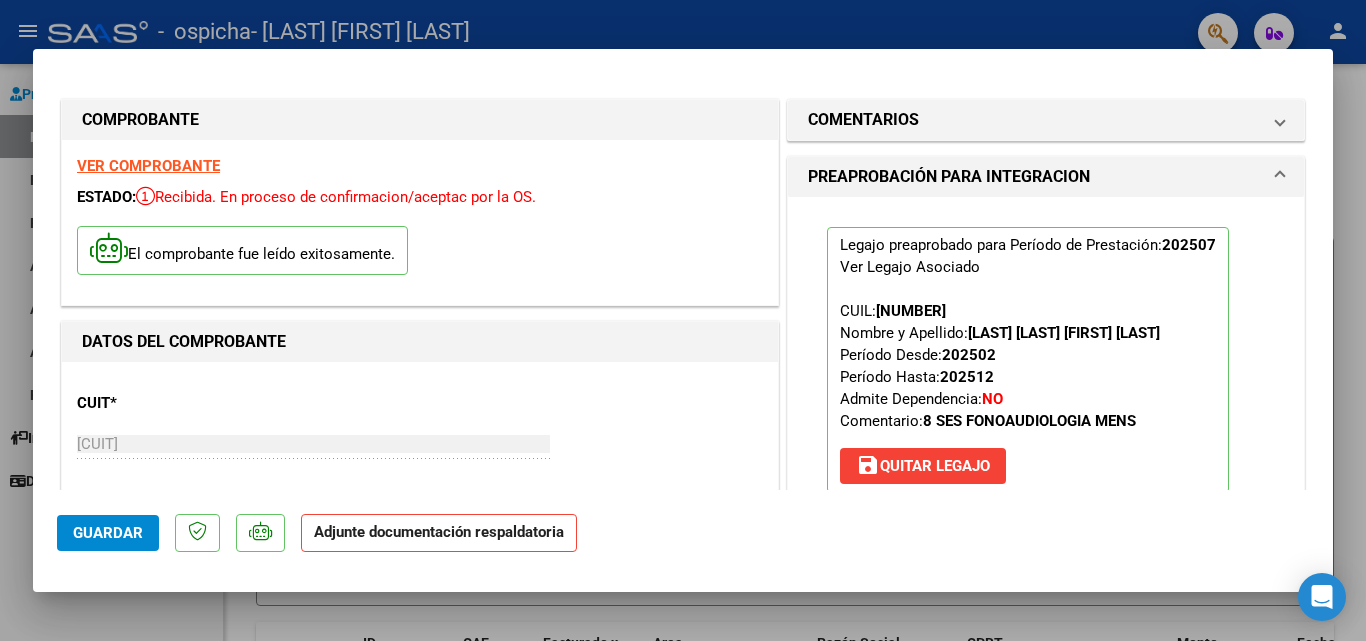 scroll, scrollTop: 400, scrollLeft: 0, axis: vertical 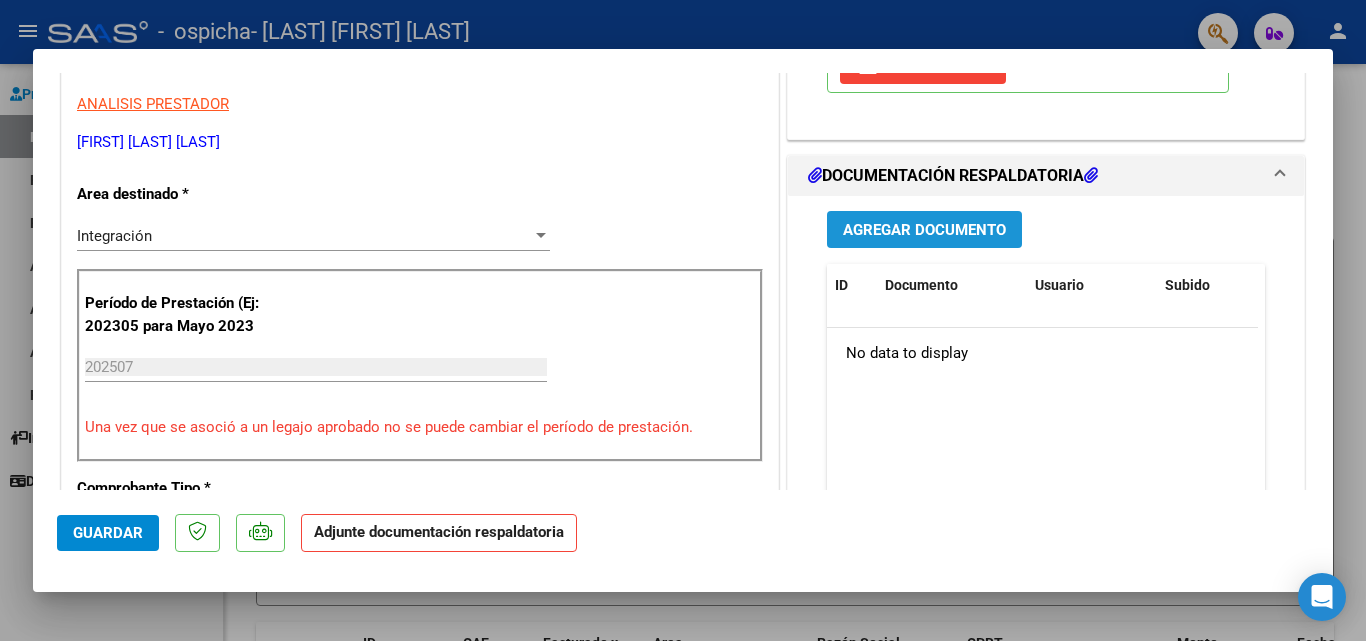 click on "Agregar Documento" at bounding box center [924, 230] 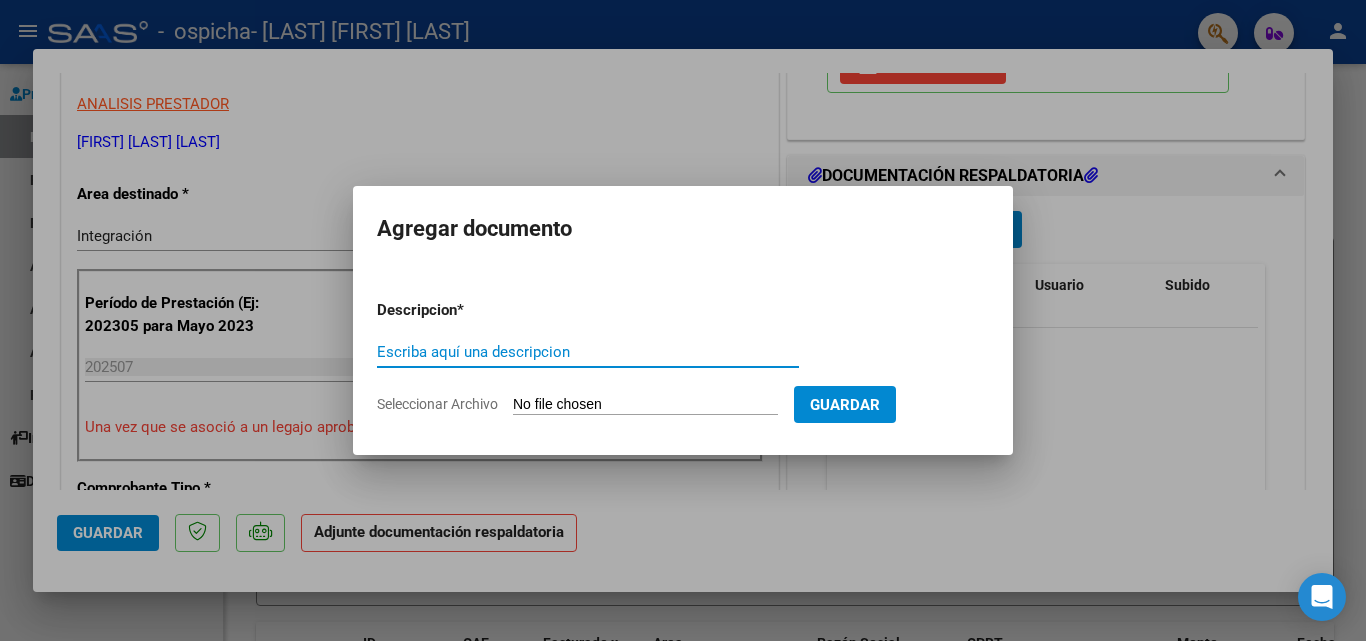 click on "Escriba aquí una descripcion" at bounding box center (588, 352) 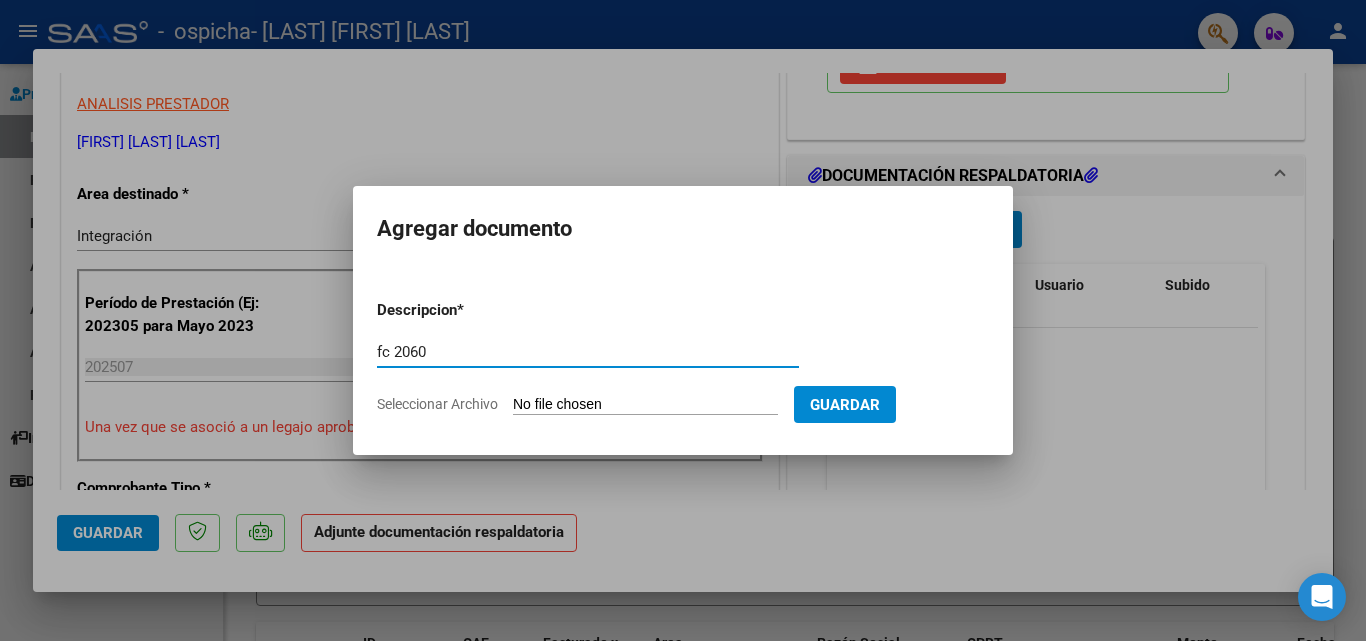 type on "fc 2060" 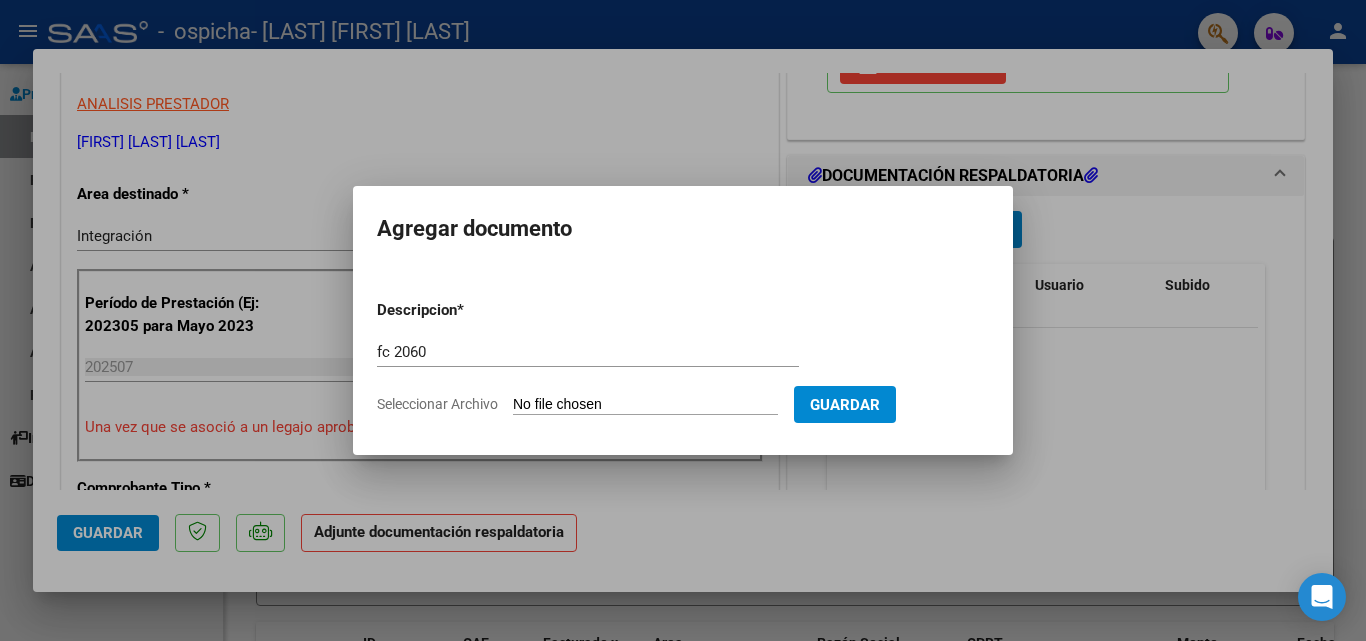 type on "C:\fakepath\[NUMBER]_[NUMBER]_[NUMBER]_[NUMBER].pdf" 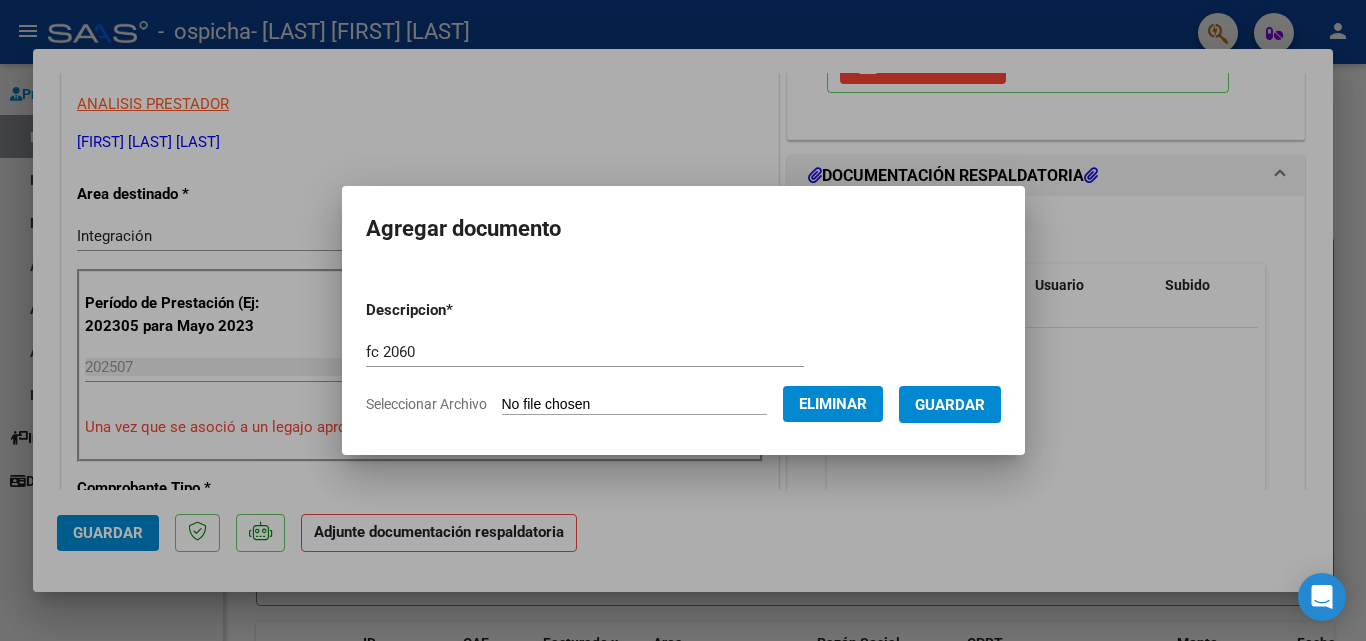 click on "Guardar" at bounding box center (950, 405) 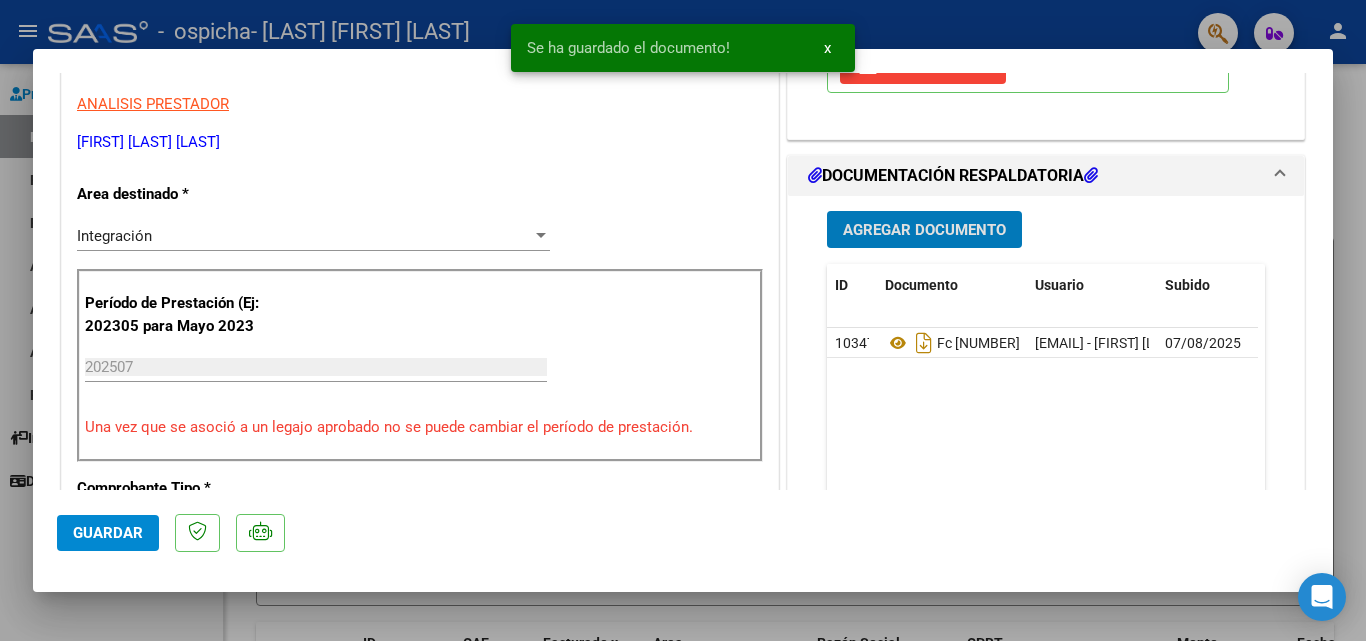 click on "Agregar Documento" at bounding box center [924, 230] 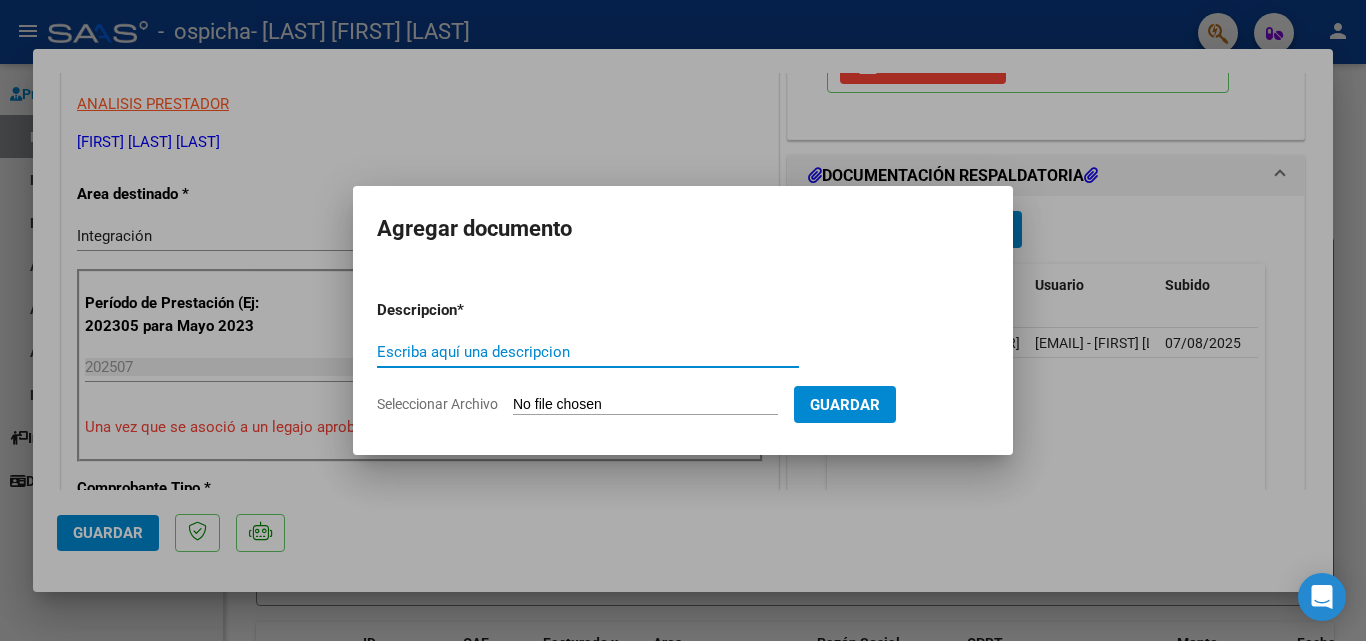 click on "Escriba aquí una descripcion" at bounding box center (588, 352) 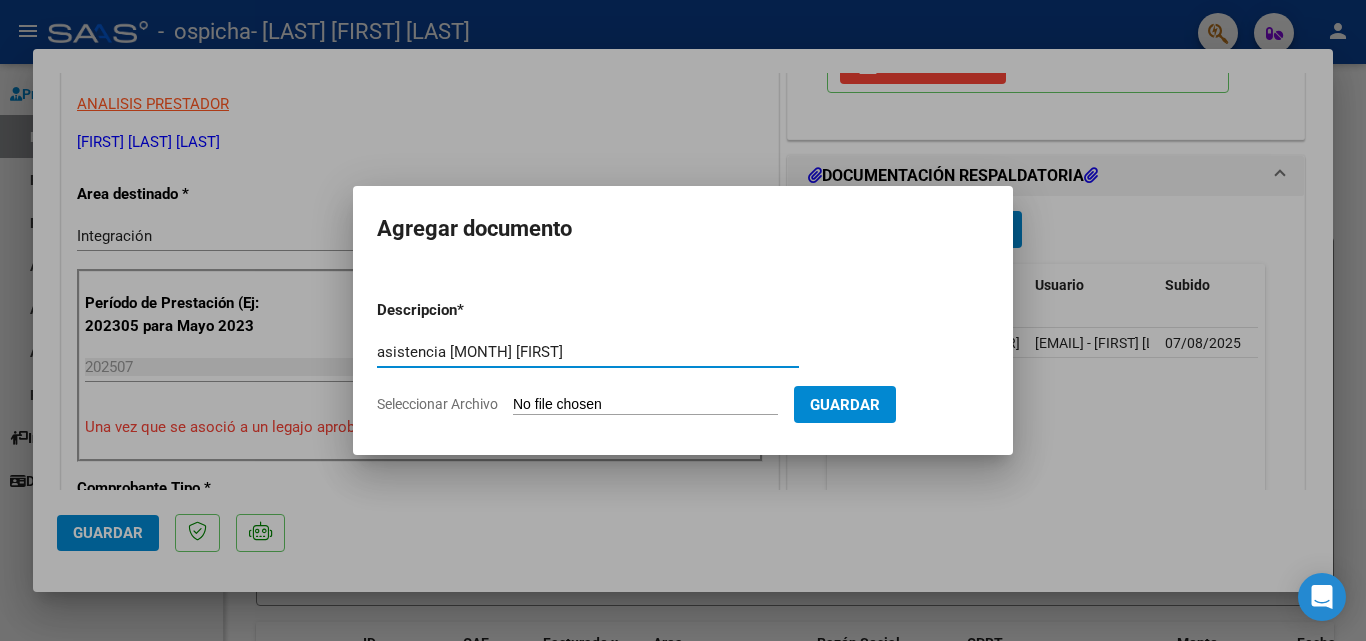 type on "asistencia [MONTH] [FIRST]" 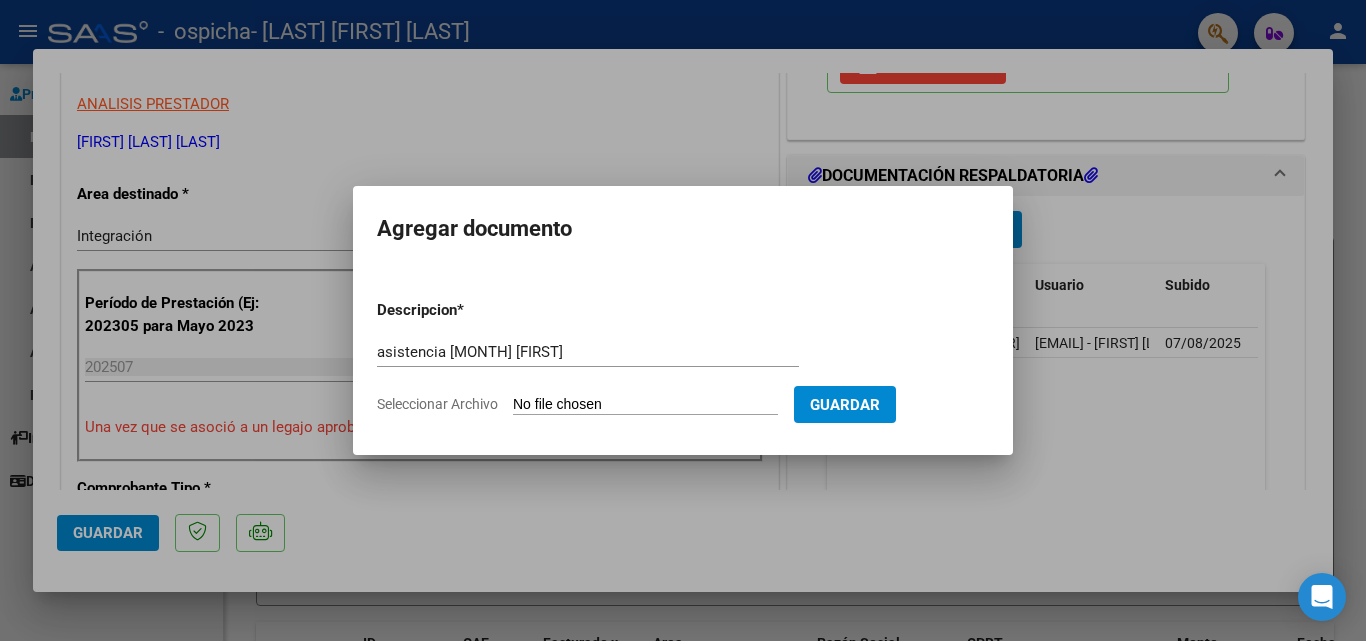 click on "Seleccionar Archivo" at bounding box center [645, 405] 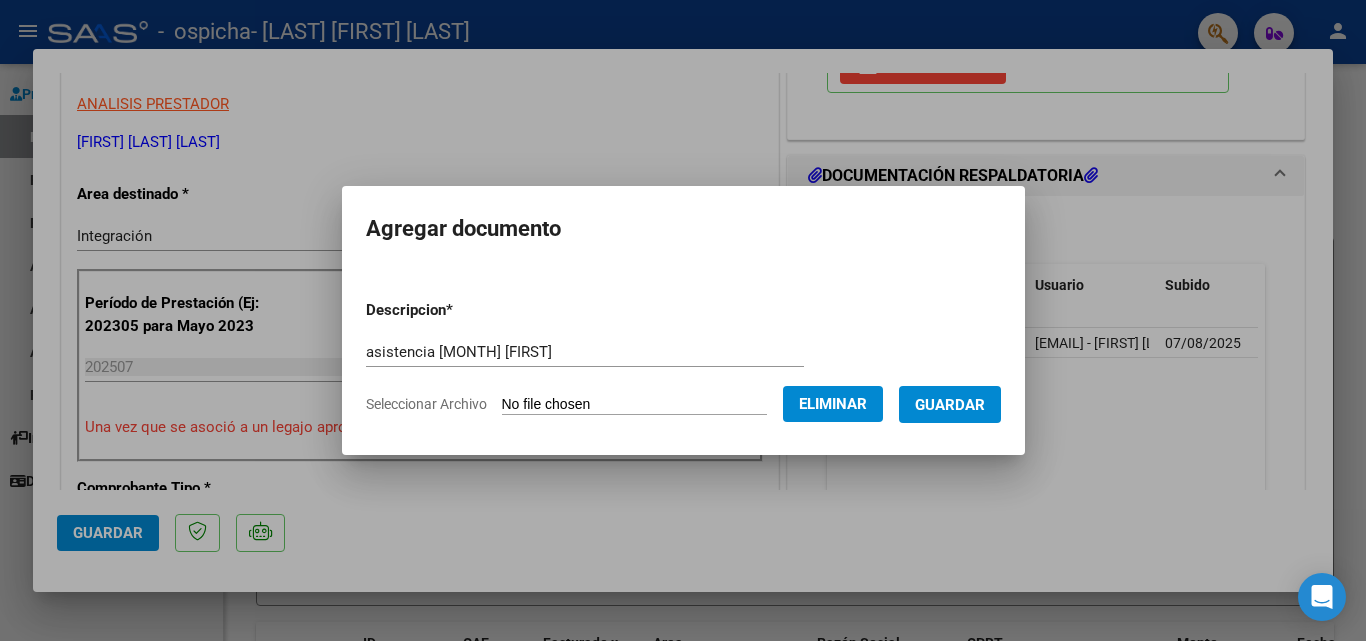 click on "Guardar" at bounding box center [950, 405] 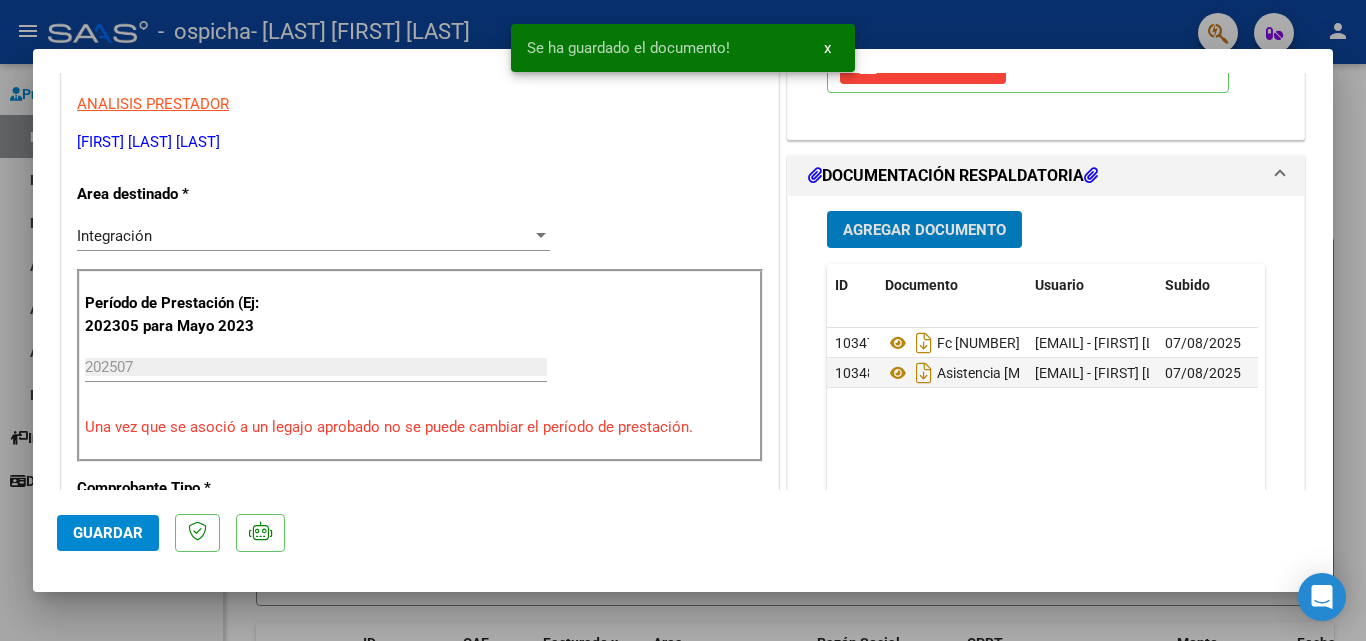 click on "Guardar" 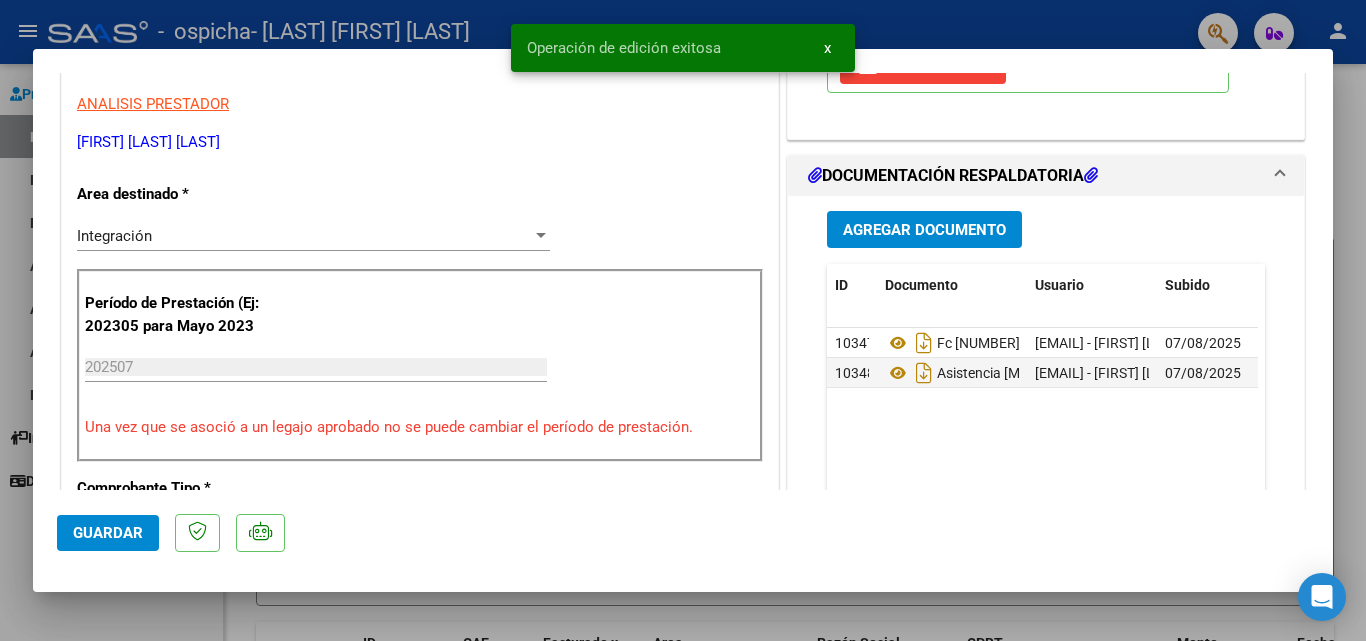click at bounding box center [683, 320] 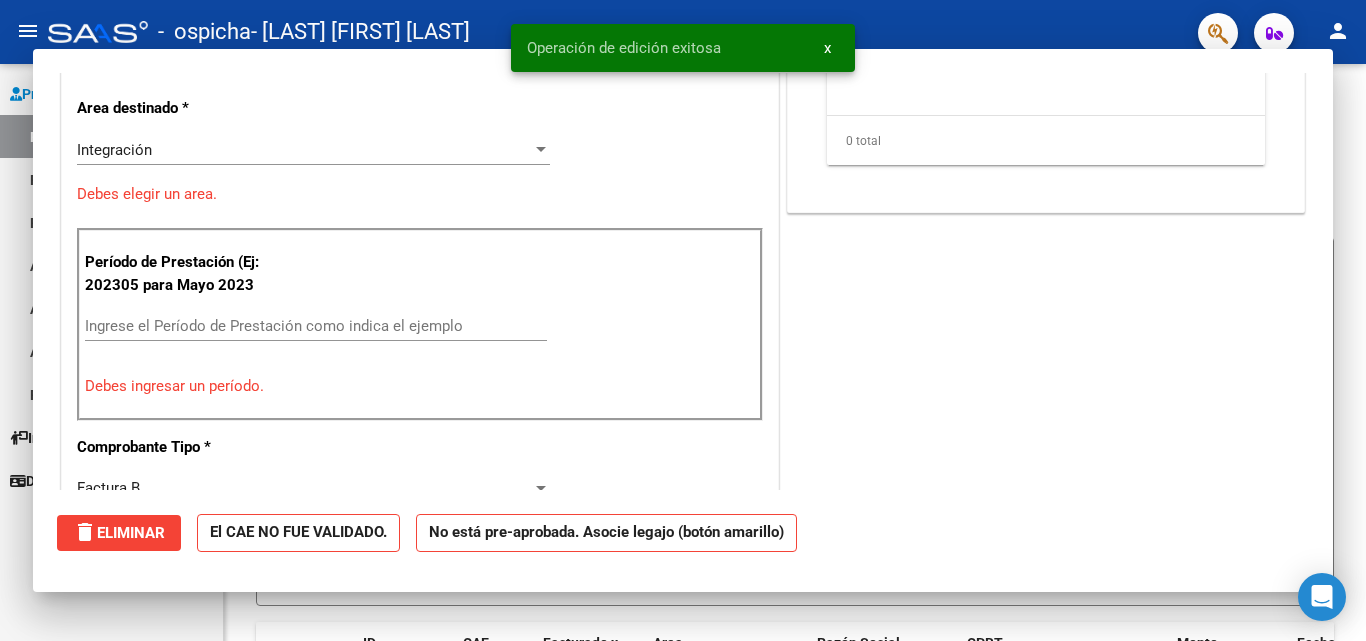 scroll, scrollTop: 339, scrollLeft: 0, axis: vertical 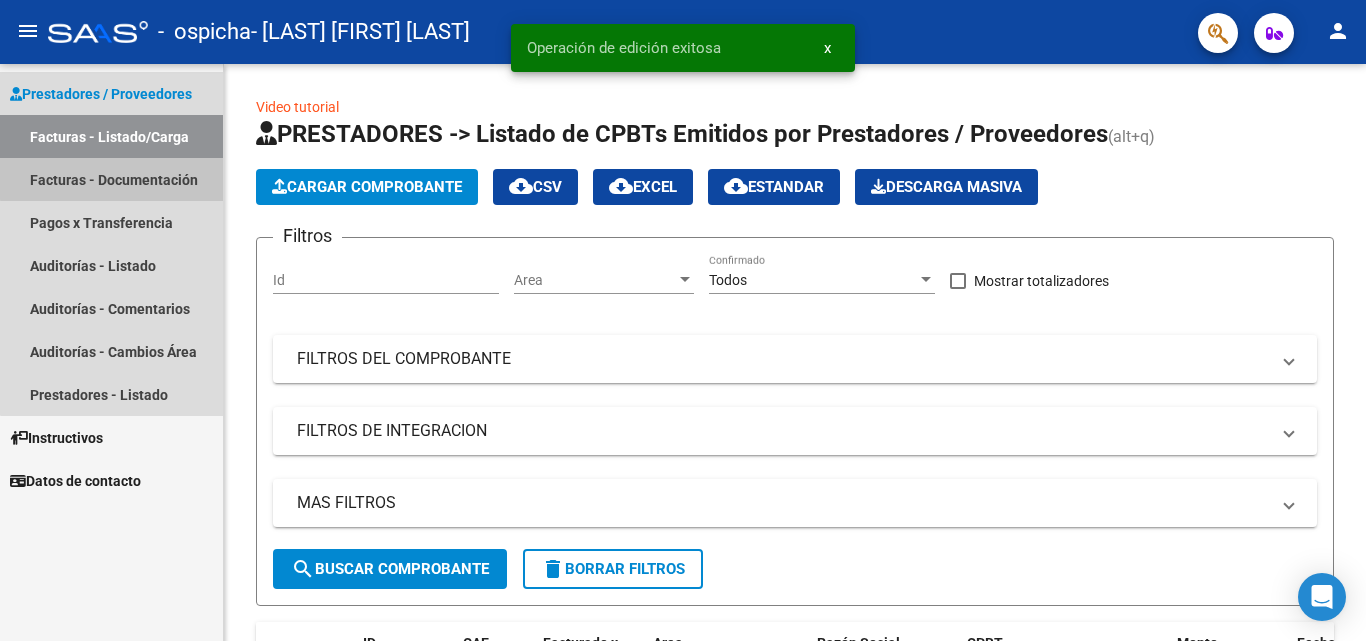 click on "Facturas - Documentación" at bounding box center [111, 179] 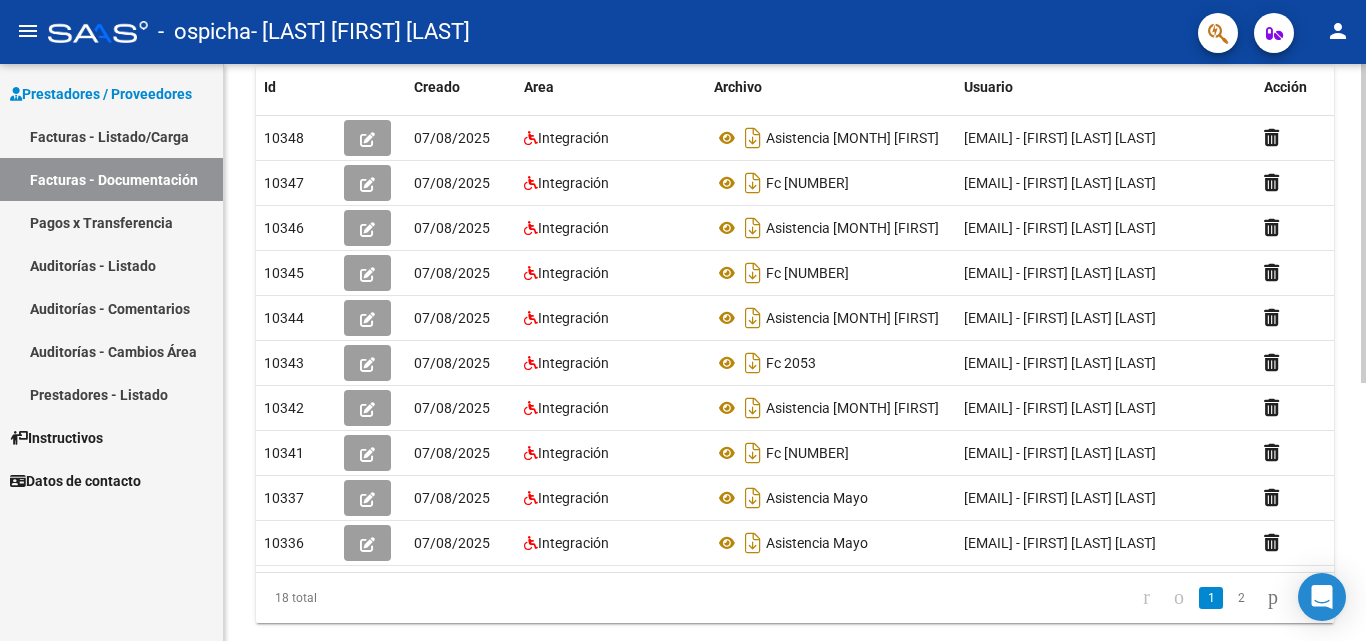 scroll, scrollTop: 400, scrollLeft: 0, axis: vertical 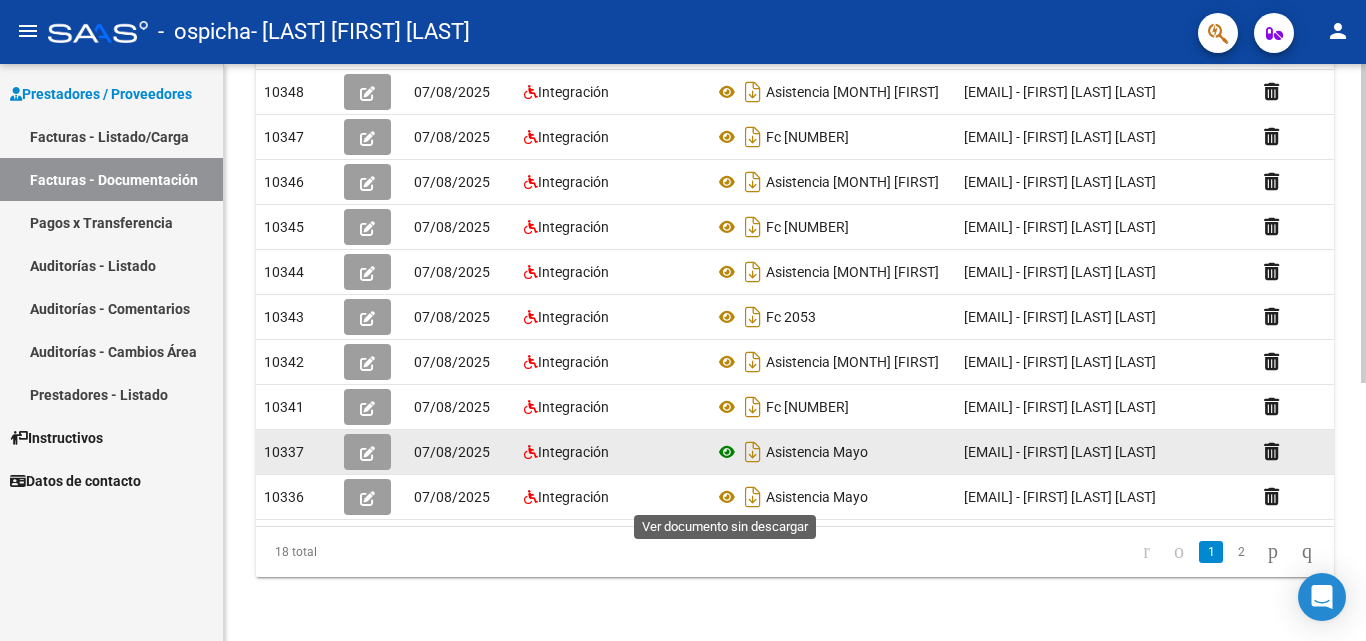 click 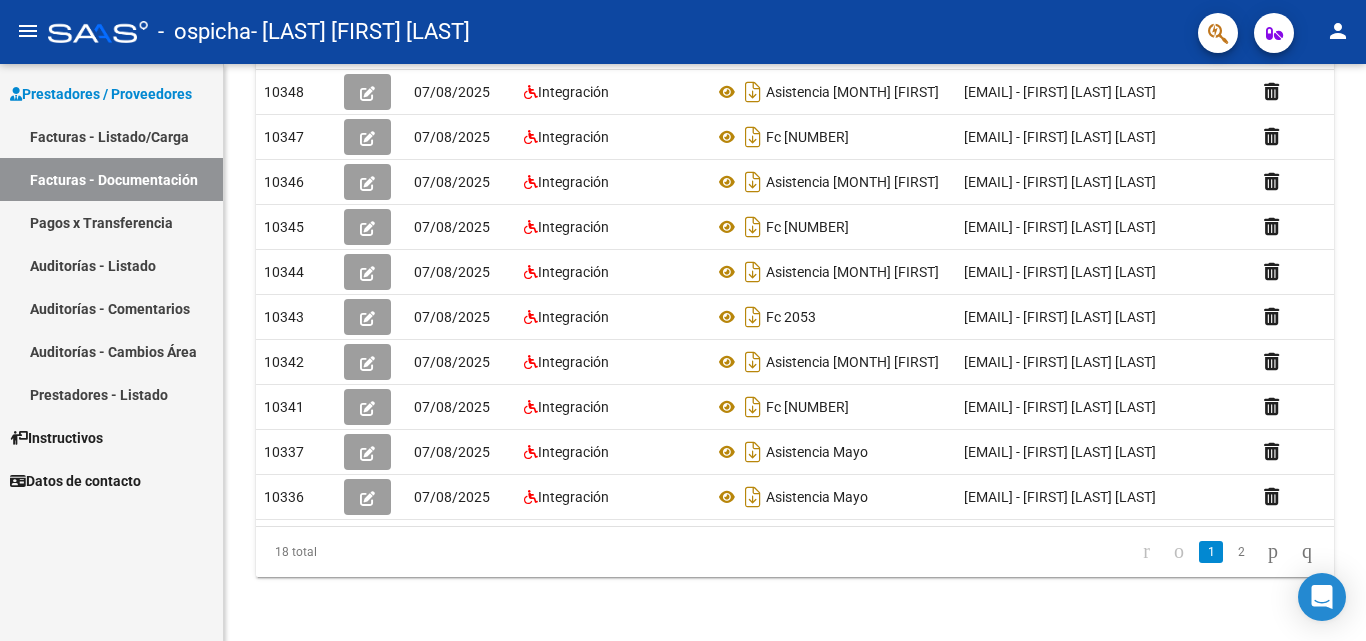 click on "Facturas - Listado/Carga" at bounding box center (111, 136) 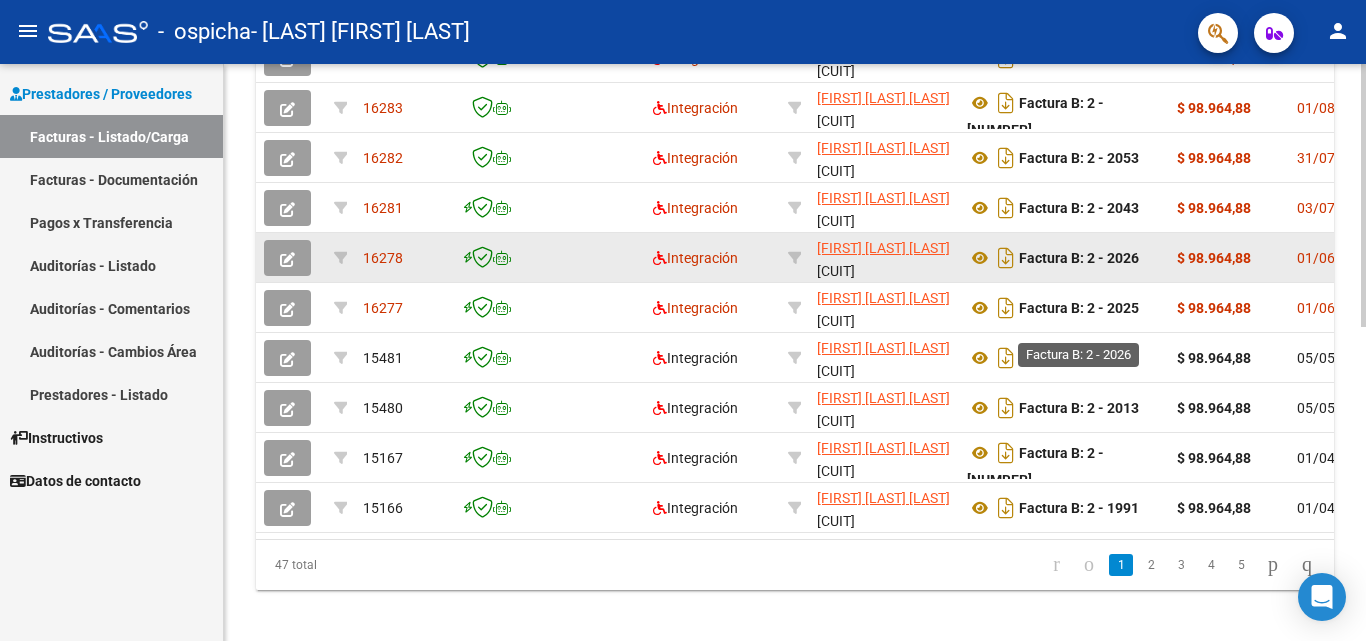 scroll, scrollTop: 691, scrollLeft: 0, axis: vertical 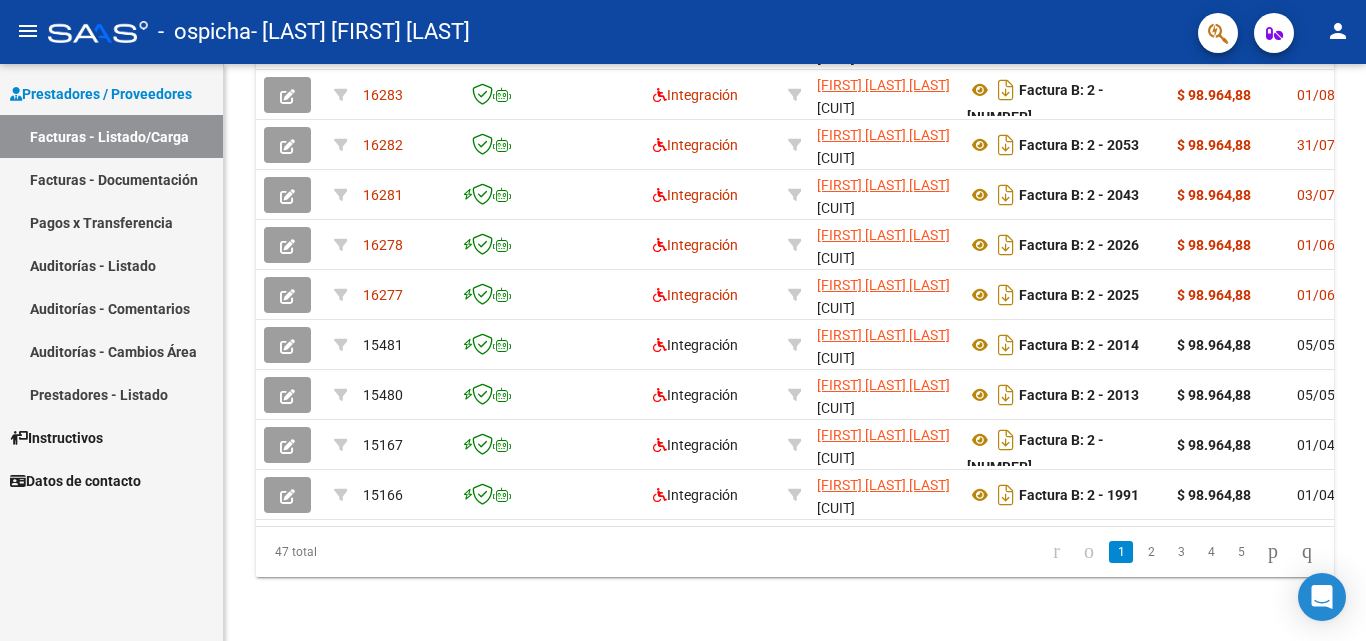 click on "person" 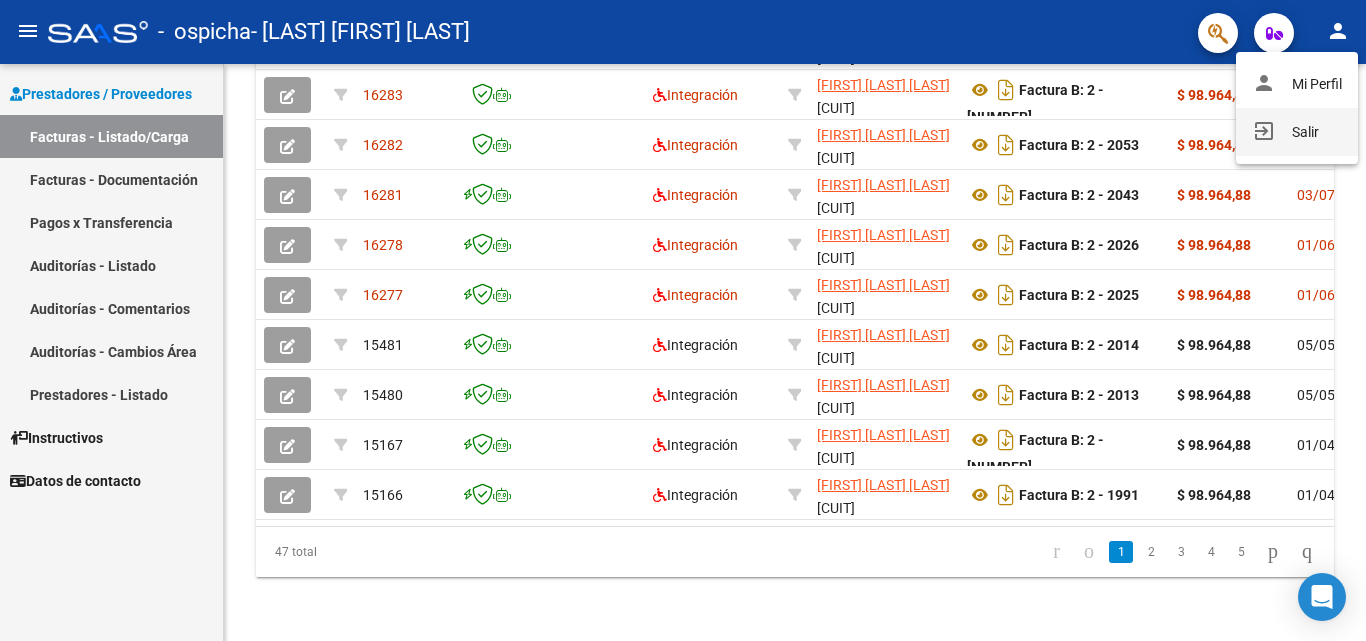 click on "exit_to_app  Salir" at bounding box center [1297, 132] 